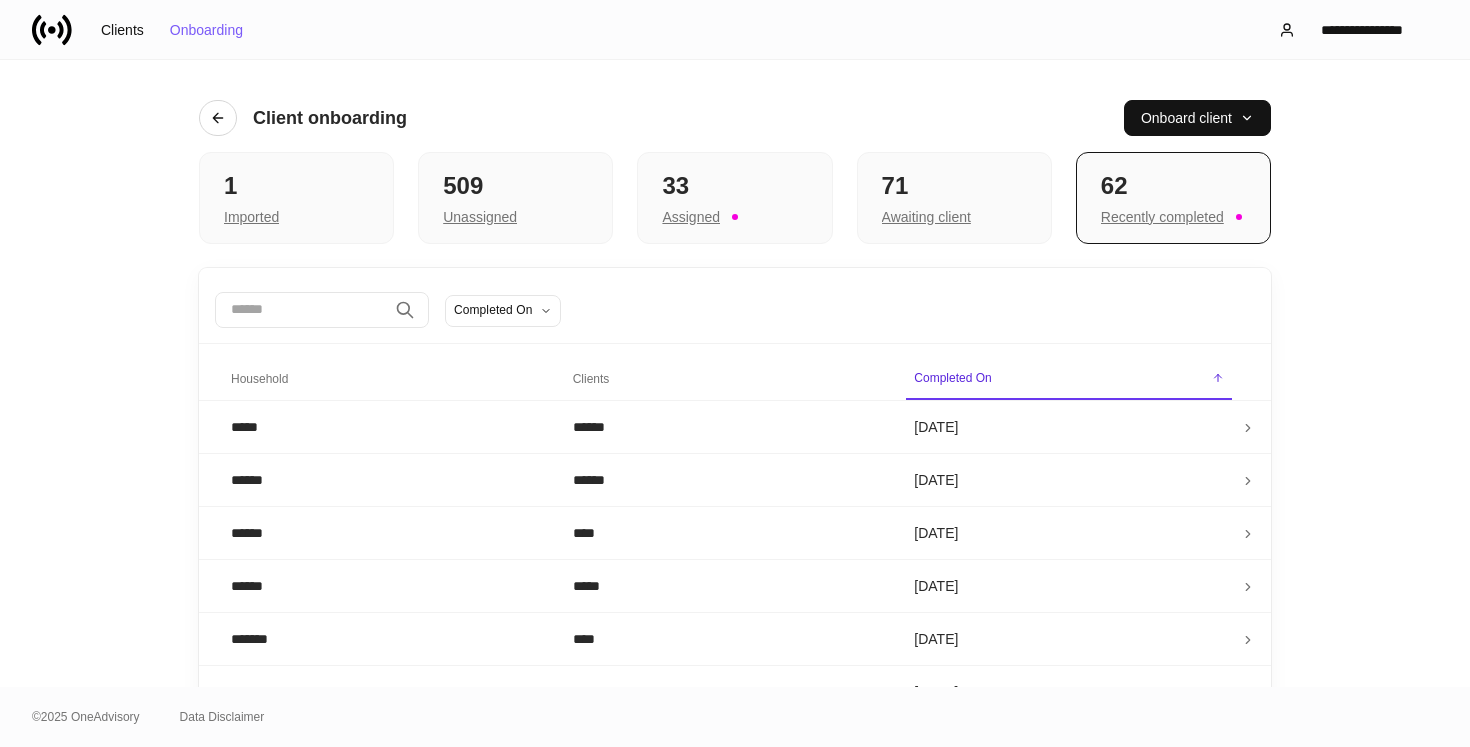 scroll, scrollTop: 0, scrollLeft: 0, axis: both 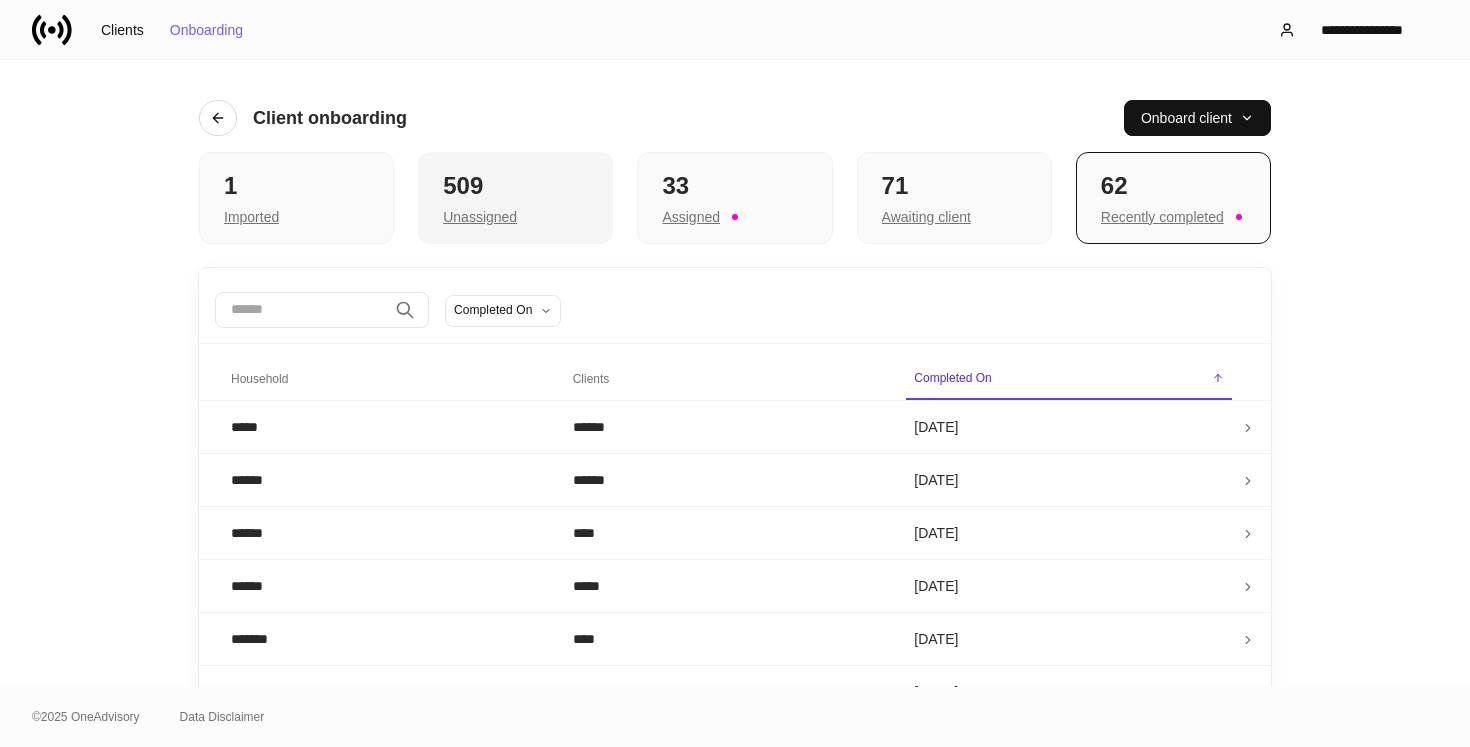 click on "509 Unassigned" at bounding box center [515, 198] 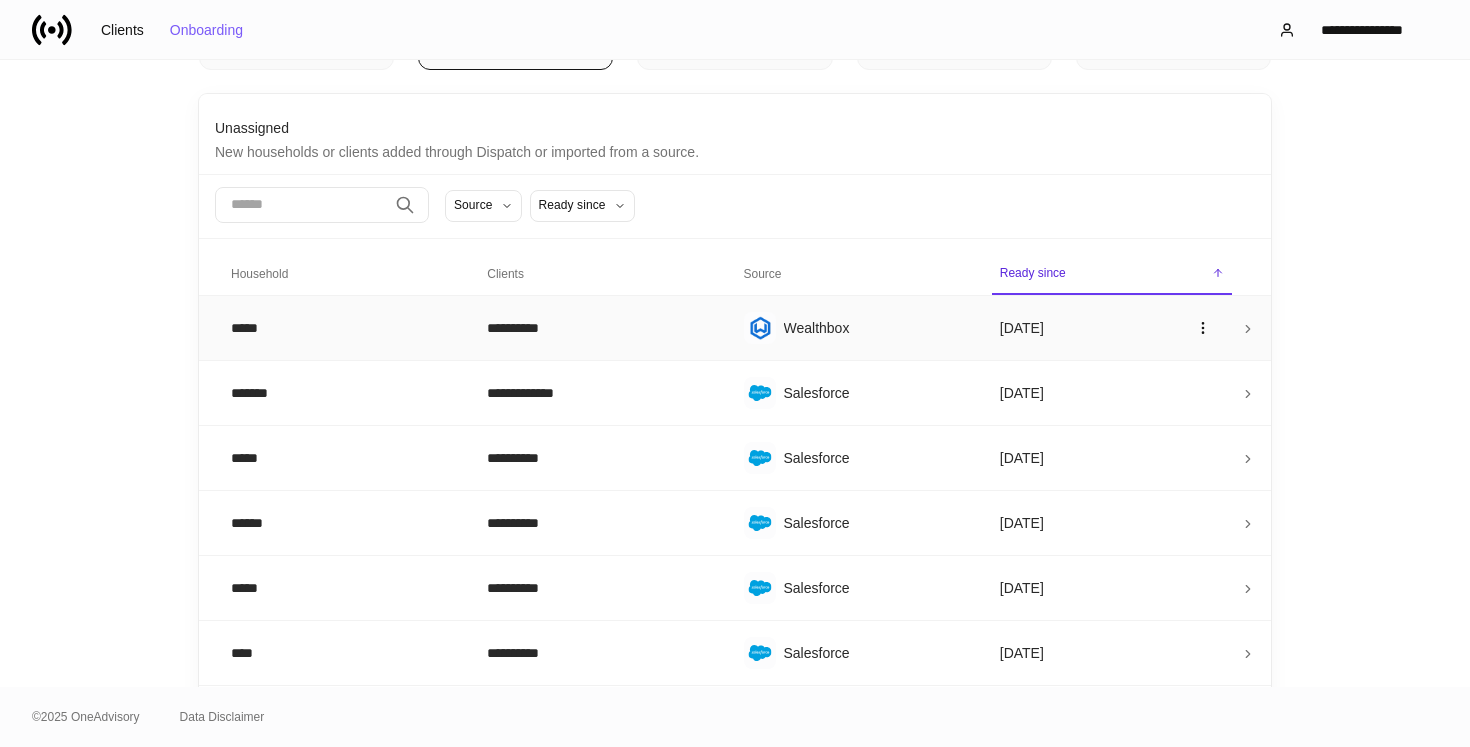 scroll, scrollTop: 0, scrollLeft: 0, axis: both 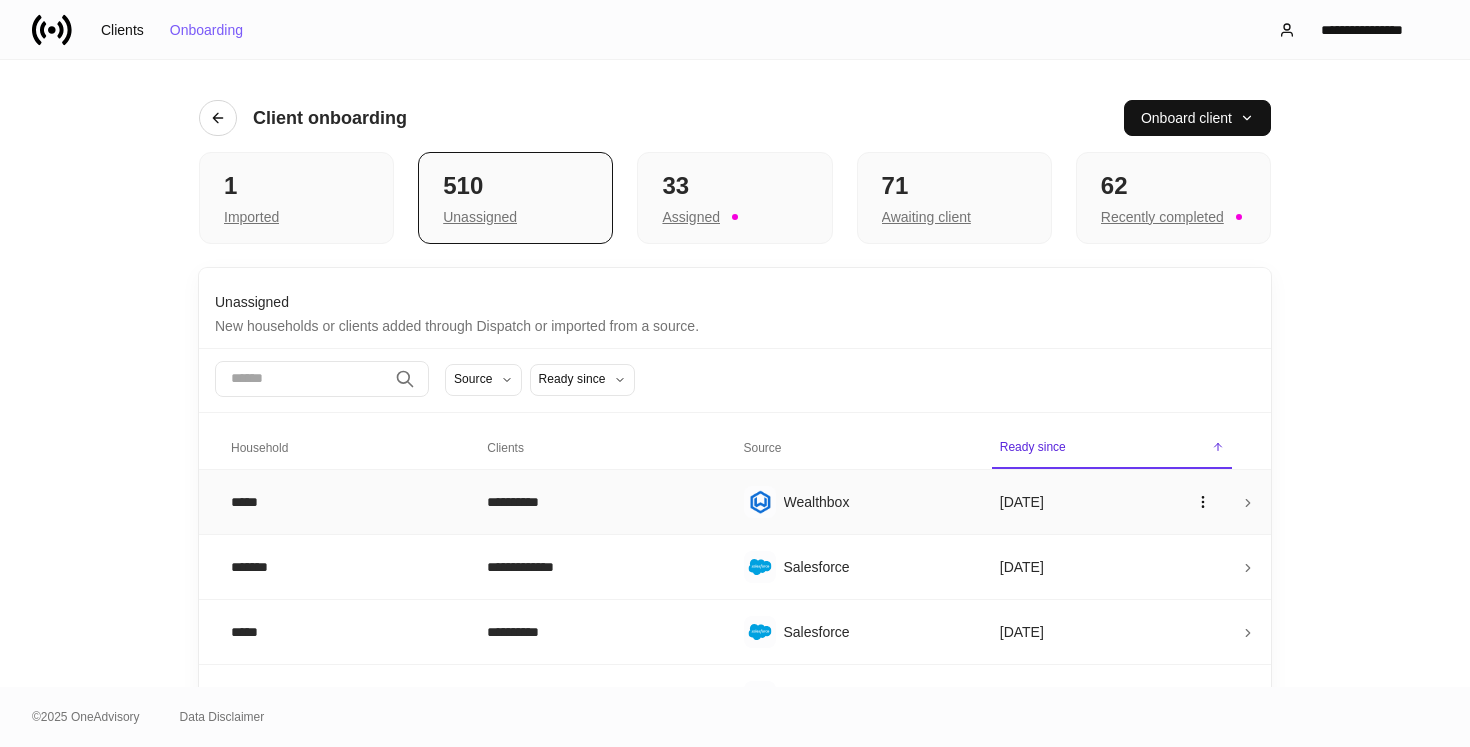click on "**********" at bounding box center (599, 501) 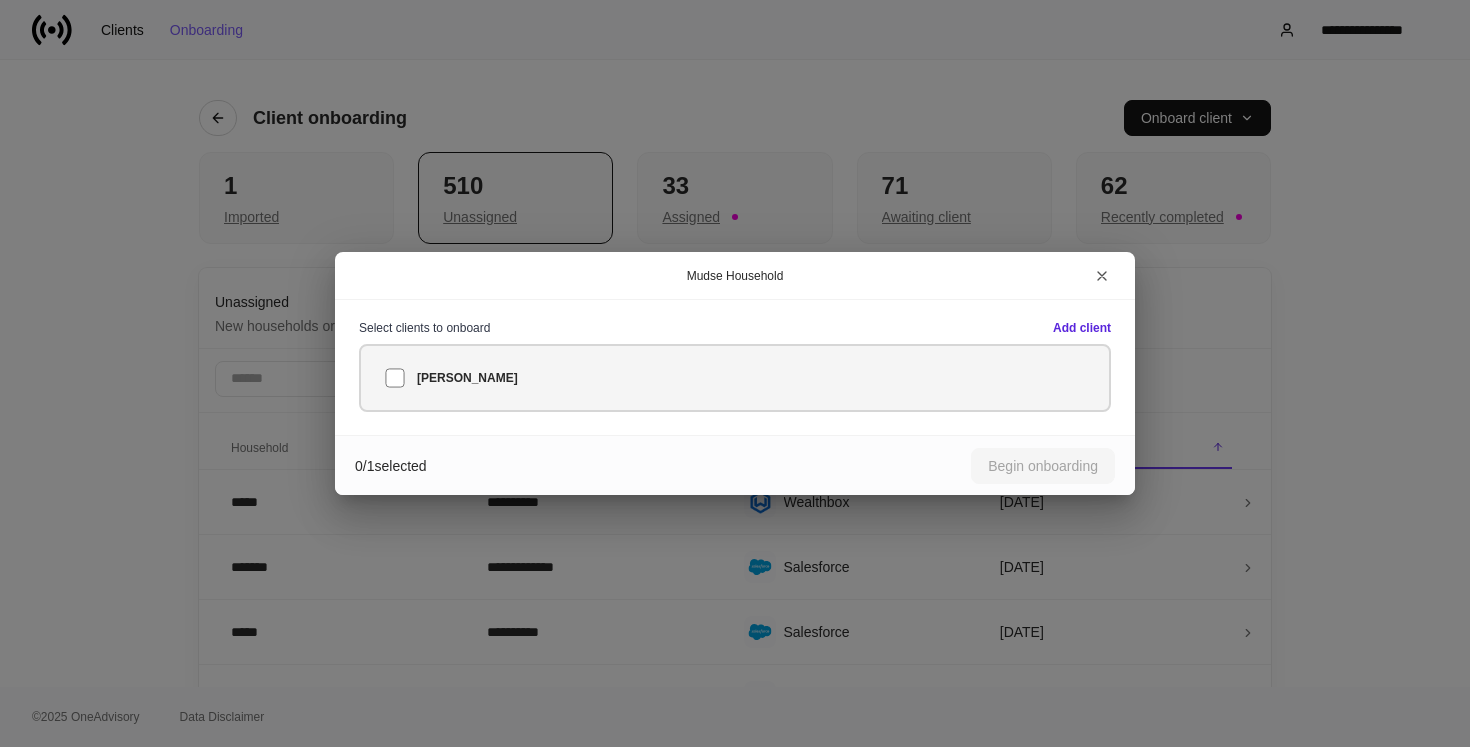 click on "[PERSON_NAME]" at bounding box center [735, 378] 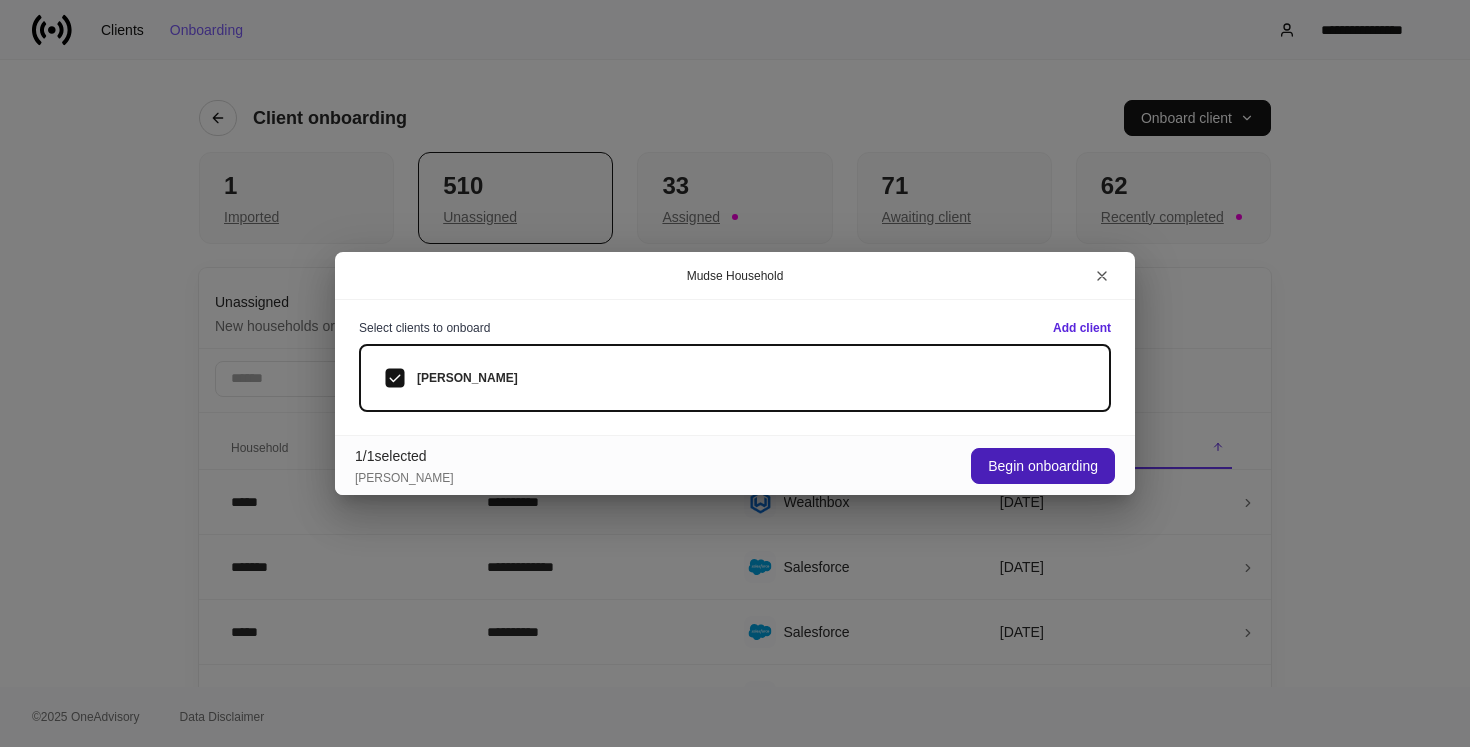 click on "Begin onboarding" at bounding box center (1043, 466) 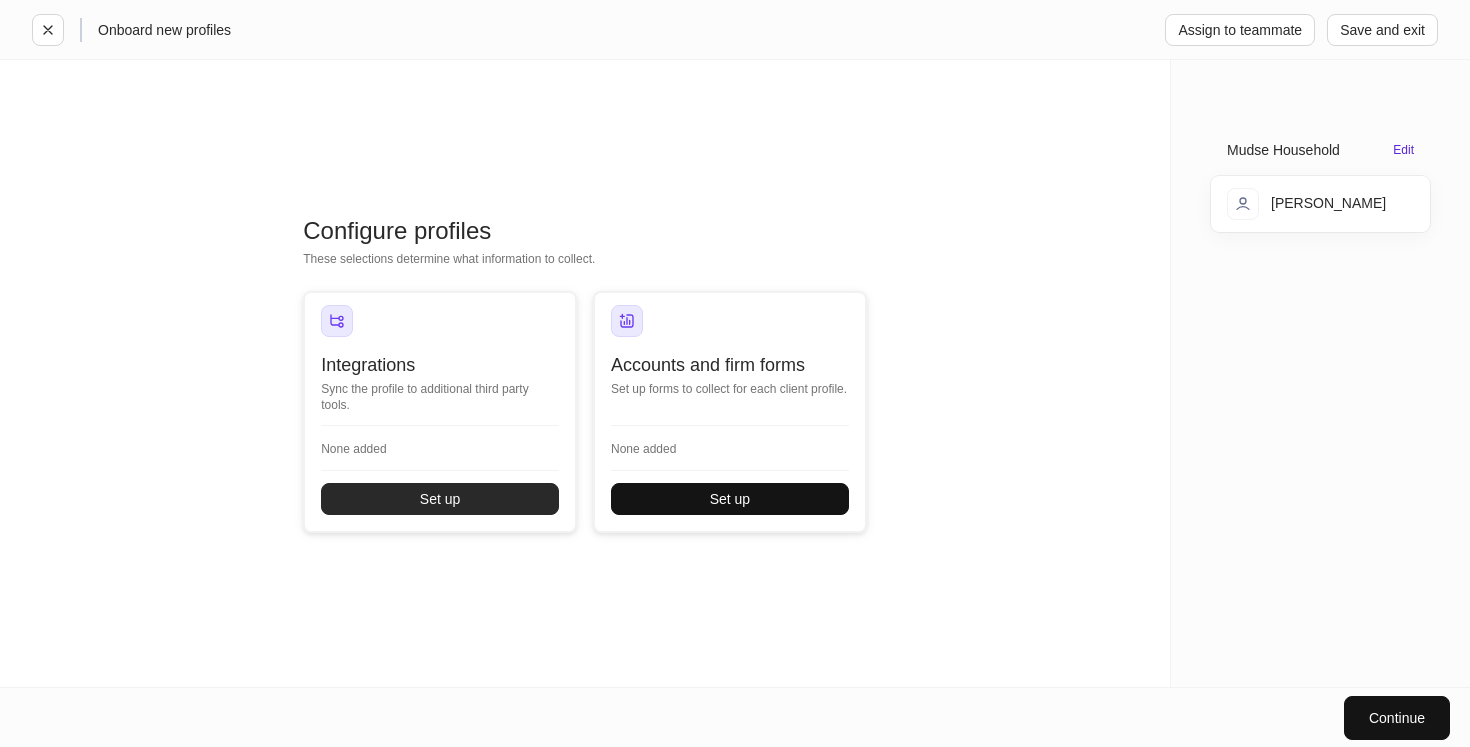 click on "Set up" at bounding box center [440, 499] 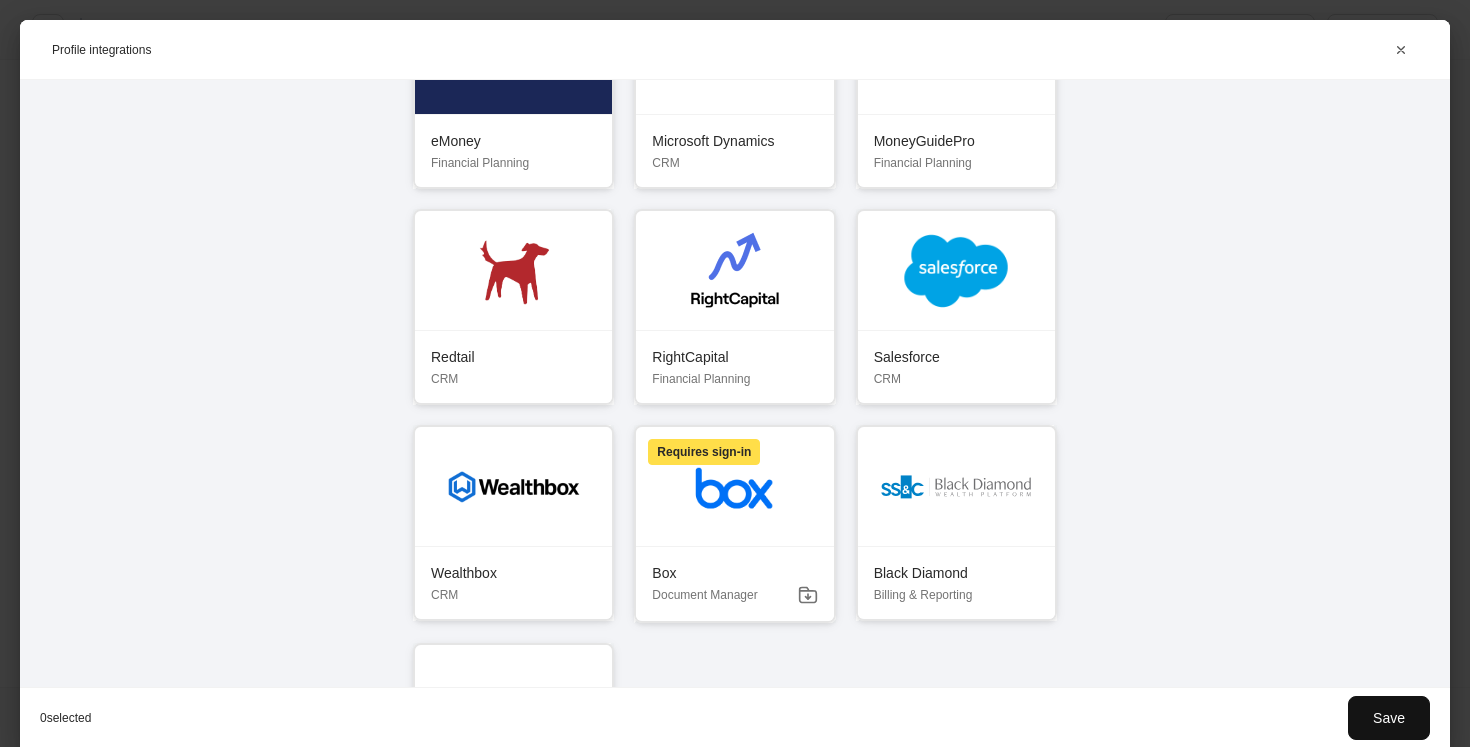 scroll, scrollTop: 277, scrollLeft: 0, axis: vertical 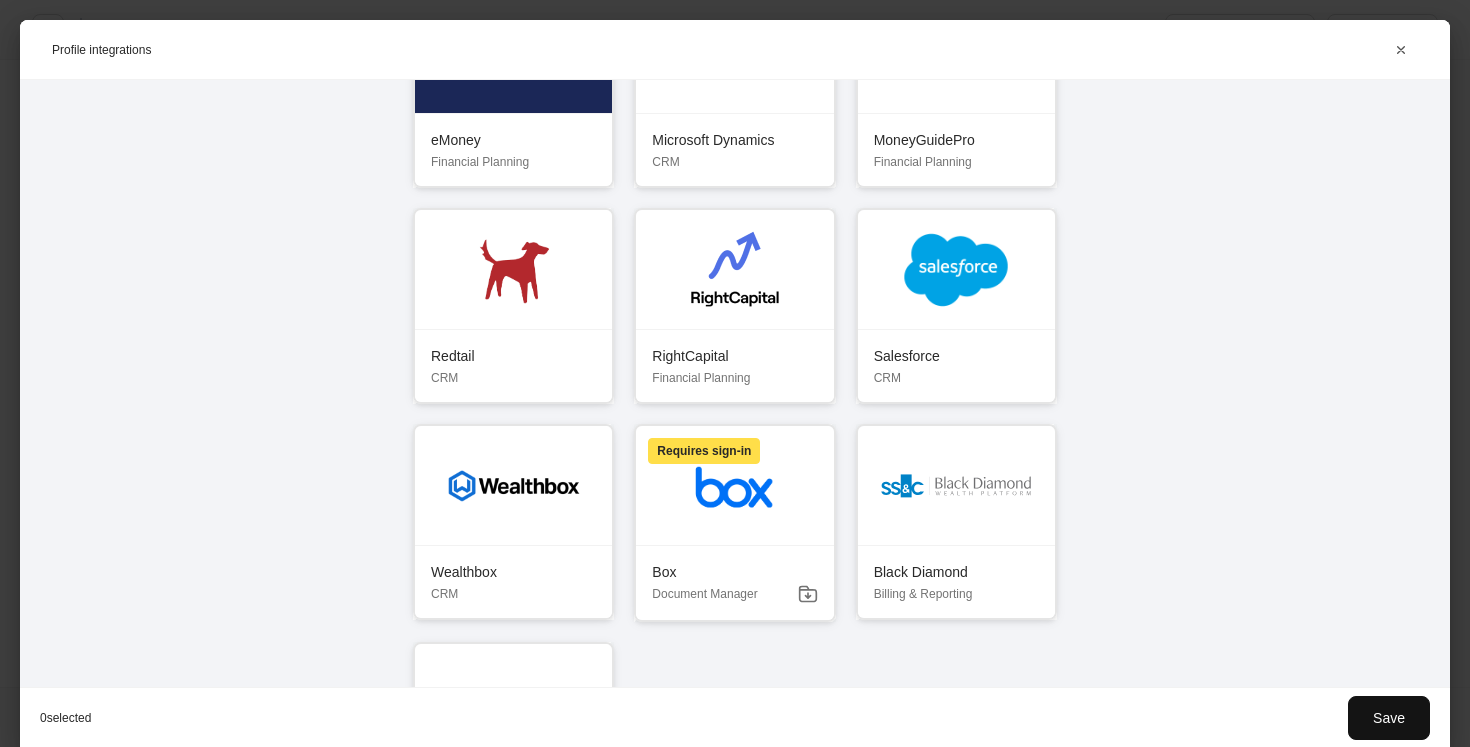 click on "Wealthbox CRM" at bounding box center [513, 582] 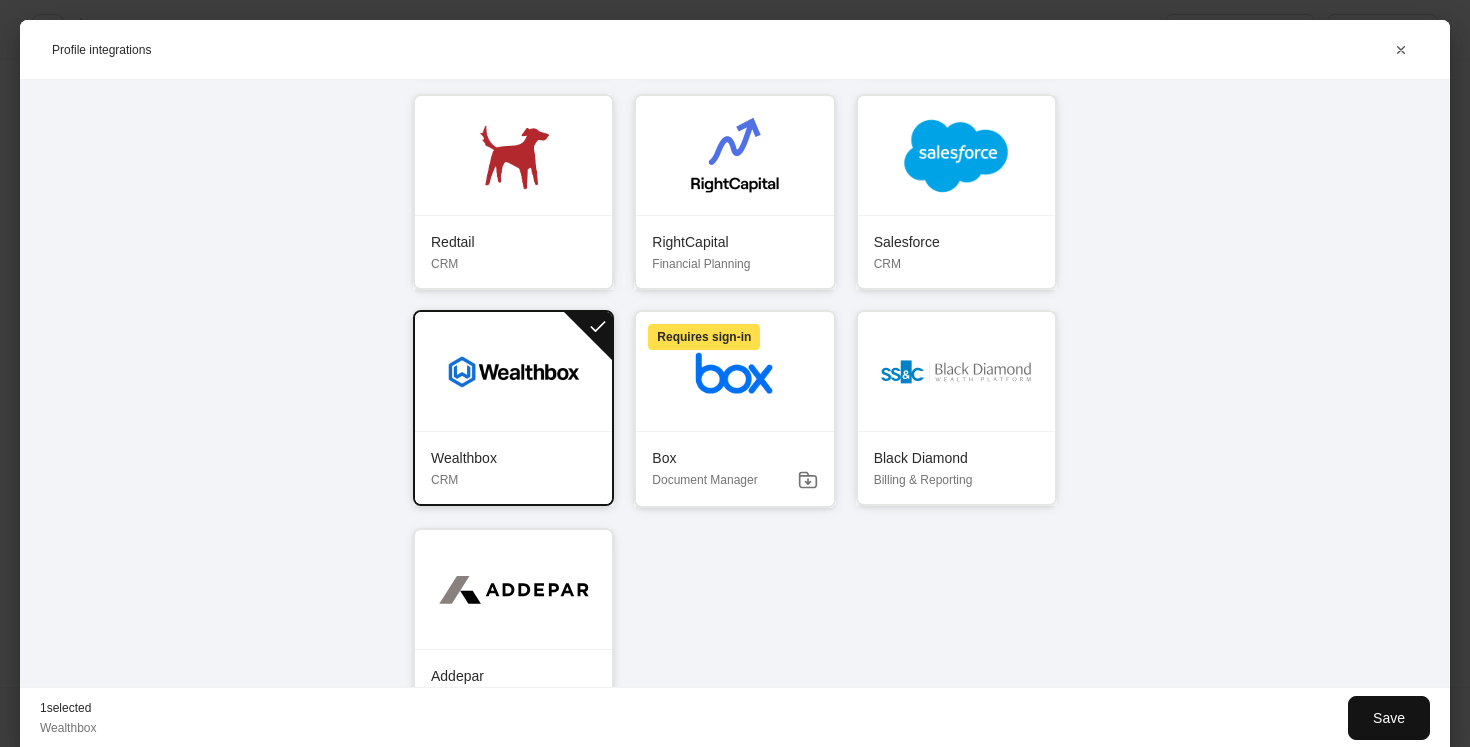 scroll, scrollTop: 393, scrollLeft: 0, axis: vertical 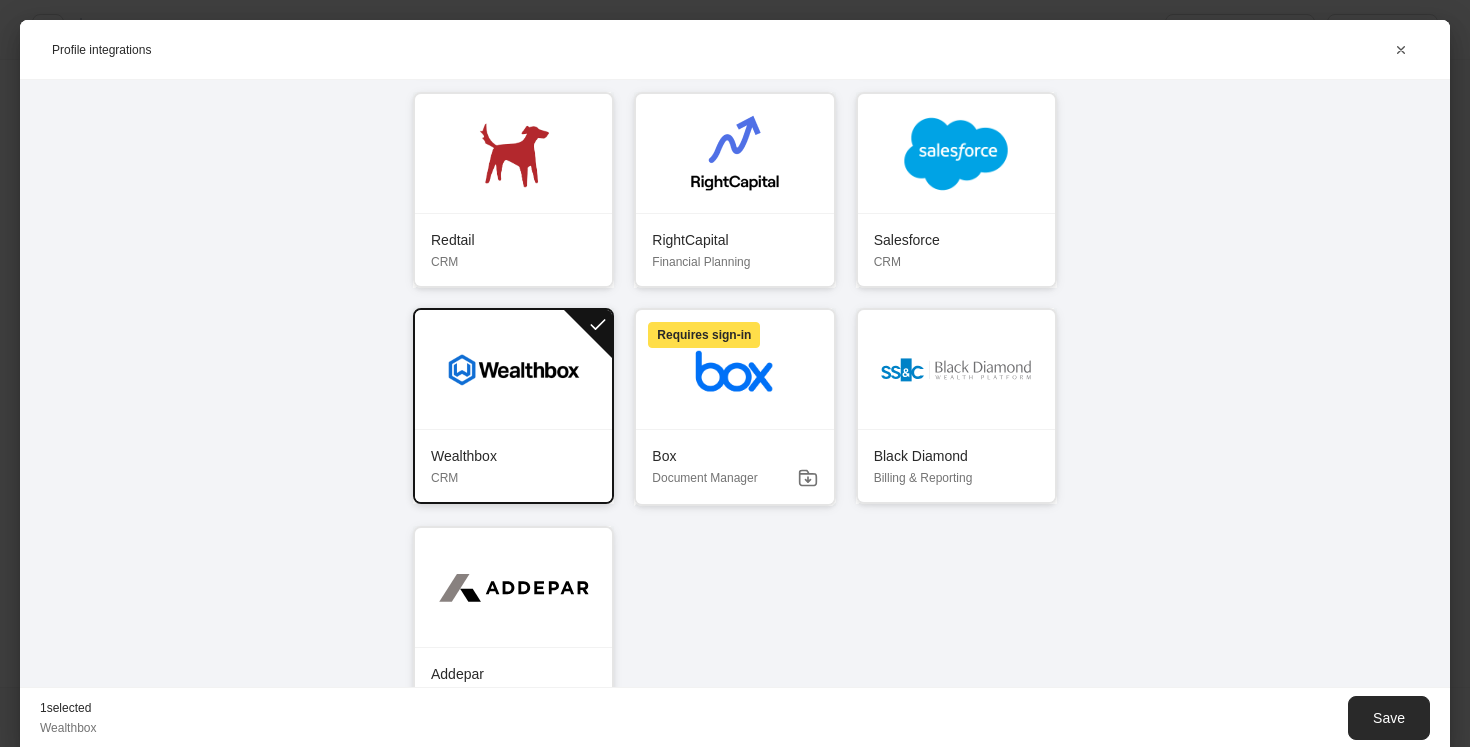 click on "Save" at bounding box center (1389, 718) 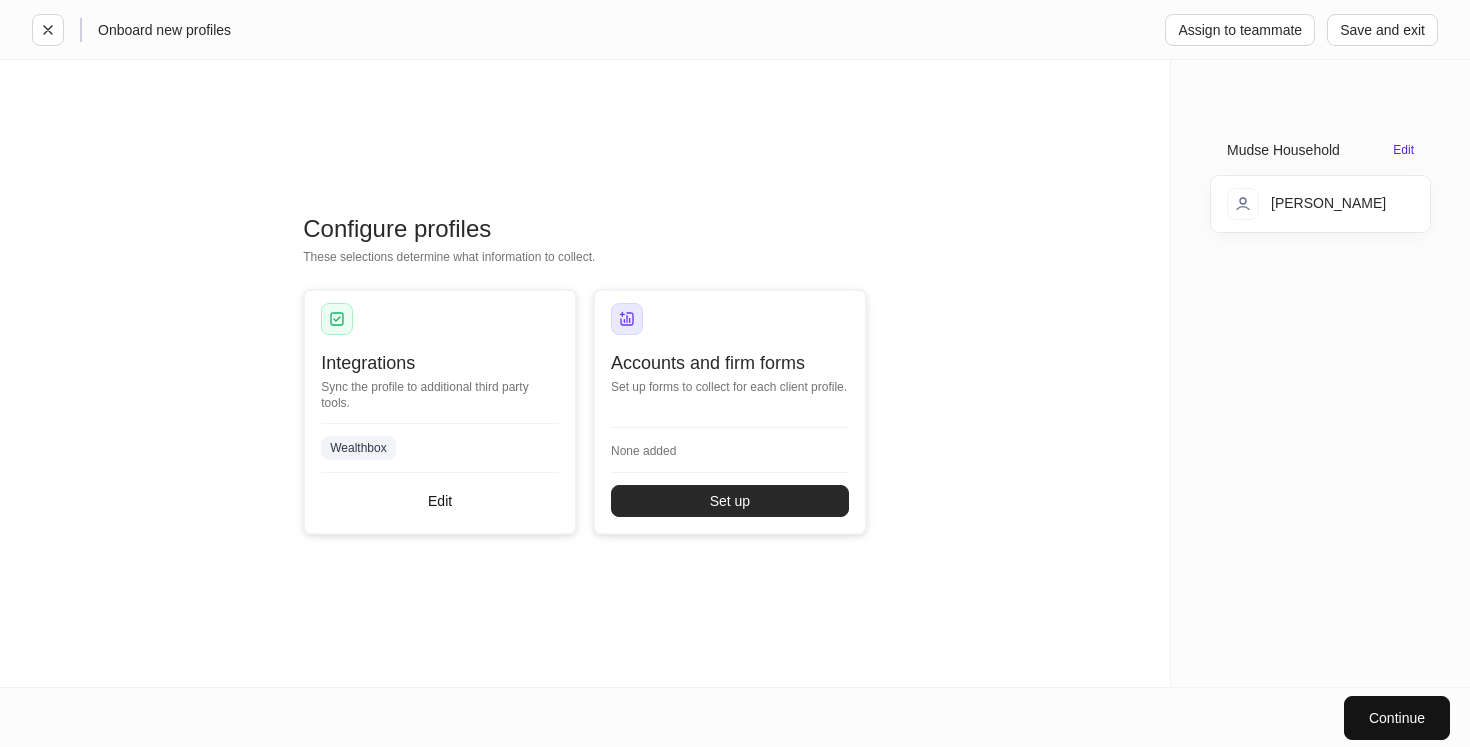 click on "Set up" at bounding box center (730, 501) 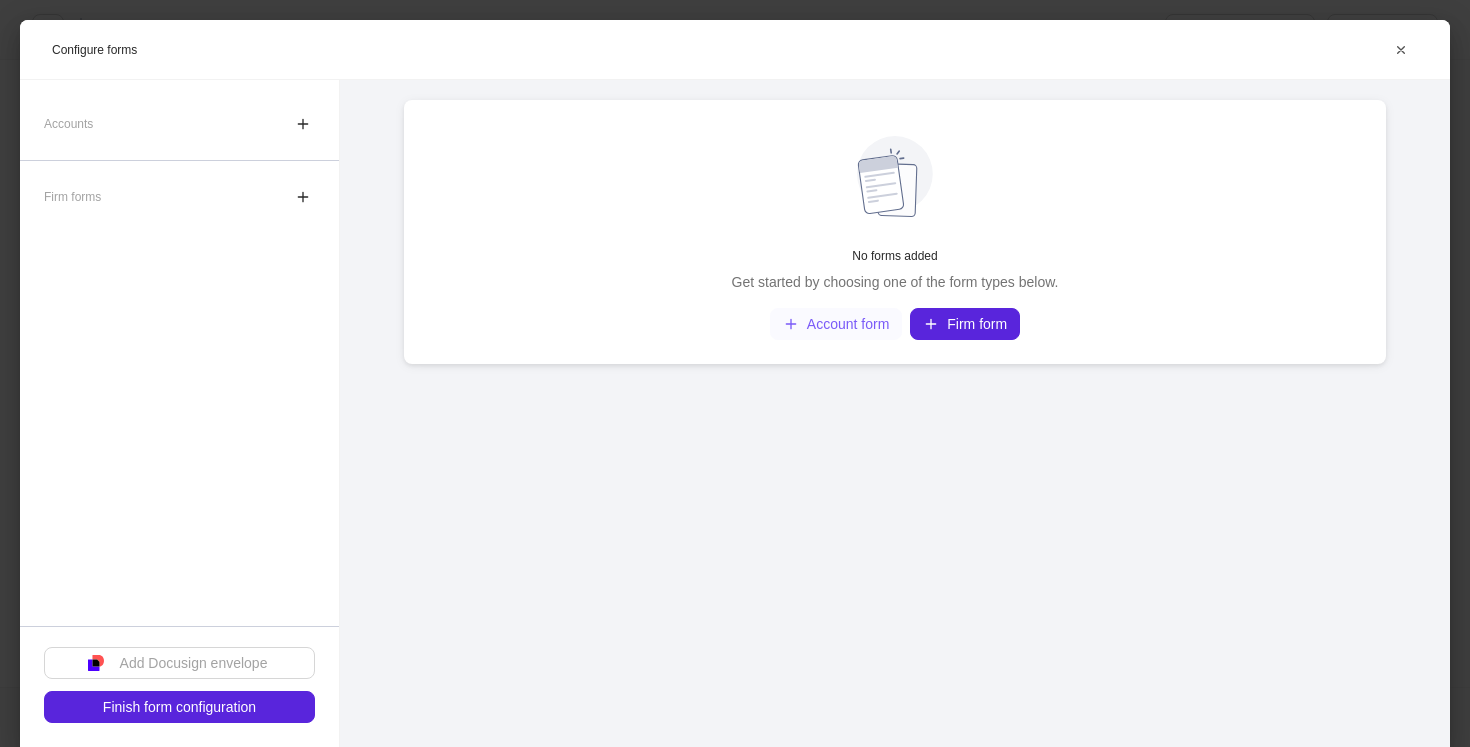 click on "Account form" at bounding box center (836, 324) 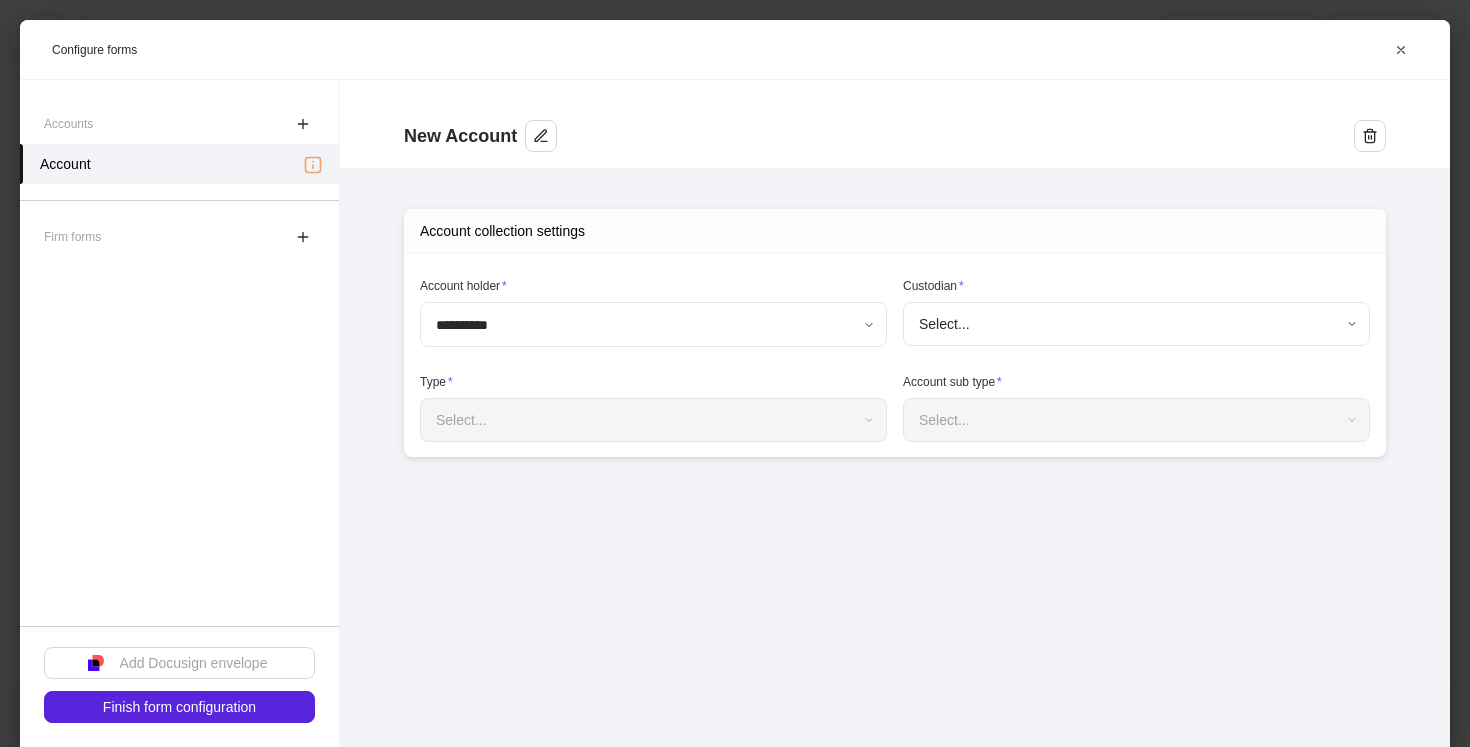 click on "**********" at bounding box center (735, 373) 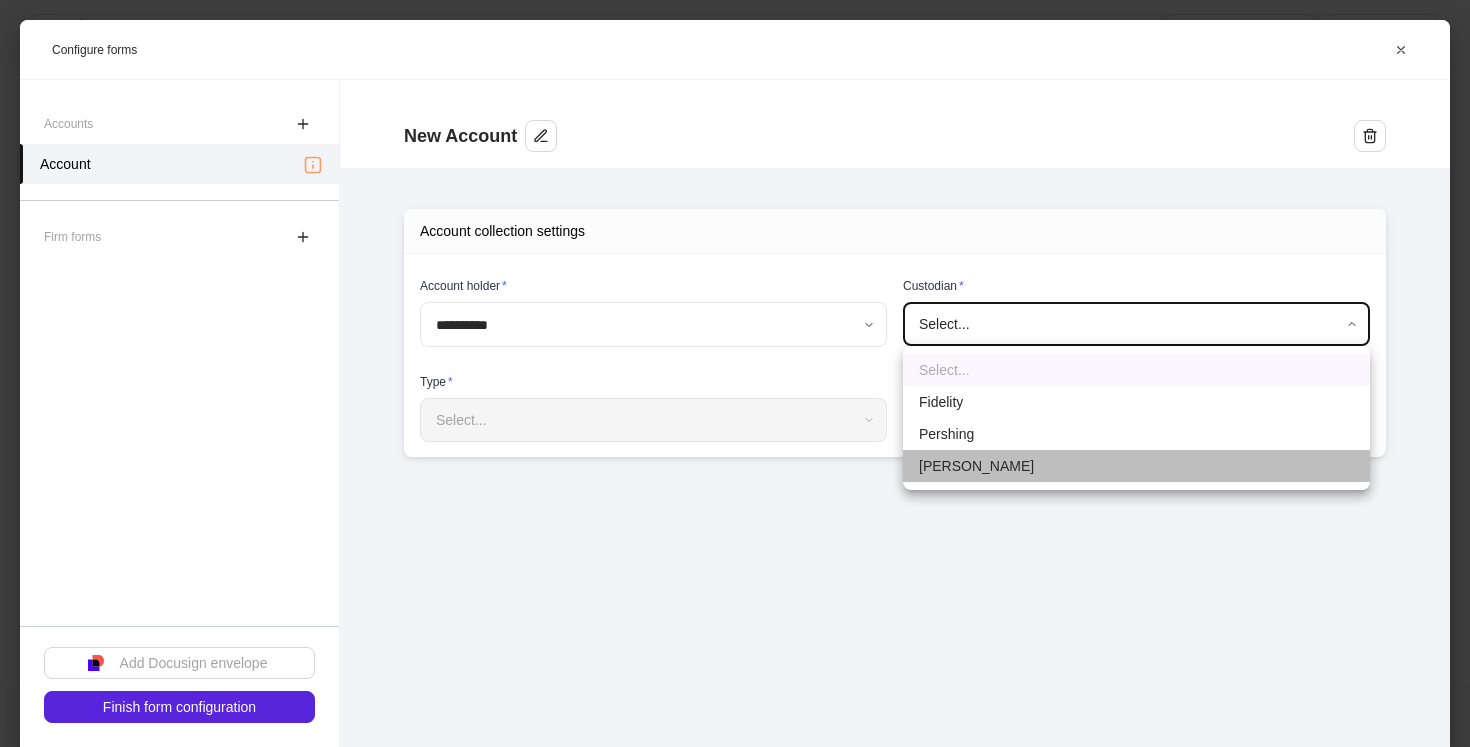 click on "[PERSON_NAME]" at bounding box center [1136, 466] 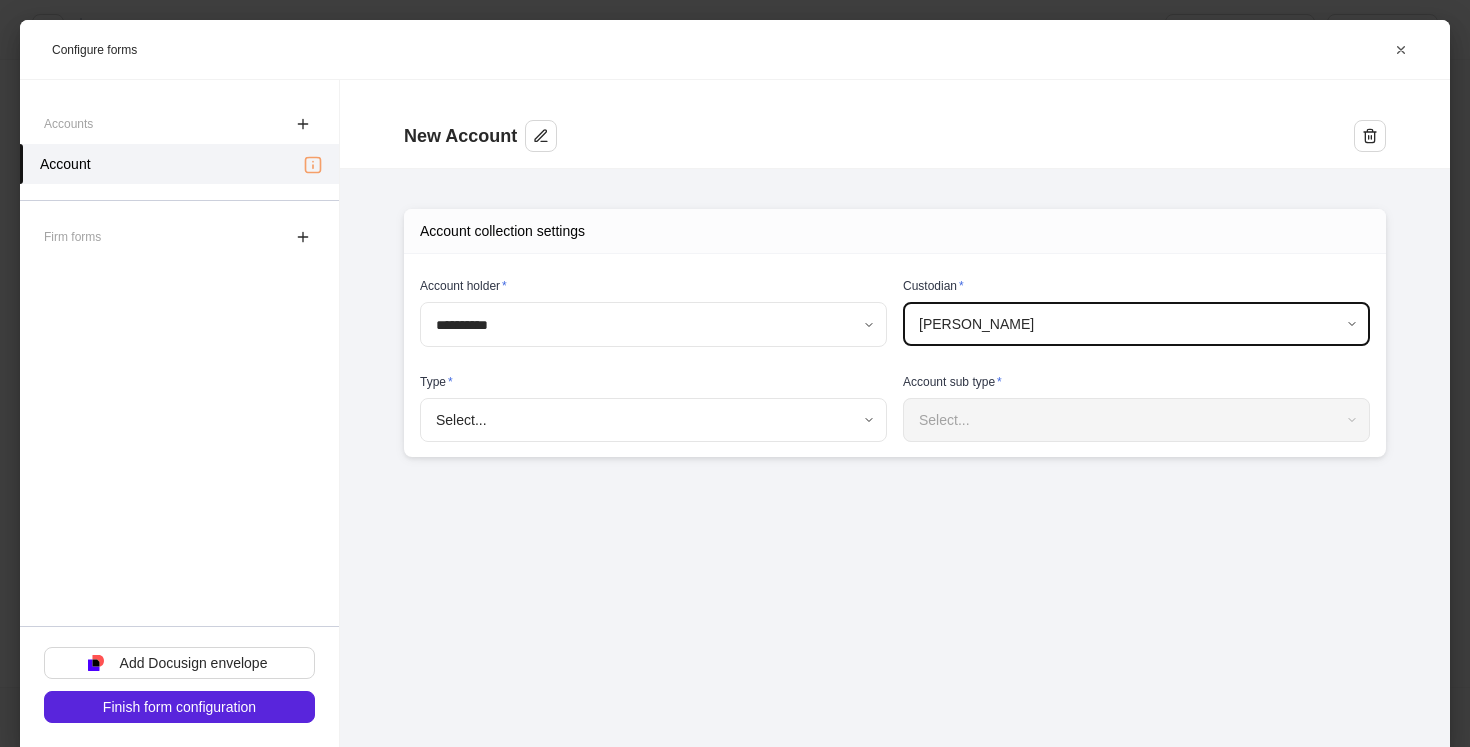 click on "**********" at bounding box center (735, 373) 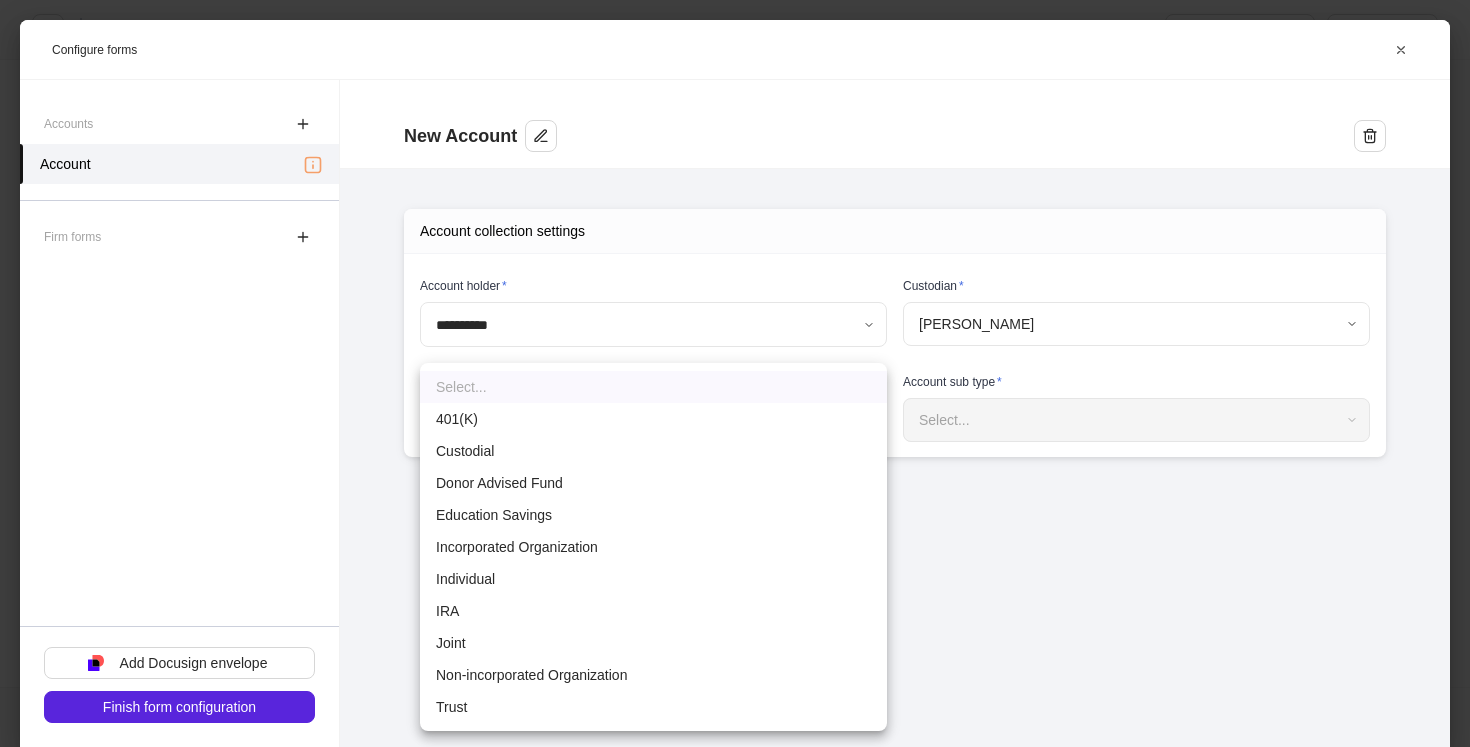 click on "Individual" at bounding box center (653, 579) 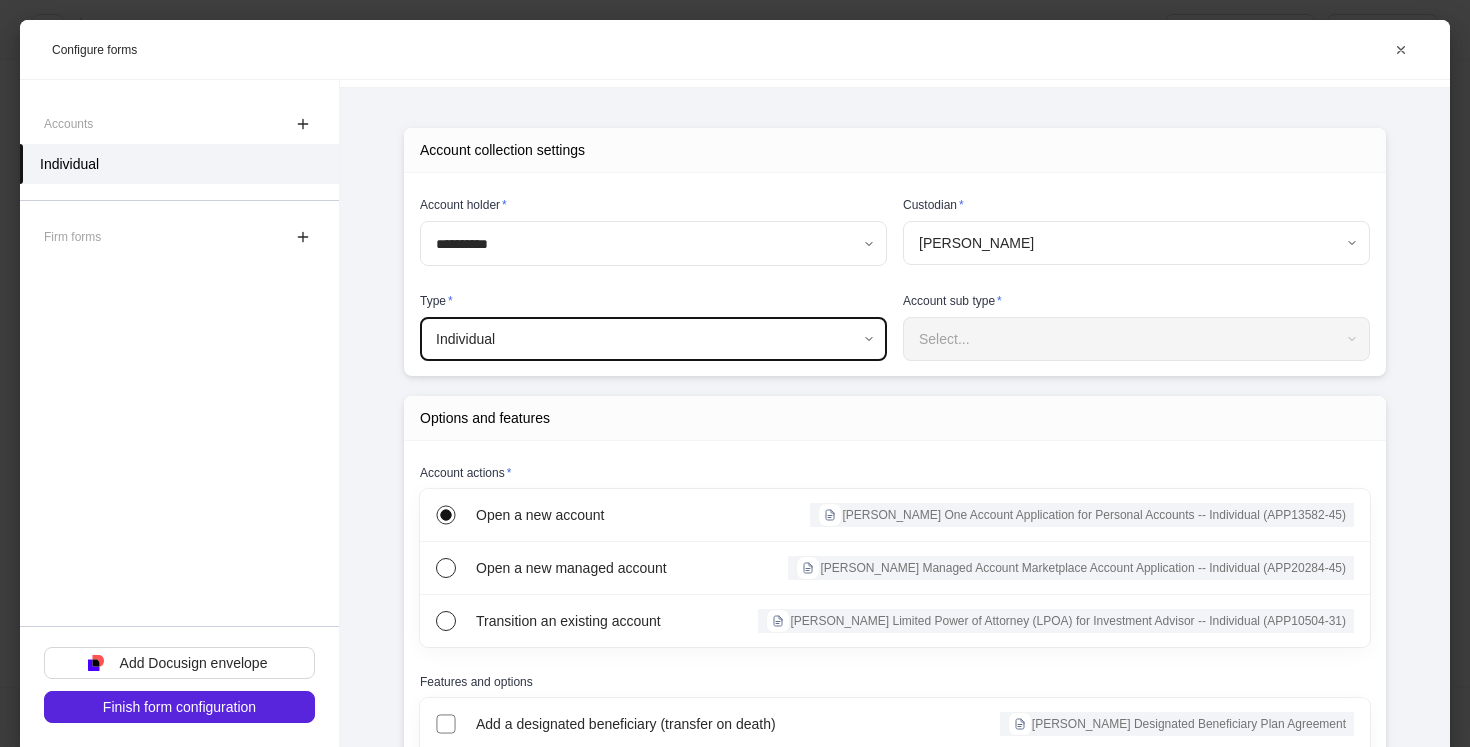 scroll, scrollTop: 64, scrollLeft: 0, axis: vertical 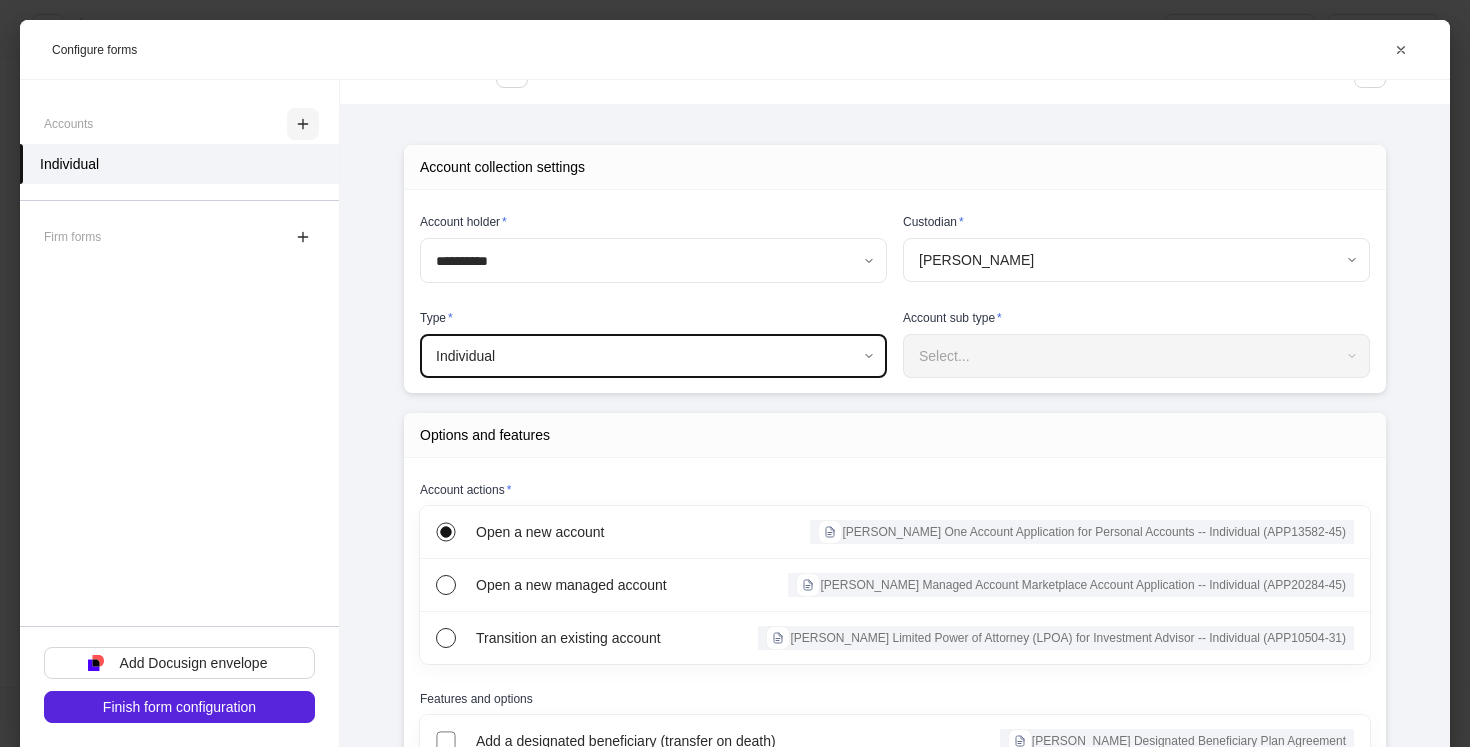 click 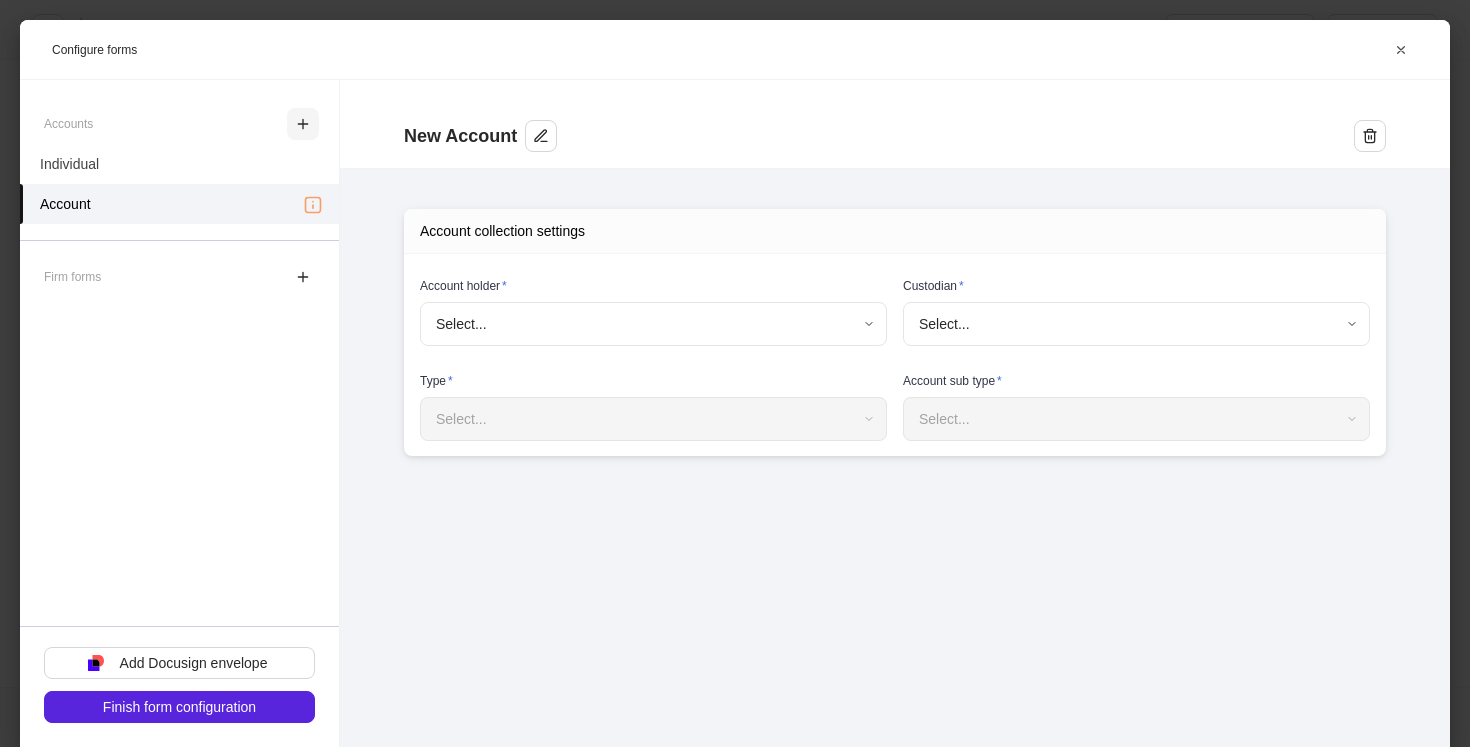 scroll, scrollTop: 0, scrollLeft: 0, axis: both 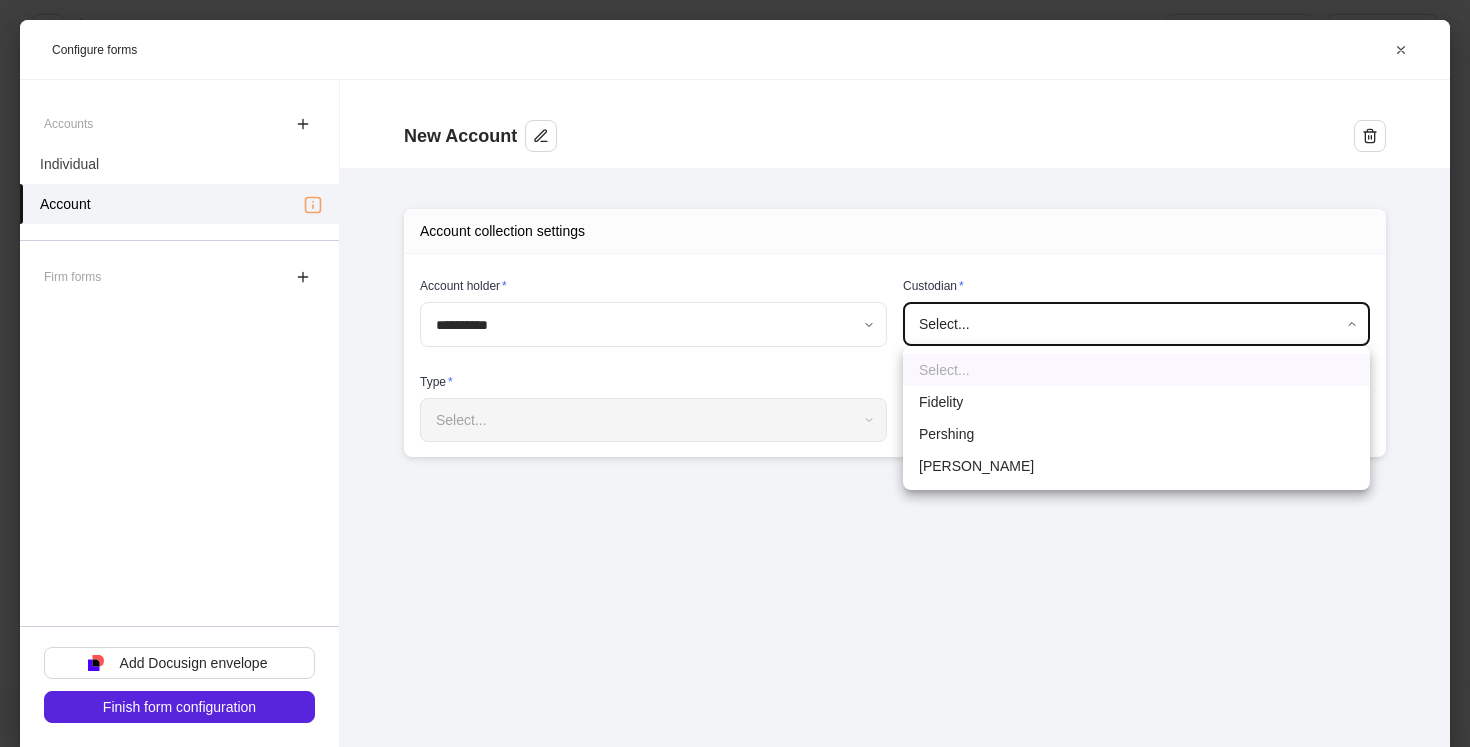 click on "**********" at bounding box center (735, 373) 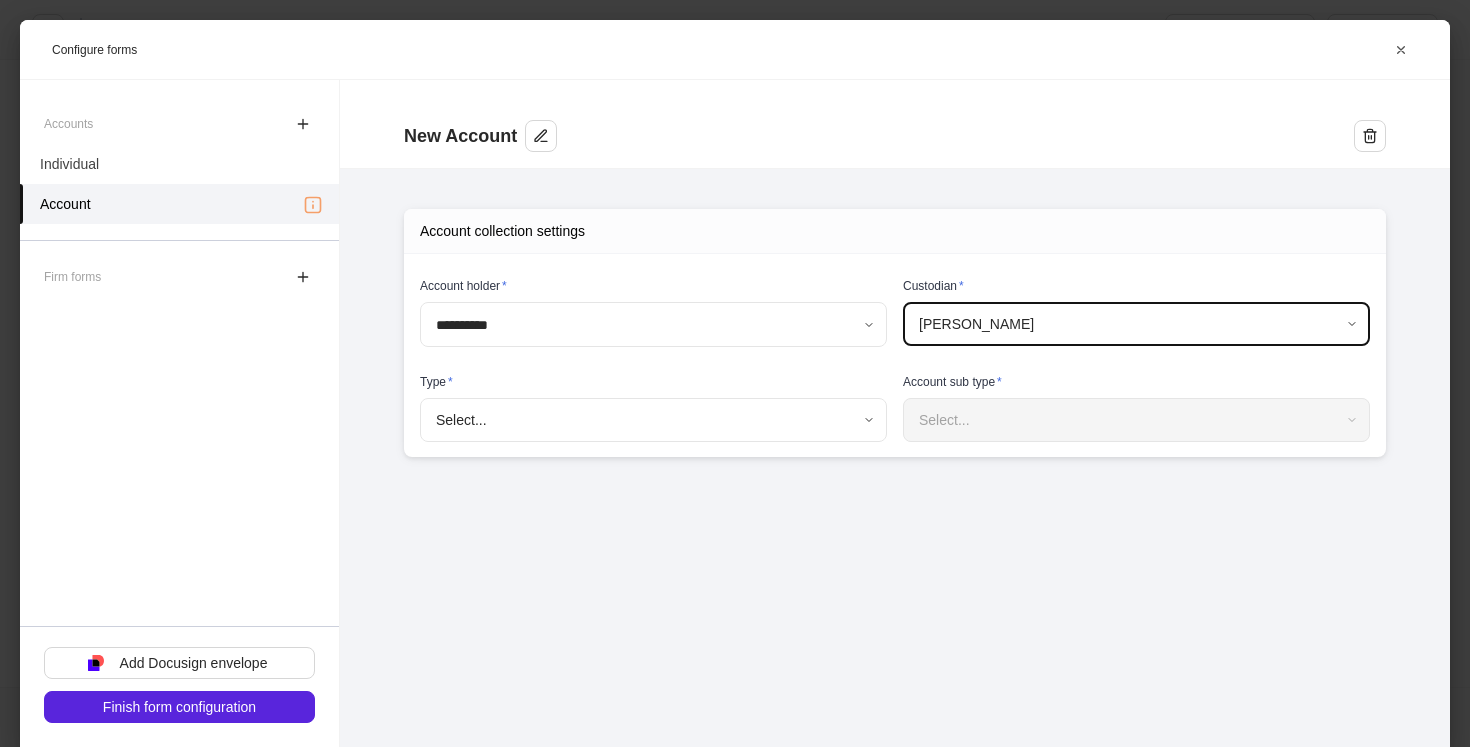 click on "**********" at bounding box center [735, 373] 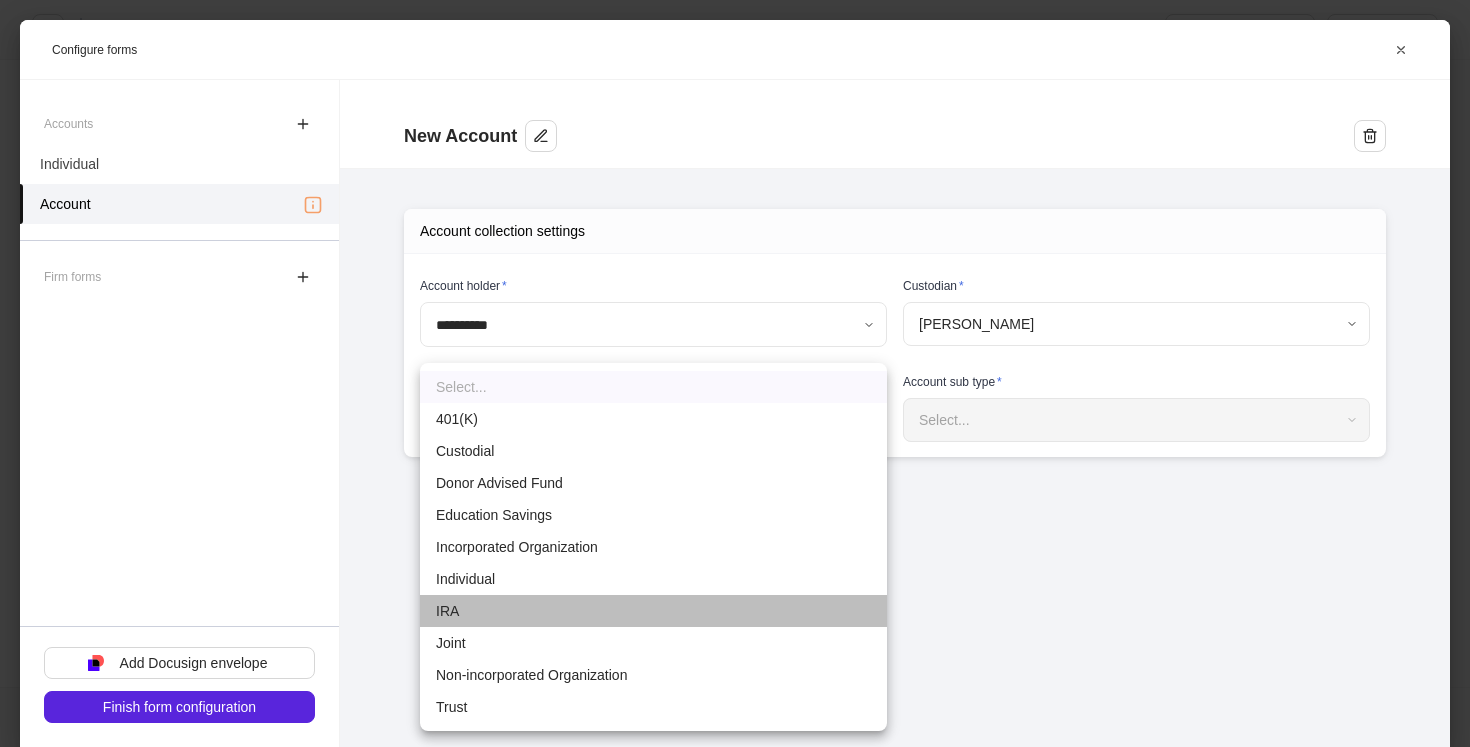 click on "IRA" at bounding box center [653, 611] 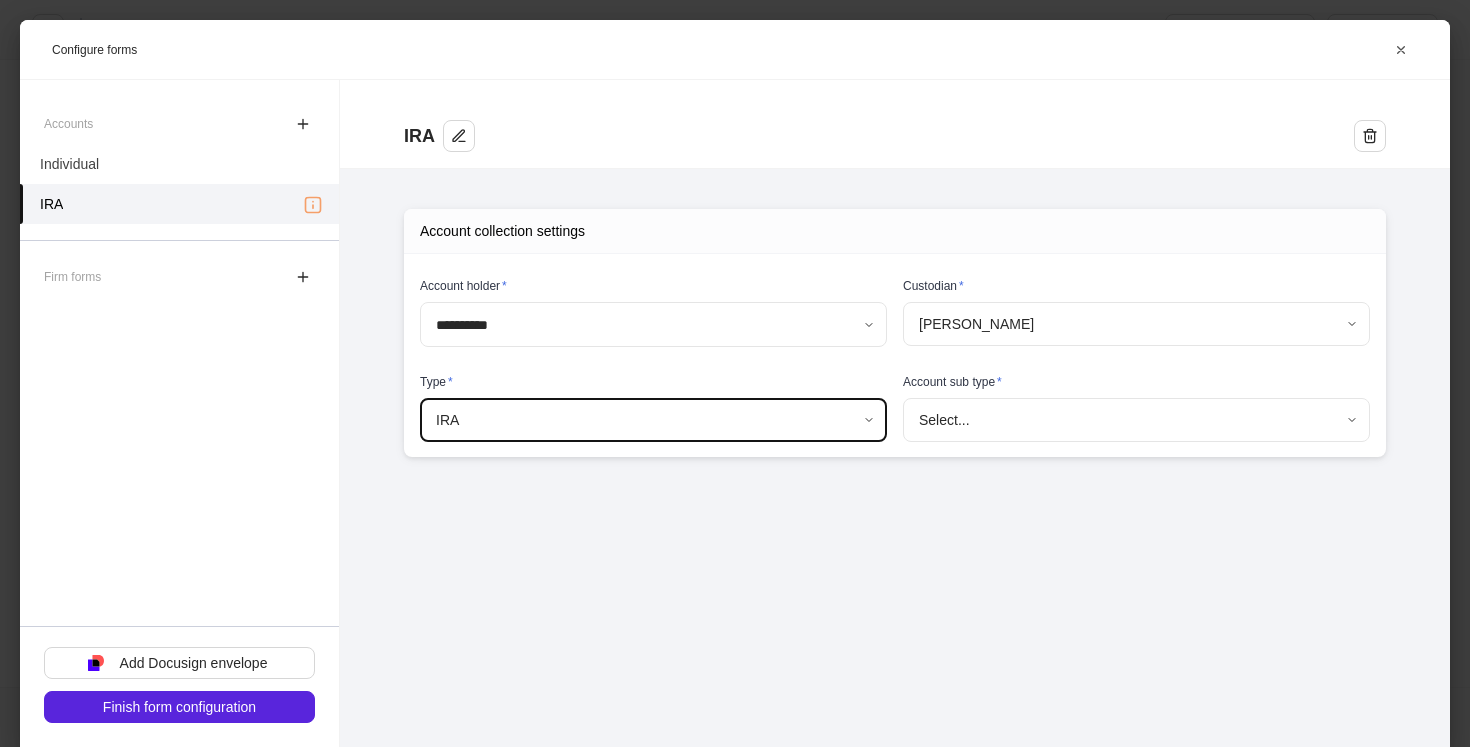 click on "**********" at bounding box center [735, 373] 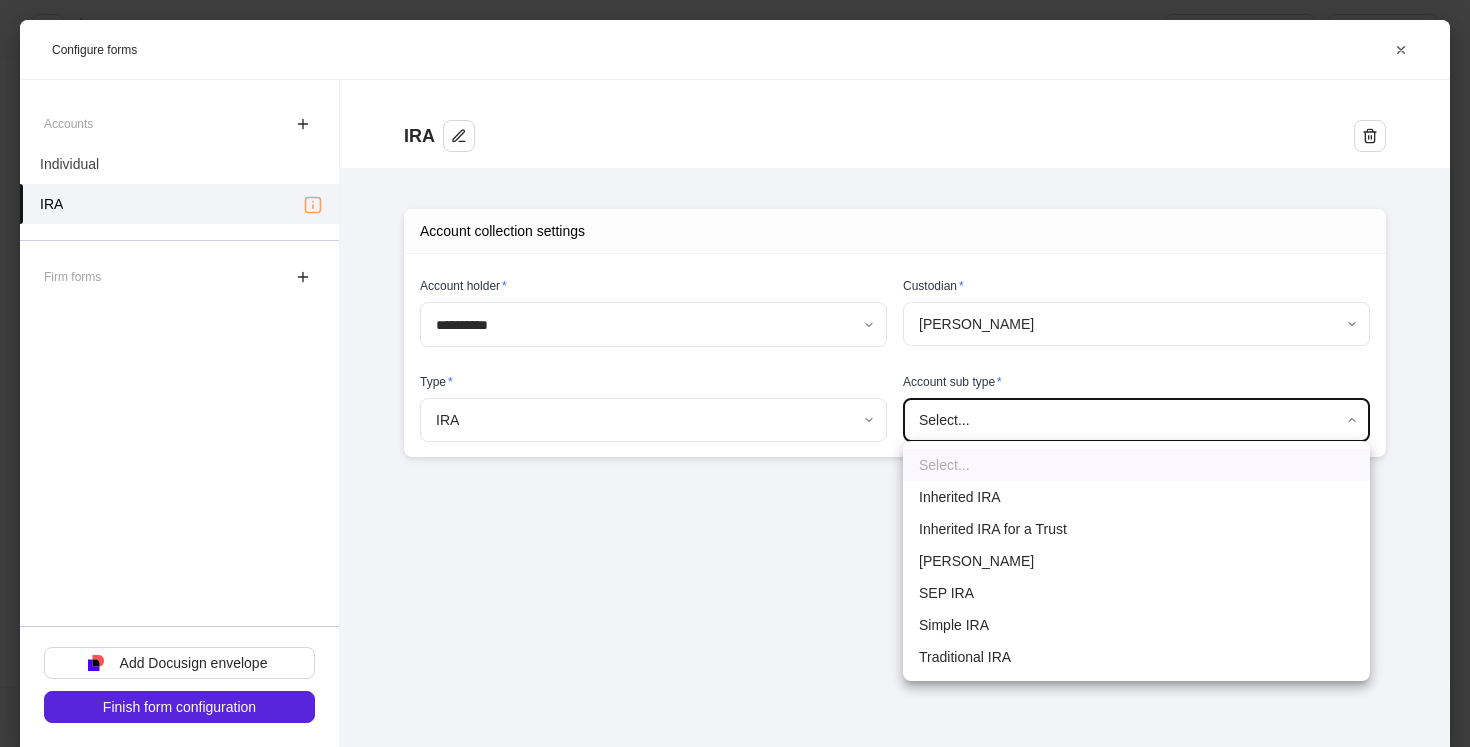 click on "Traditional IRA" at bounding box center (1136, 657) 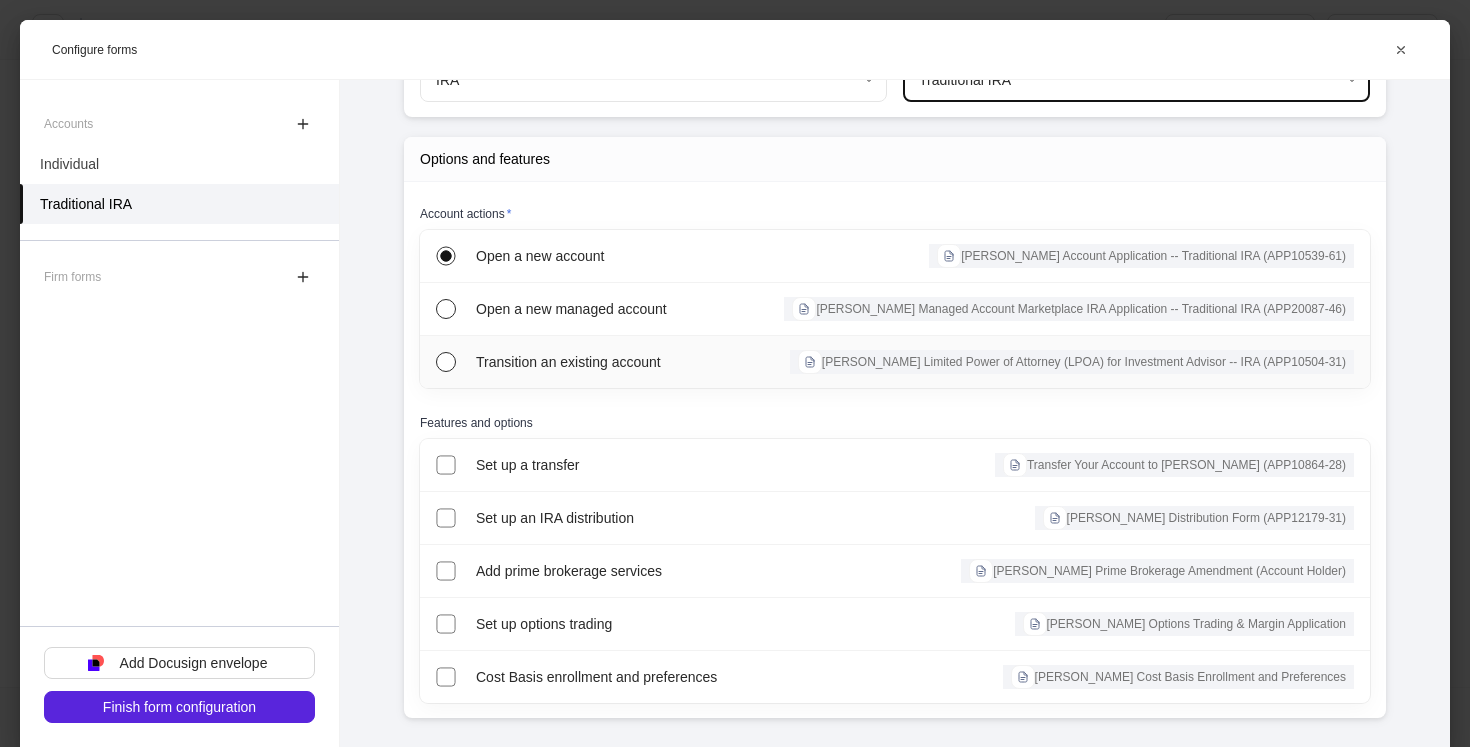 scroll, scrollTop: 350, scrollLeft: 0, axis: vertical 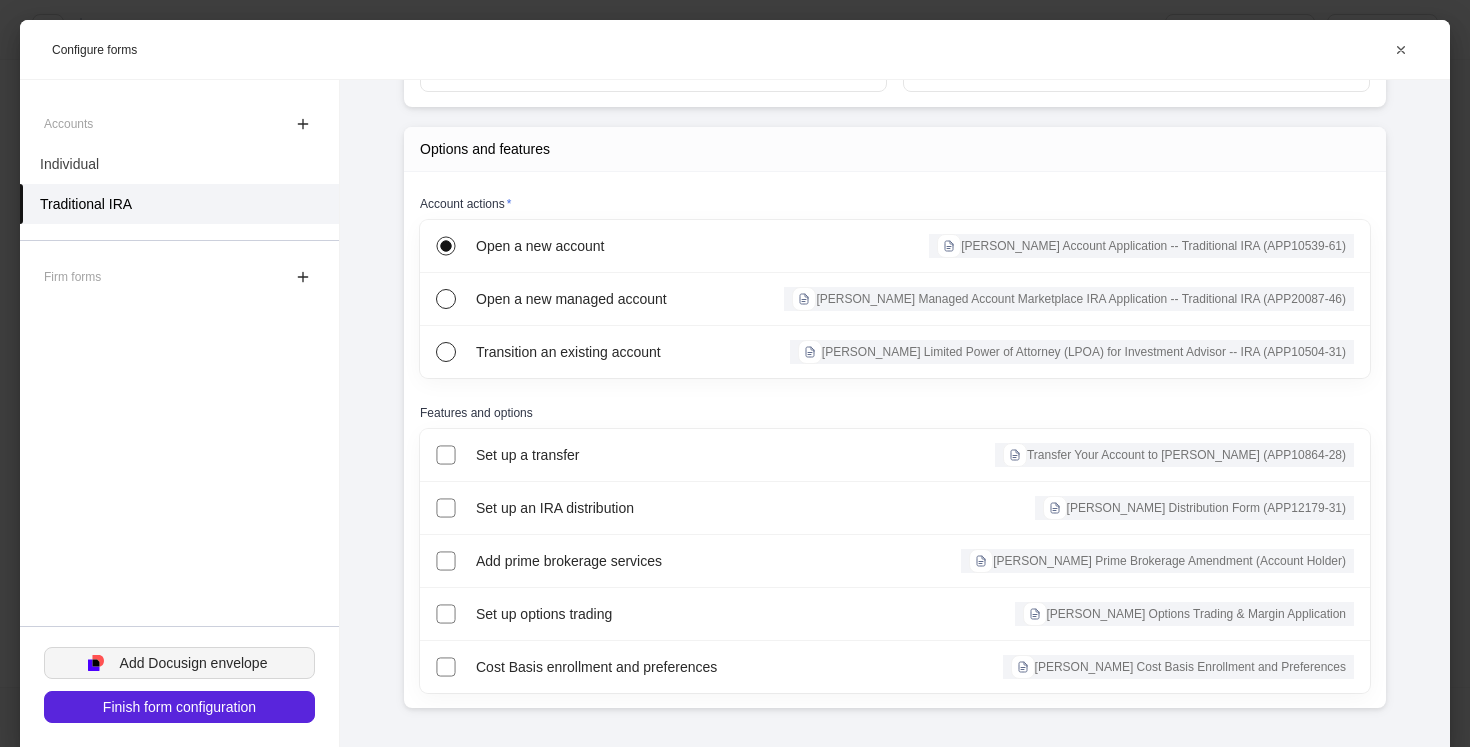 click on "Add Docusign envelope" at bounding box center [194, 663] 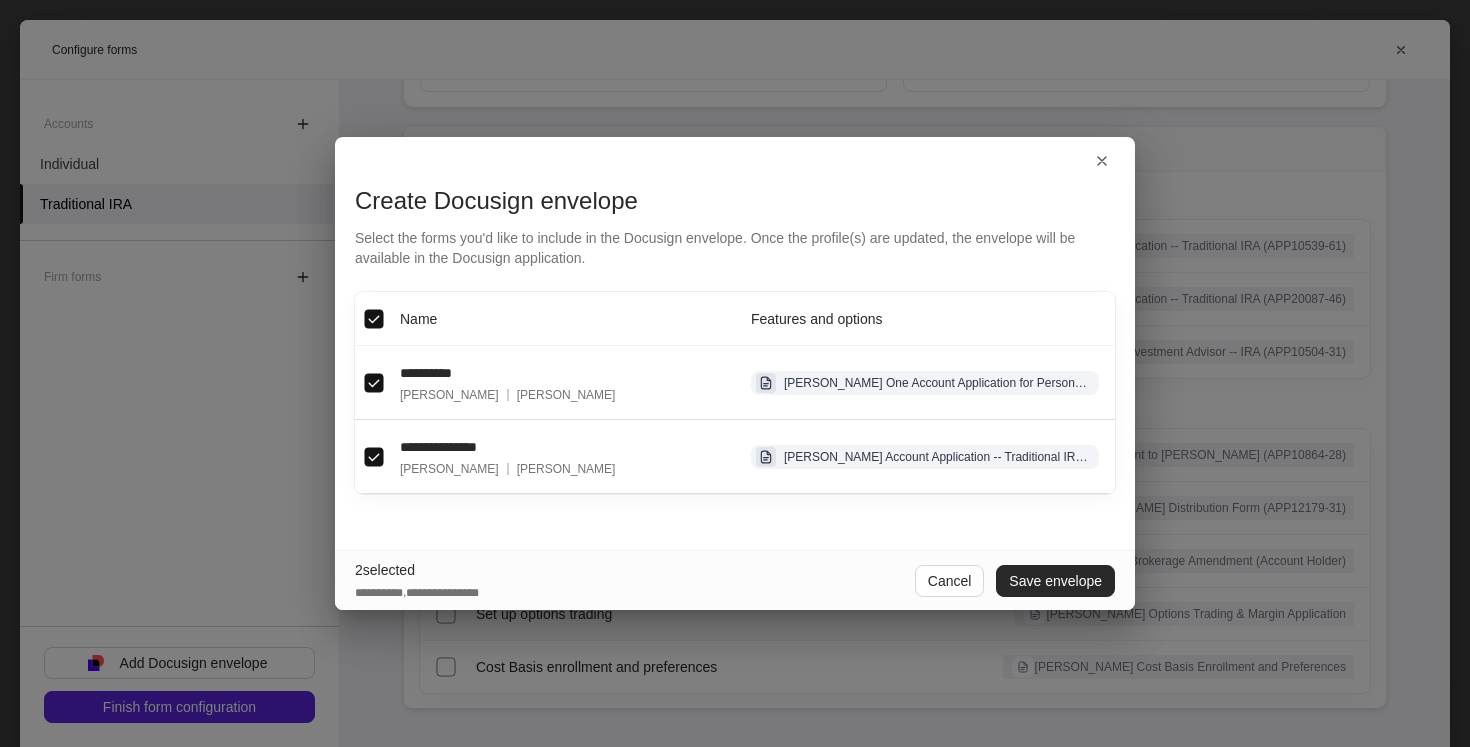 click on "Save envelope" at bounding box center [1055, 581] 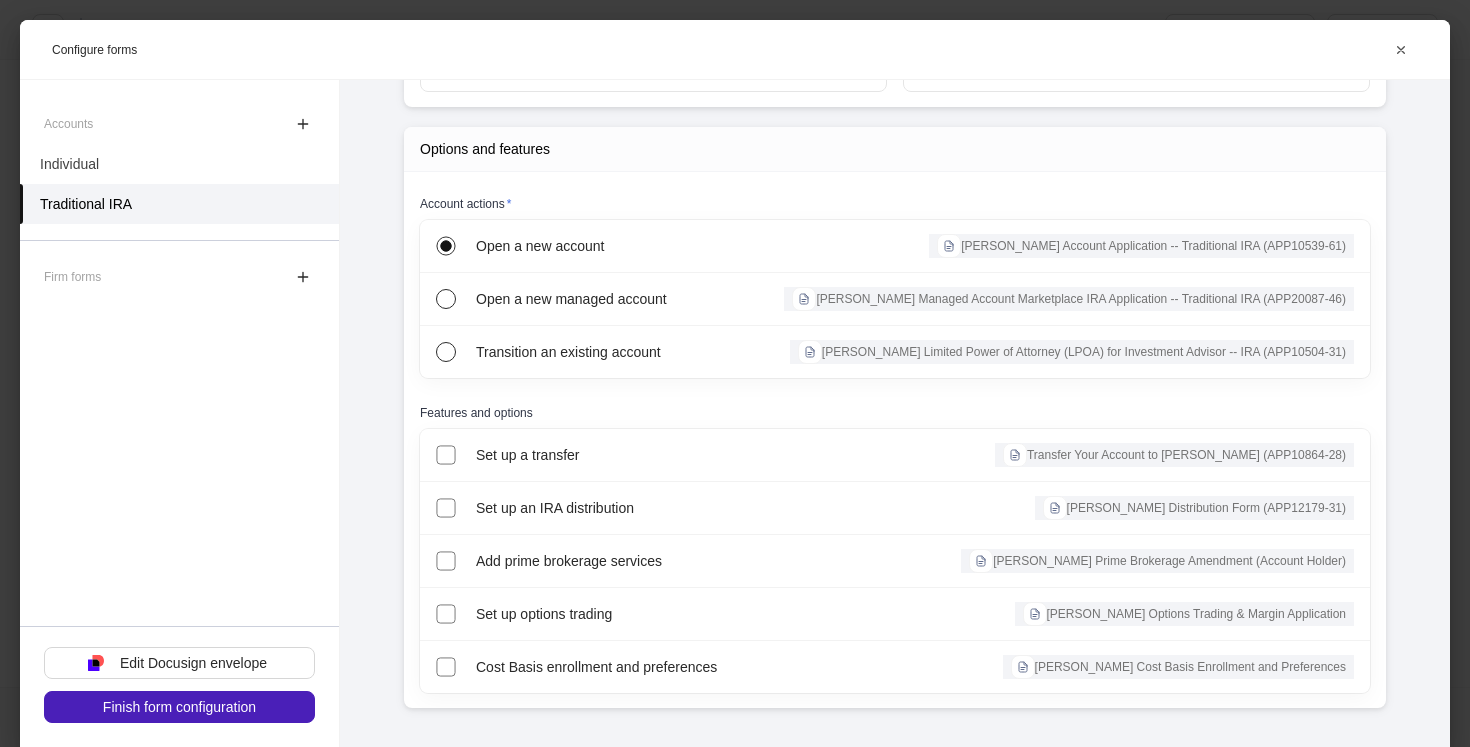 click on "Finish form configuration" at bounding box center (179, 707) 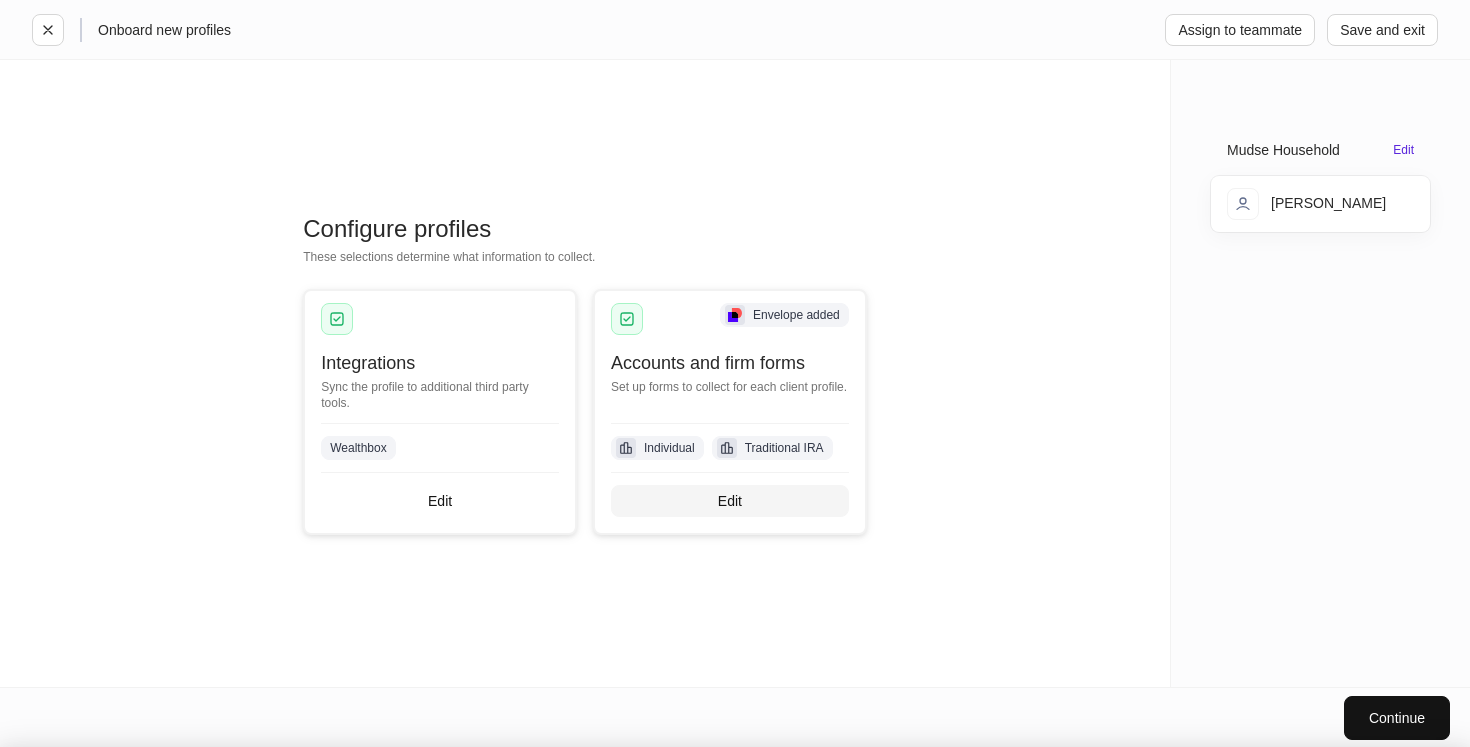scroll, scrollTop: 330, scrollLeft: 0, axis: vertical 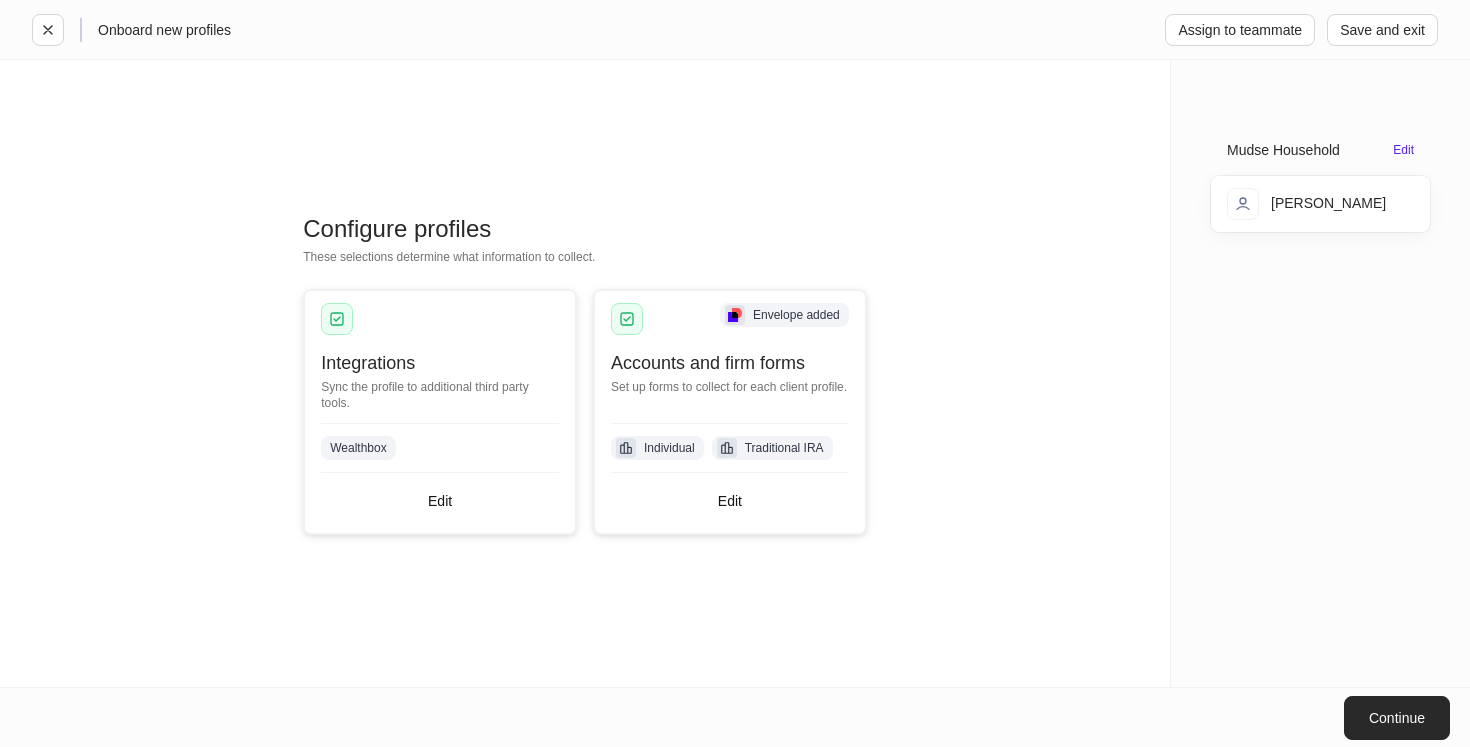 click on "Continue" at bounding box center (1397, 718) 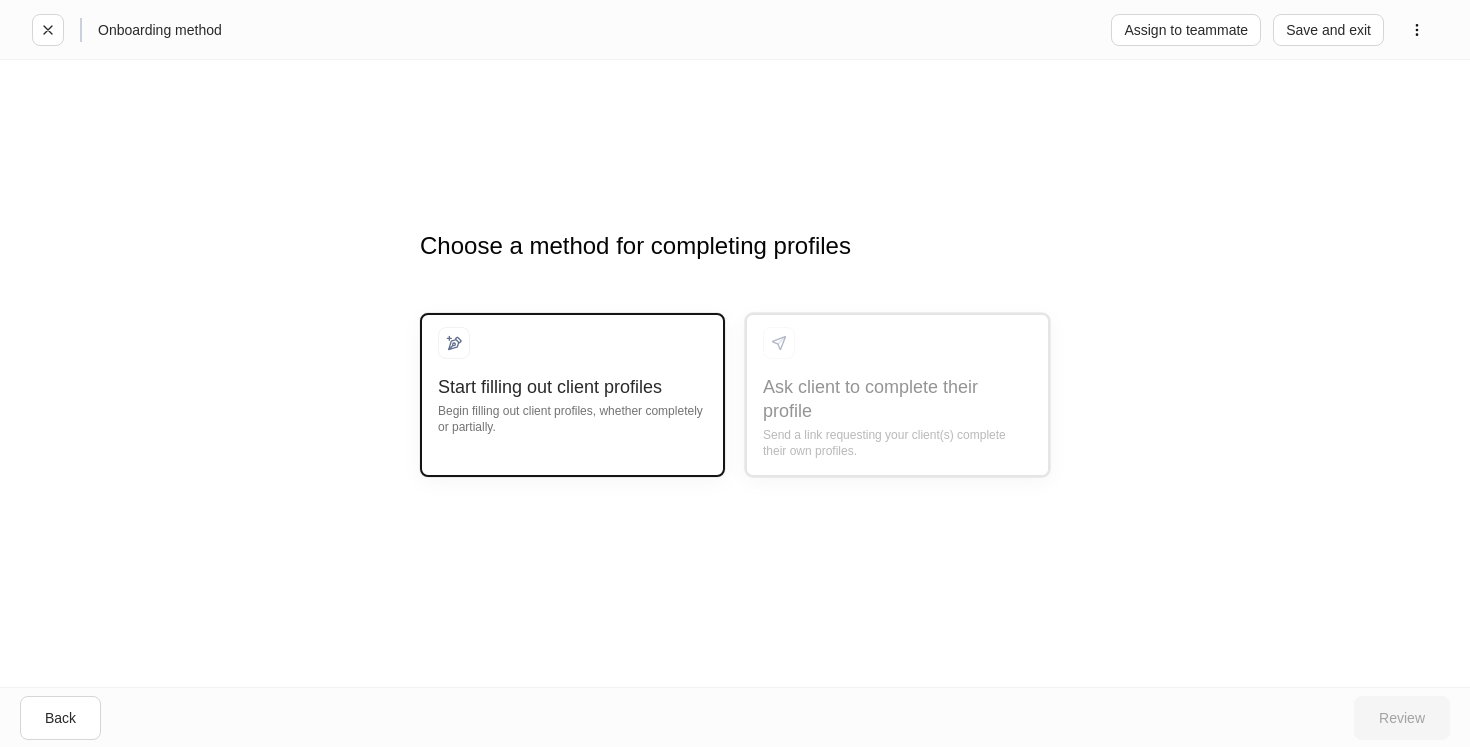 click on "Begin filling out client profiles, whether completely or partially." at bounding box center (572, 417) 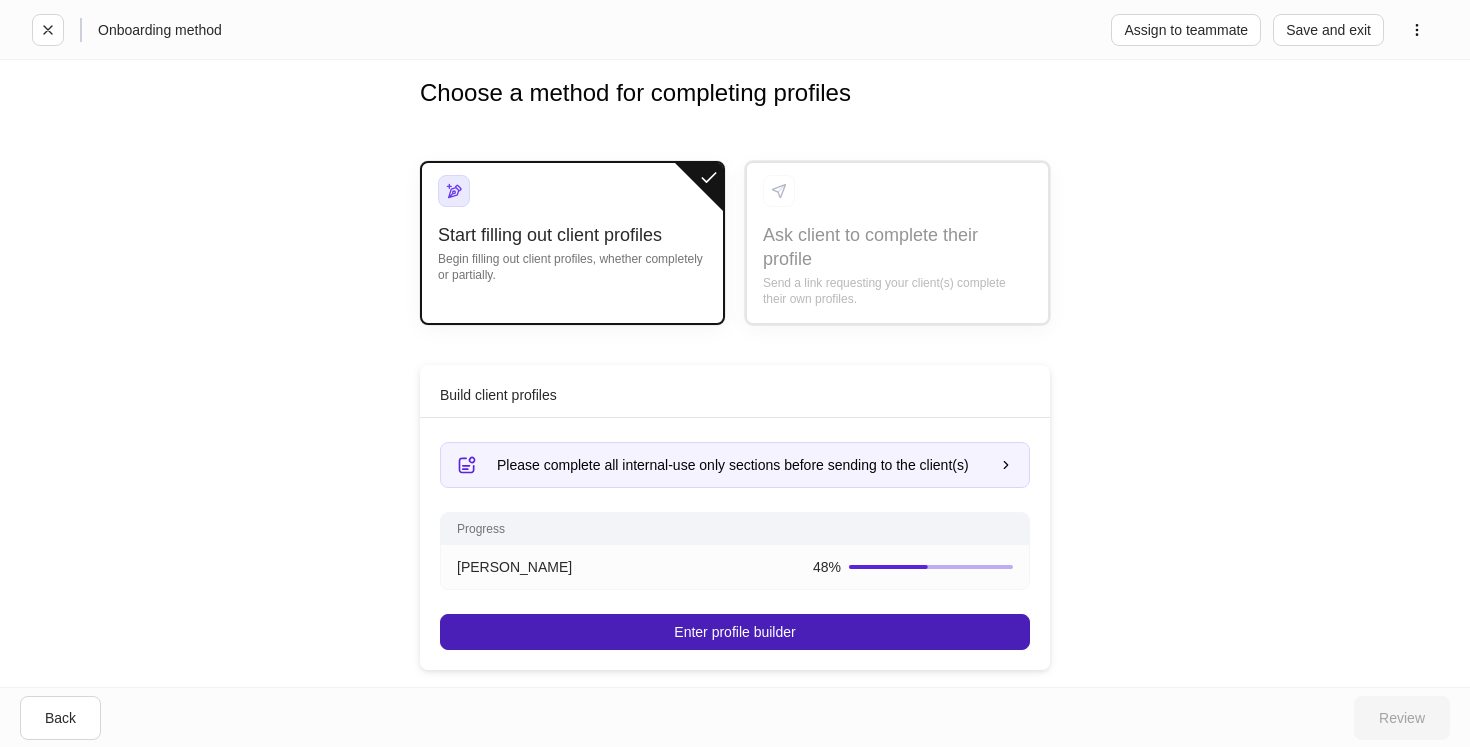 click on "Enter profile builder" at bounding box center (735, 632) 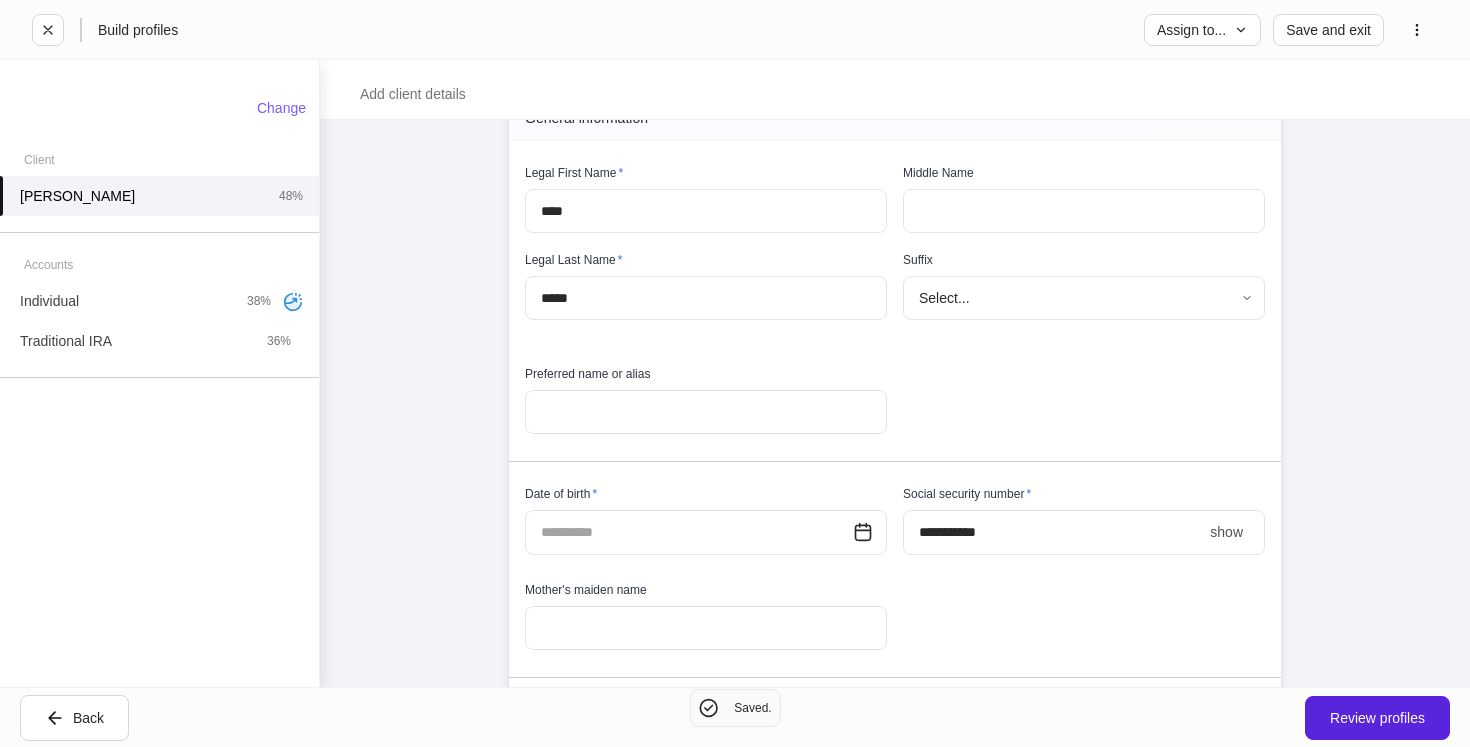 scroll, scrollTop: 183, scrollLeft: 0, axis: vertical 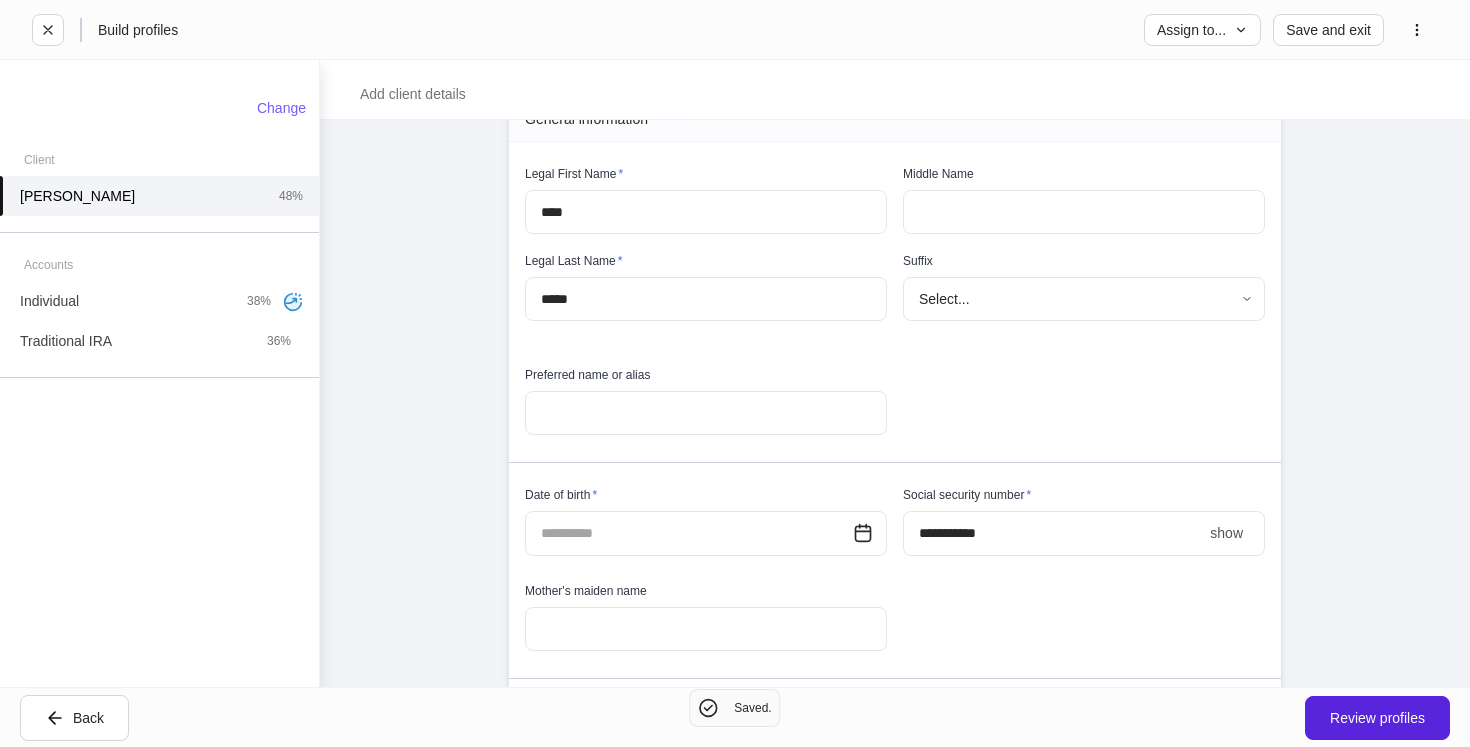 click at bounding box center (689, 533) 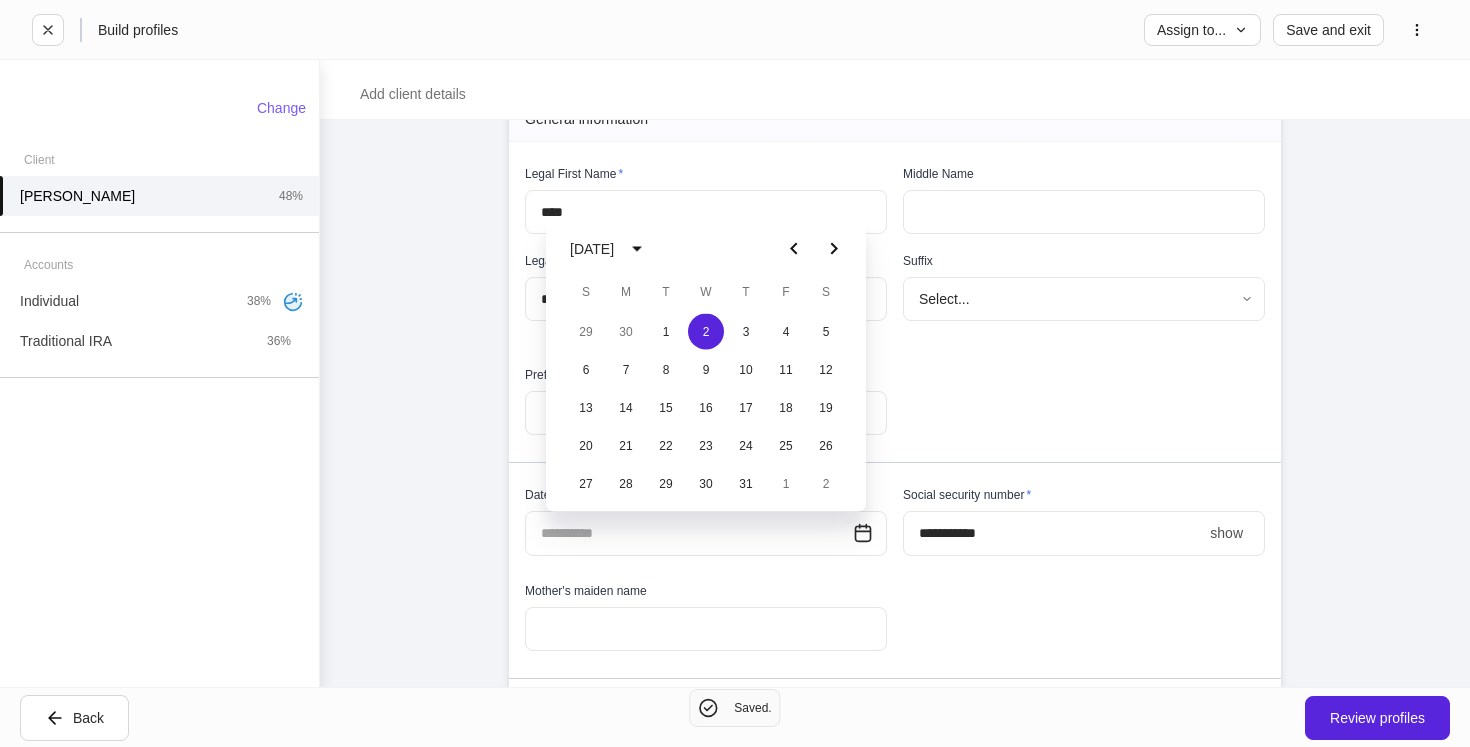 click on "[DATE]" at bounding box center [592, 249] 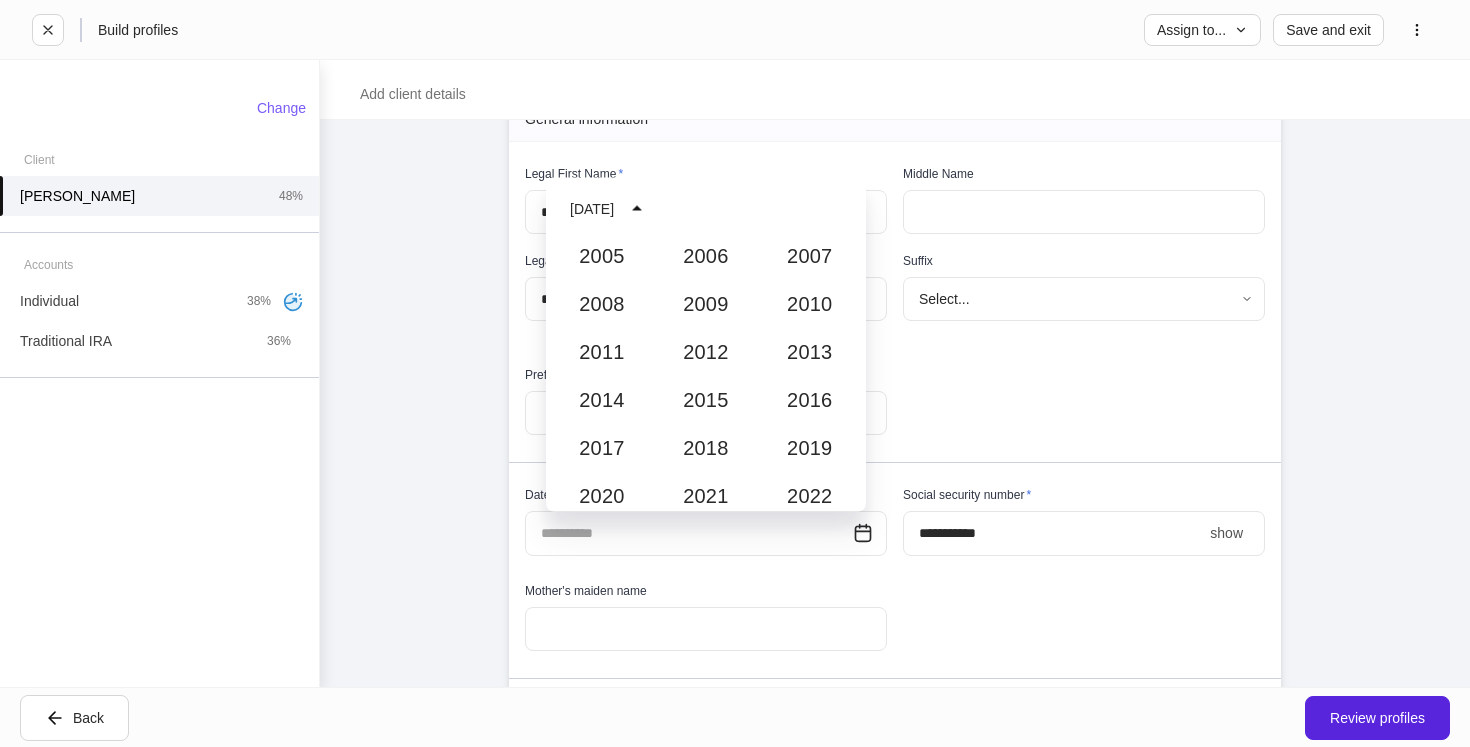 scroll, scrollTop: 1679, scrollLeft: 0, axis: vertical 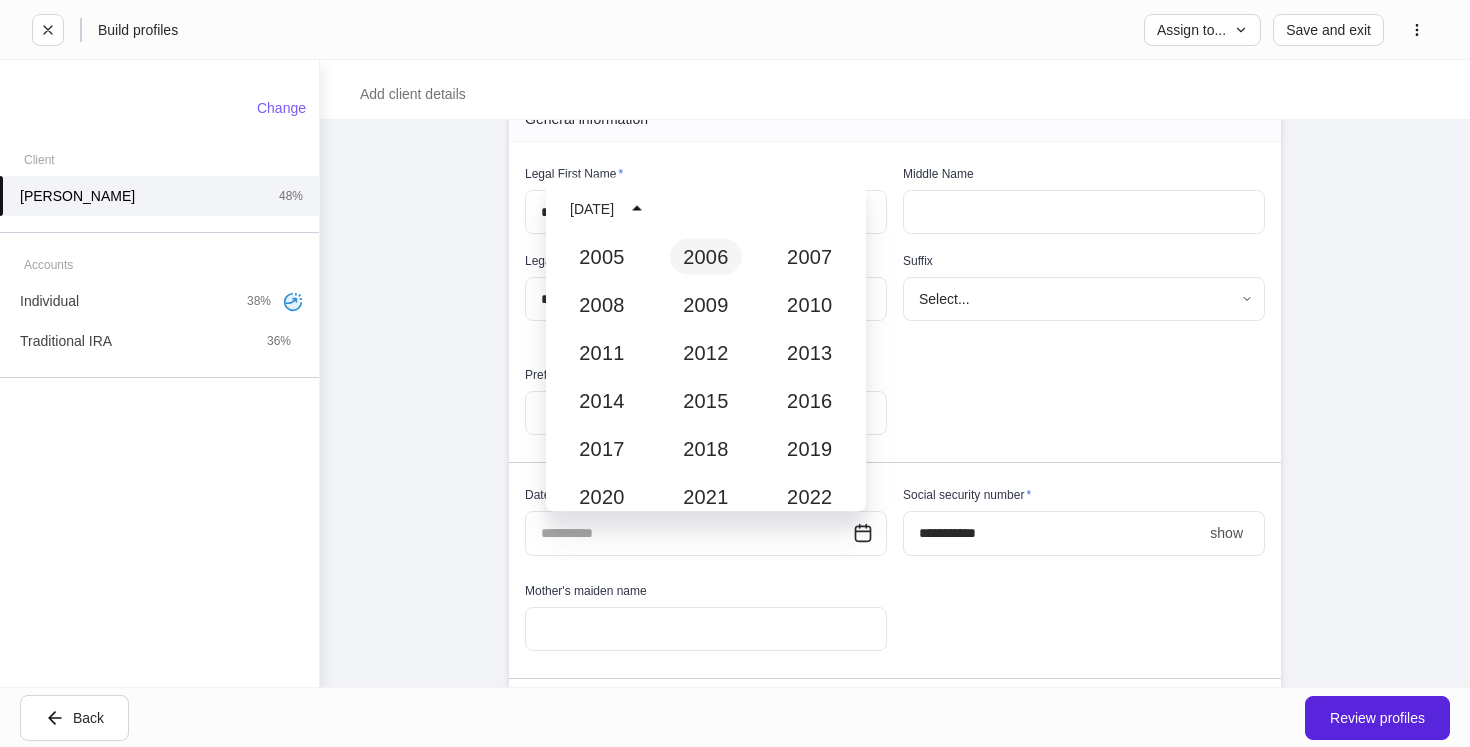 click on "2006" at bounding box center [706, 257] 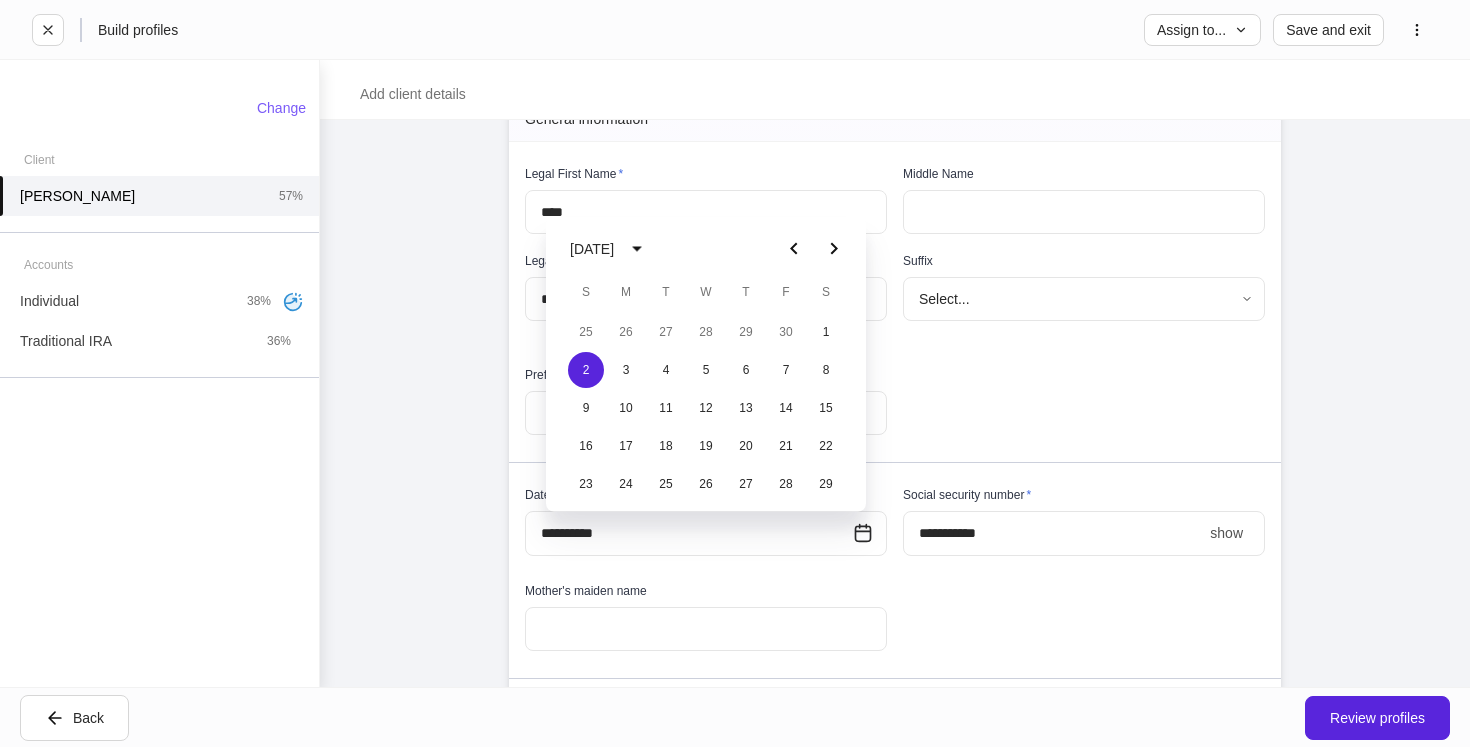 type on "**********" 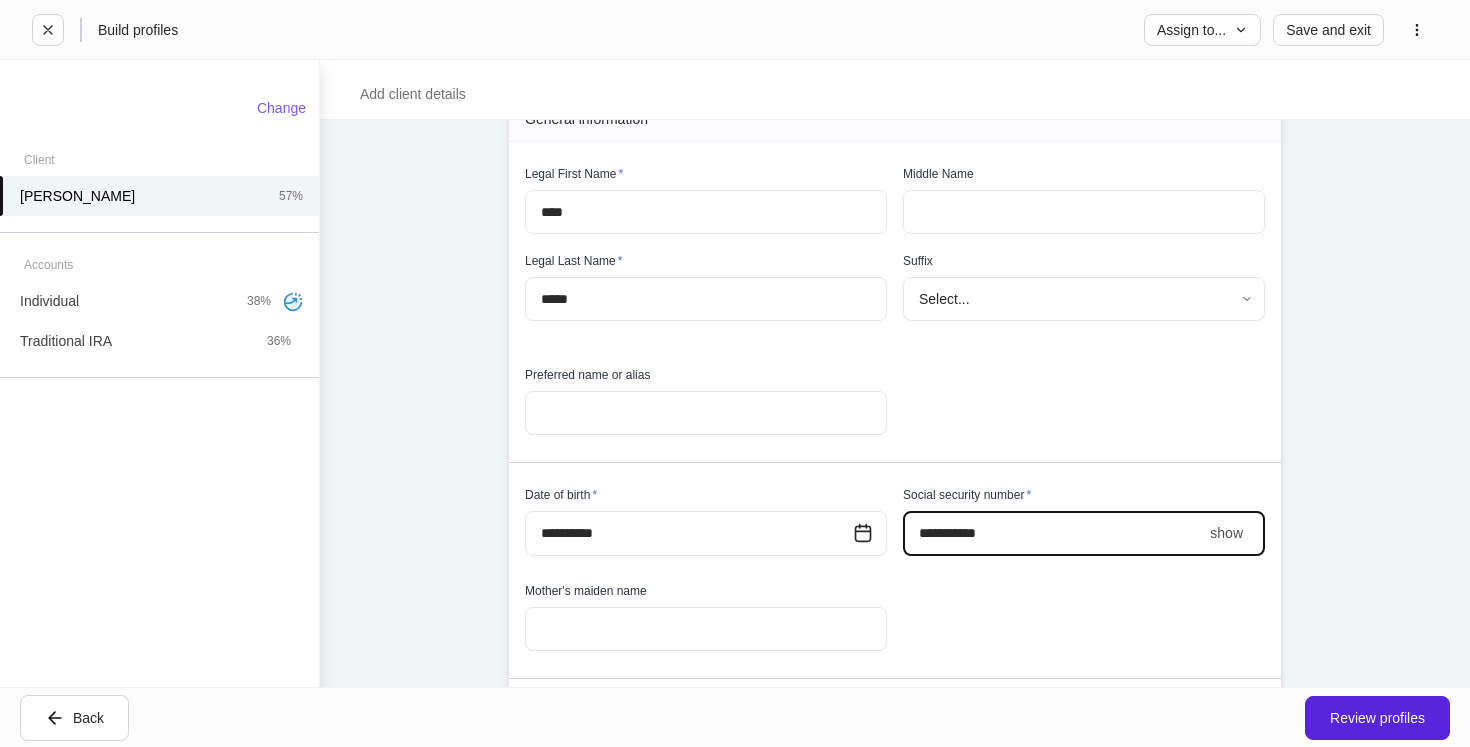 click on "show" at bounding box center (1226, 533) 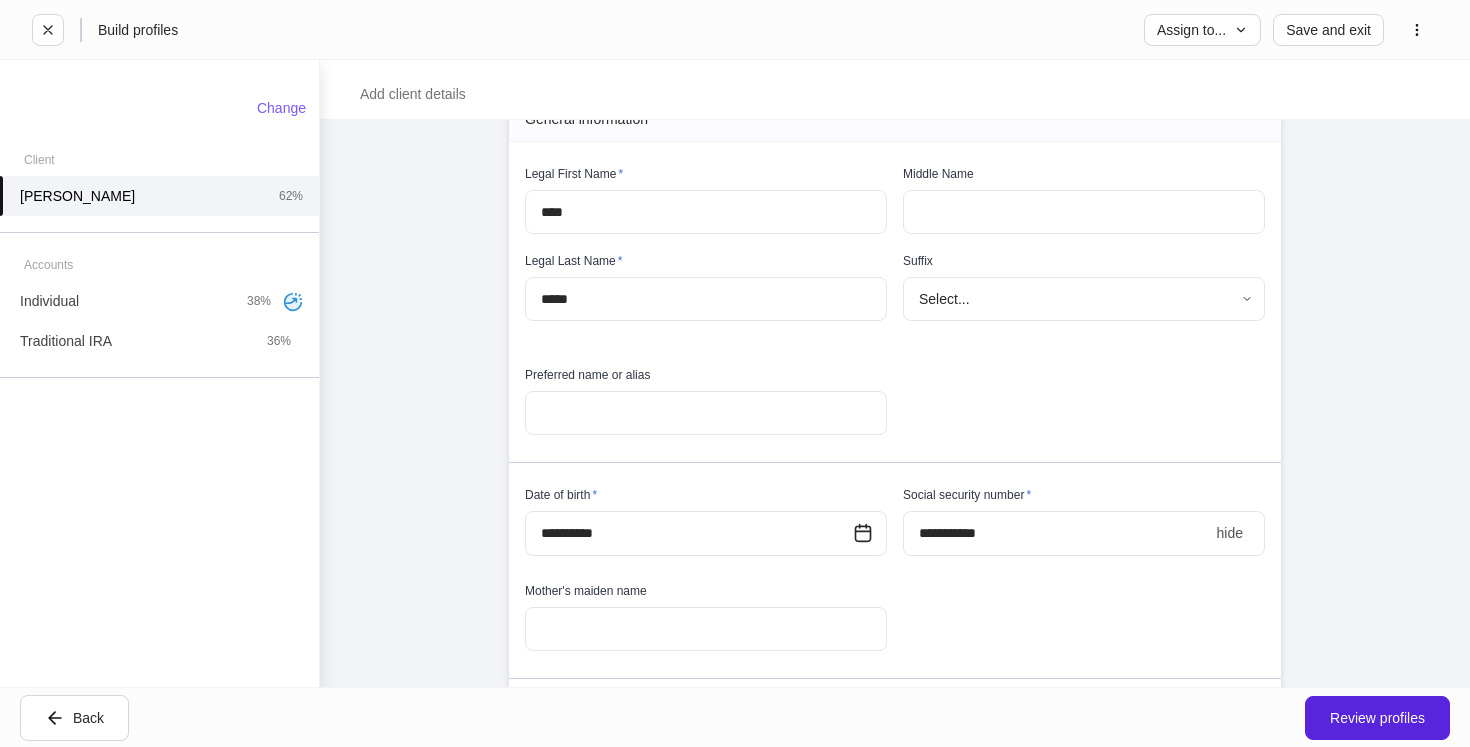 click on "**********" at bounding box center [1056, 533] 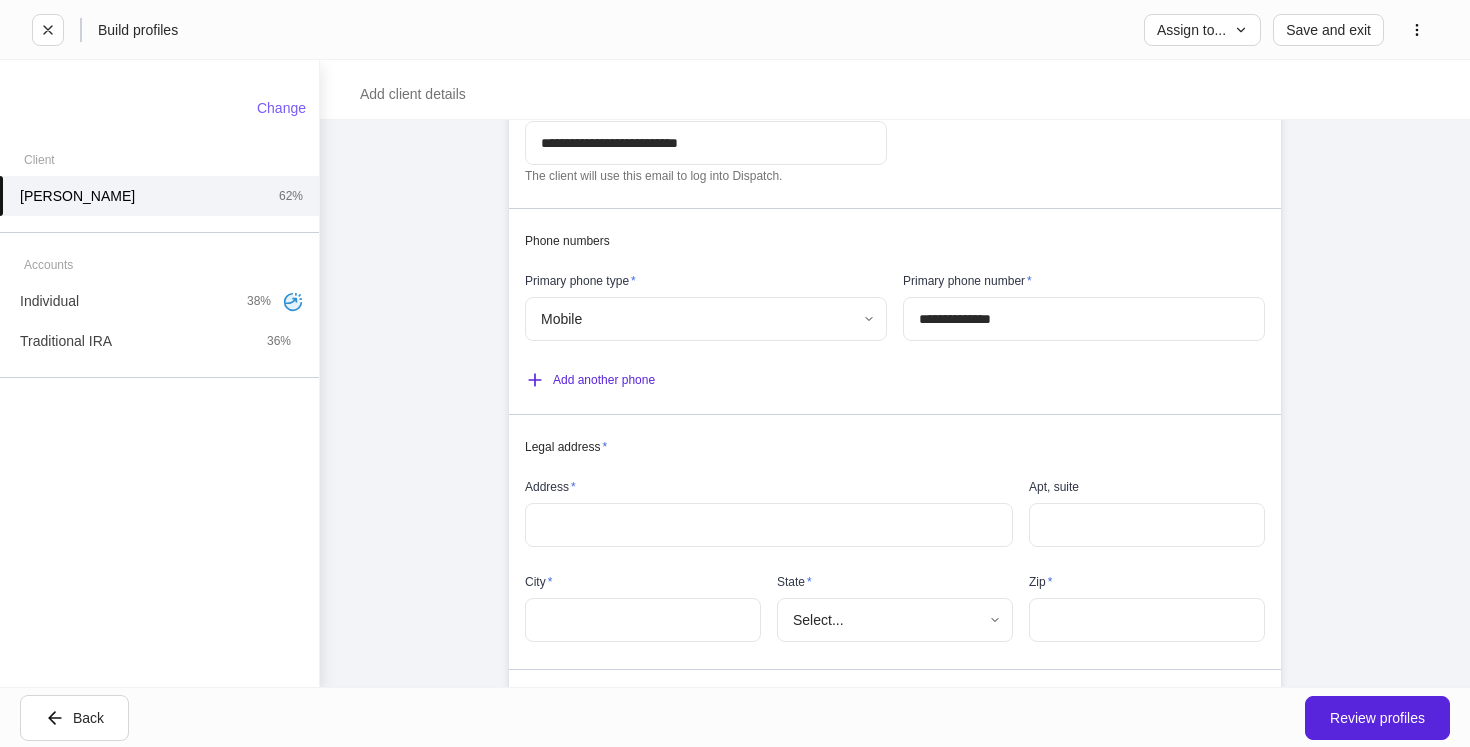 scroll, scrollTop: 1293, scrollLeft: 0, axis: vertical 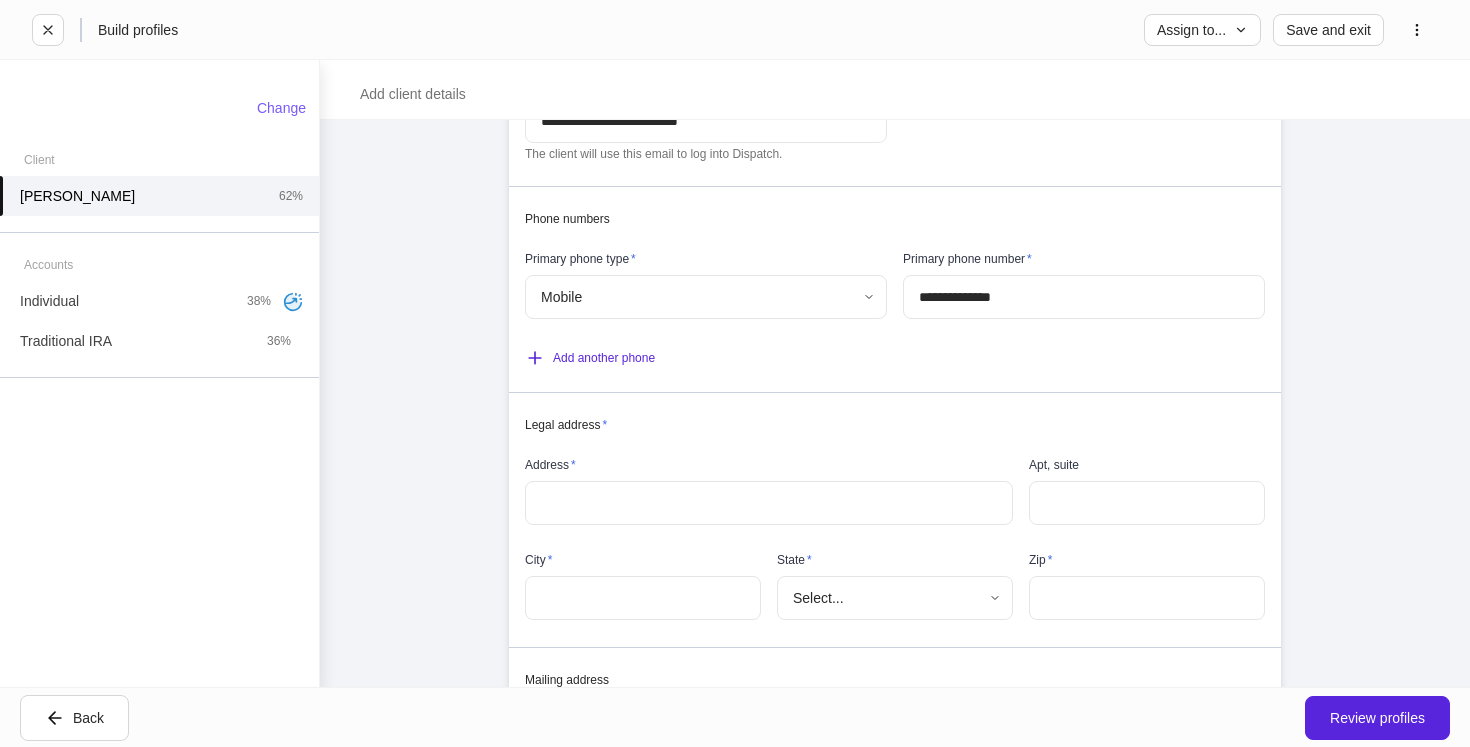 type on "**********" 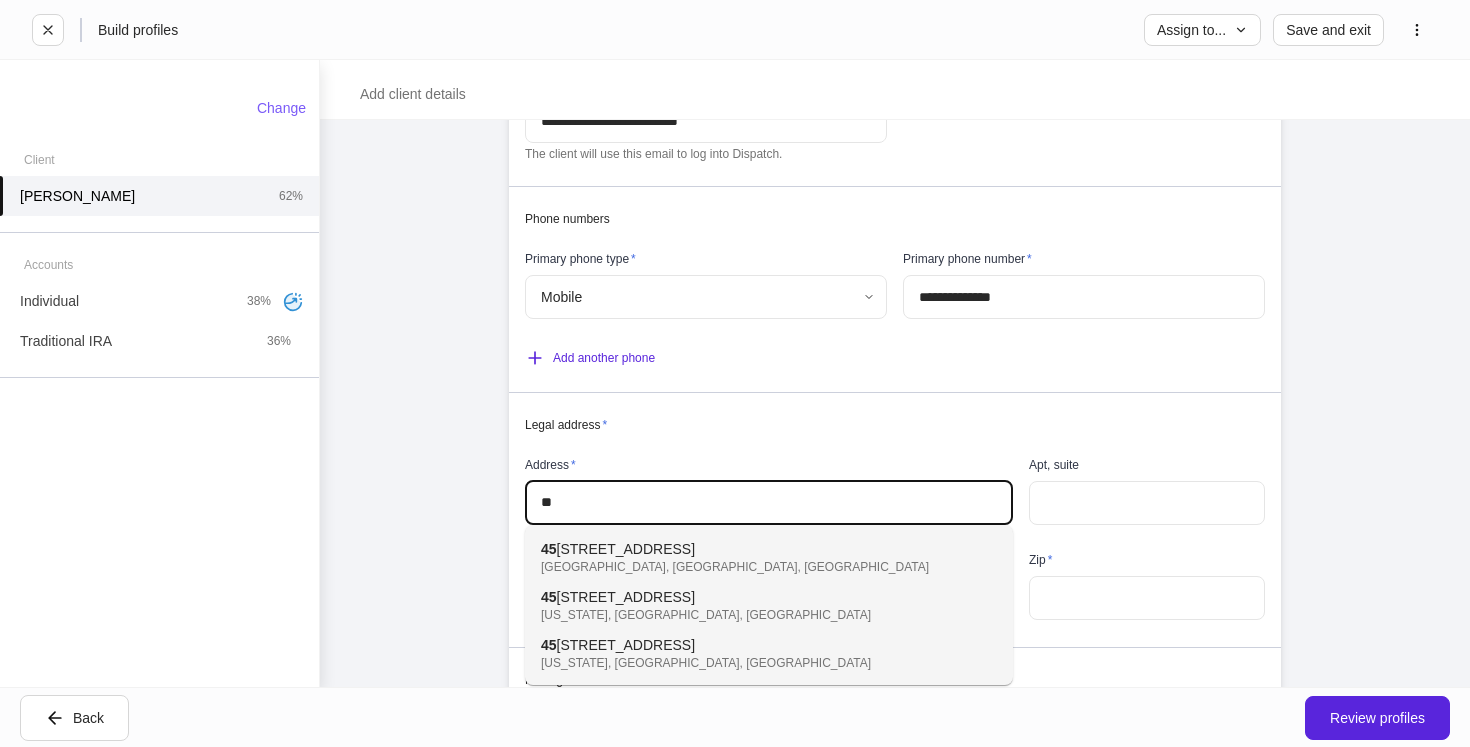 click on "[STREET_ADDRESS]" at bounding box center [747, 557] 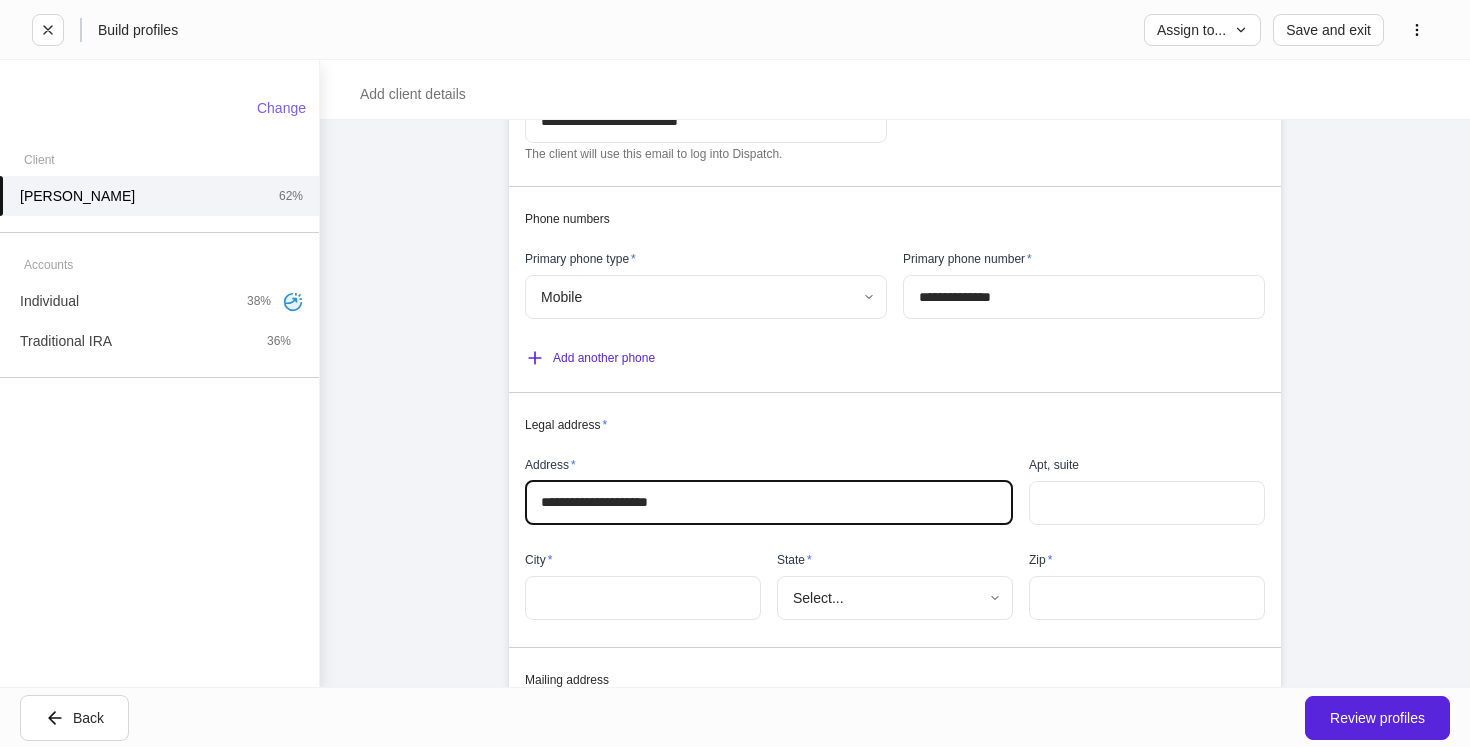type on "******" 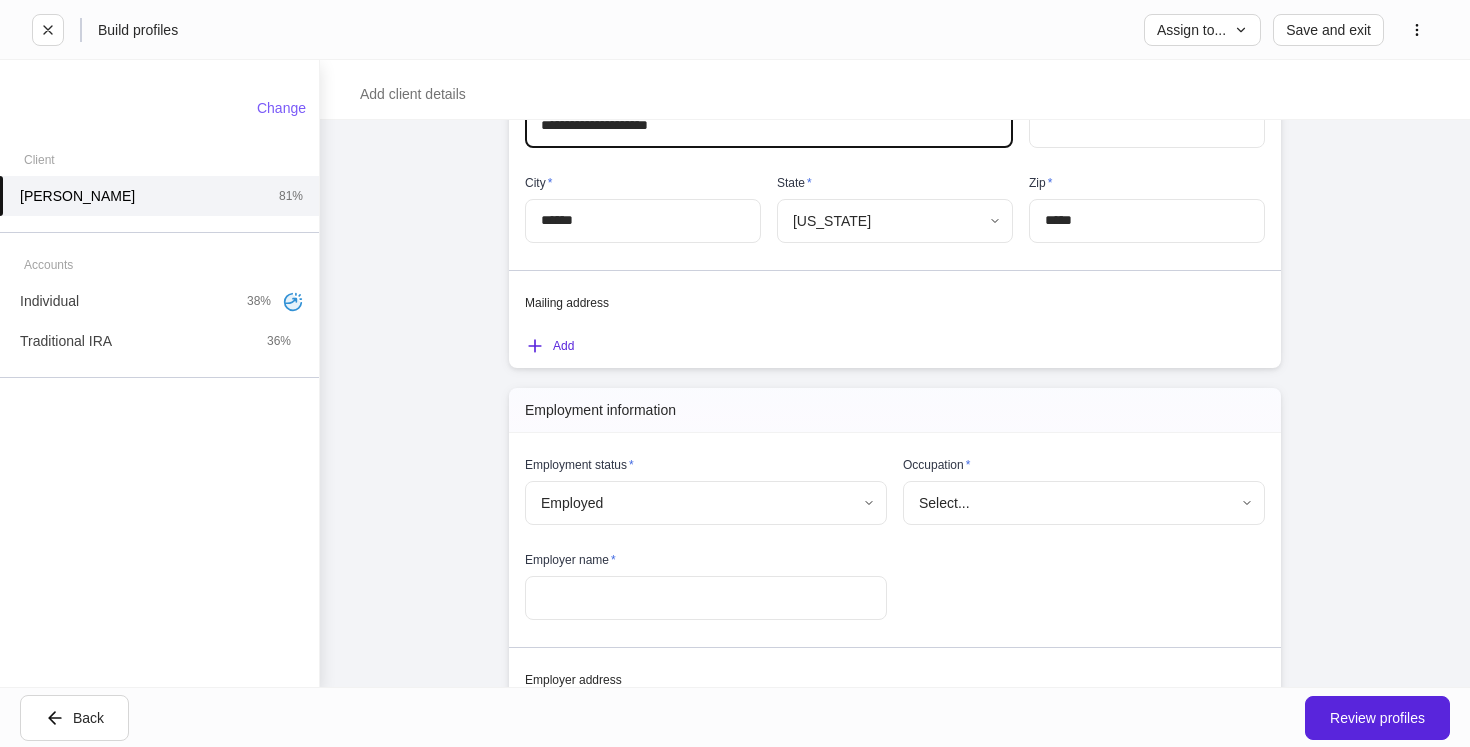 scroll, scrollTop: 1672, scrollLeft: 0, axis: vertical 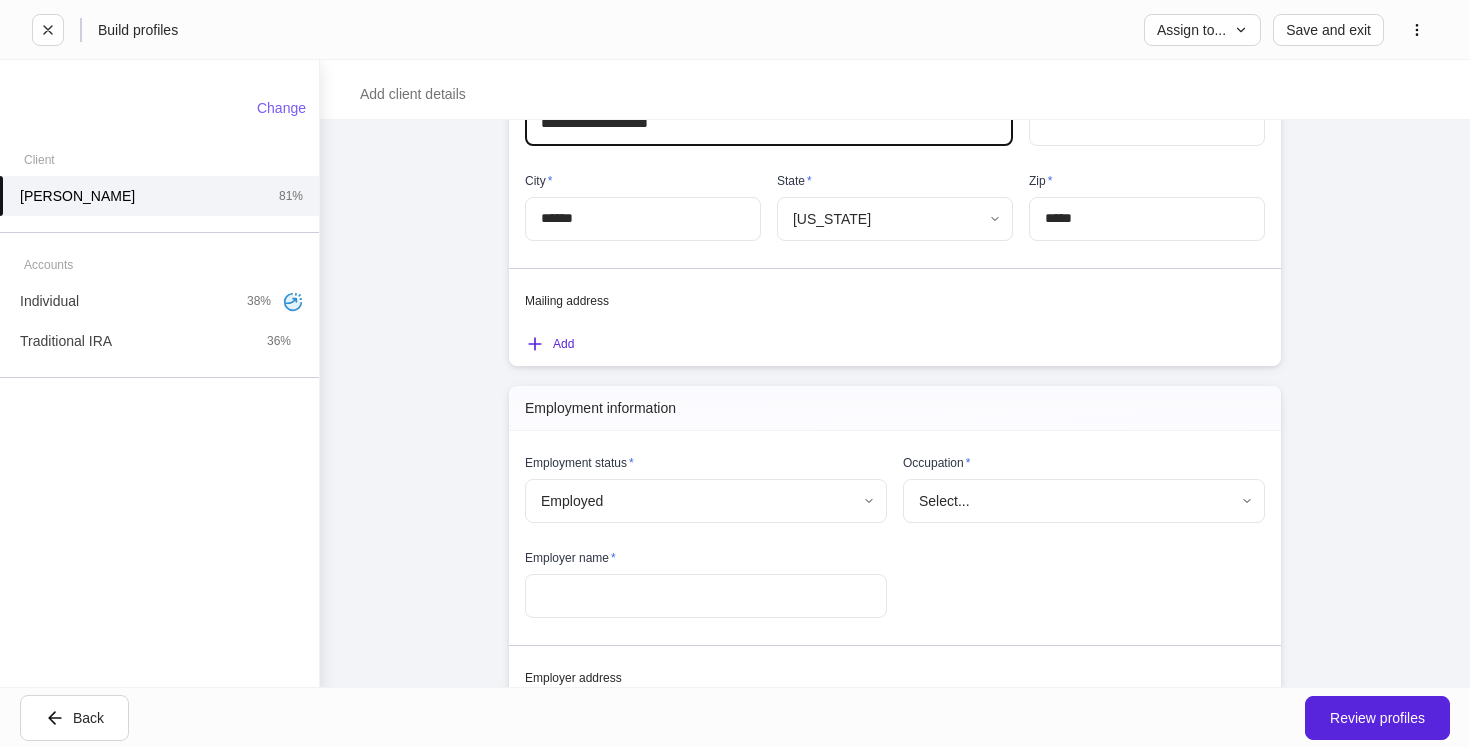 type on "**********" 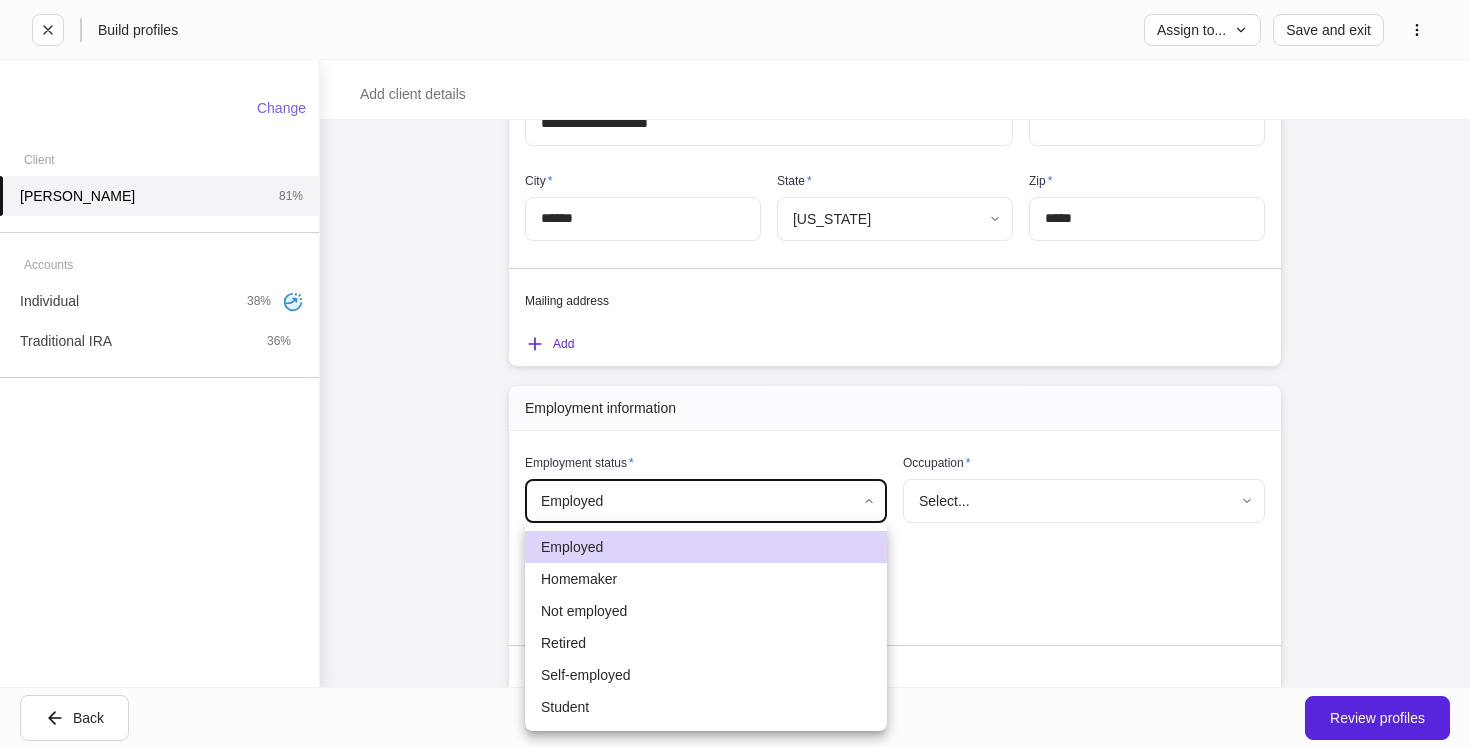 click on "**********" at bounding box center (735, 373) 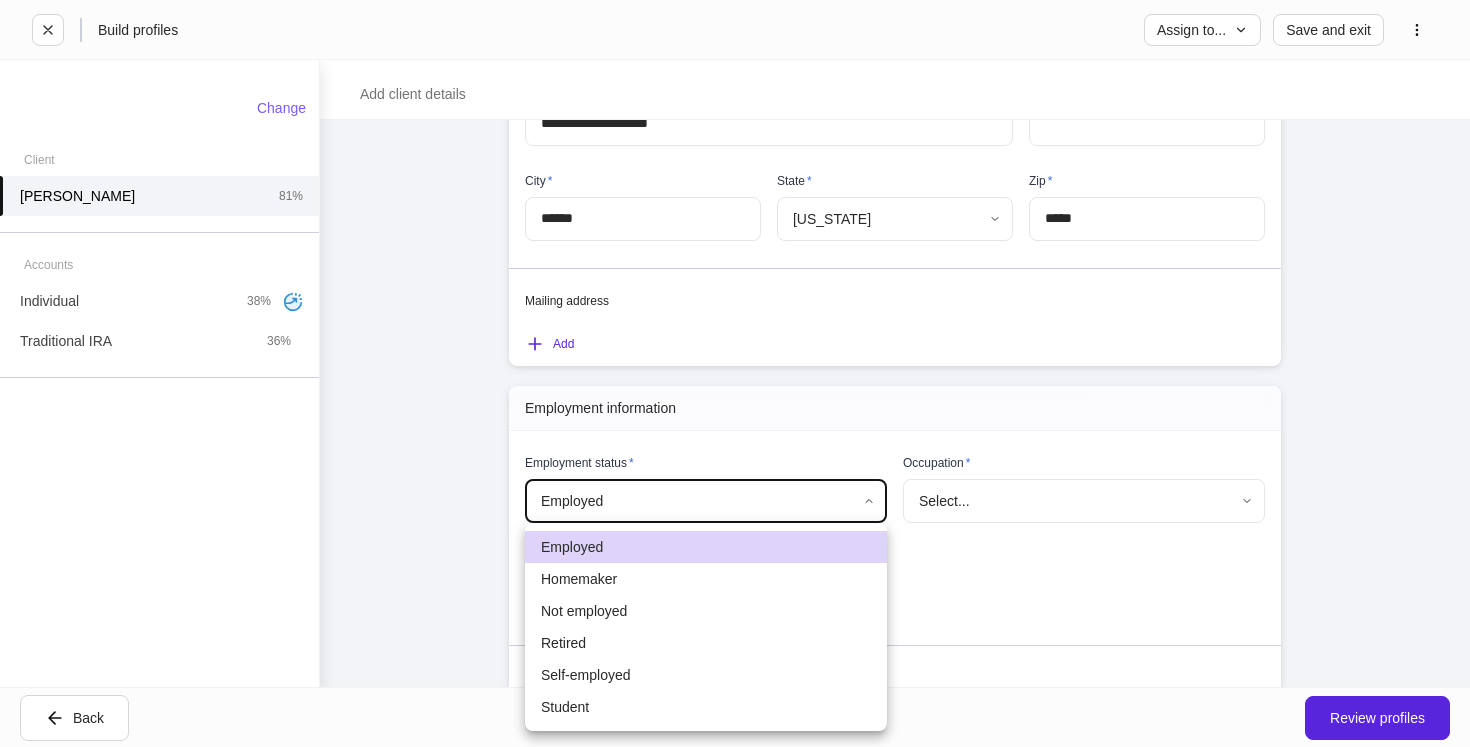 click on "Retired" at bounding box center [706, 643] 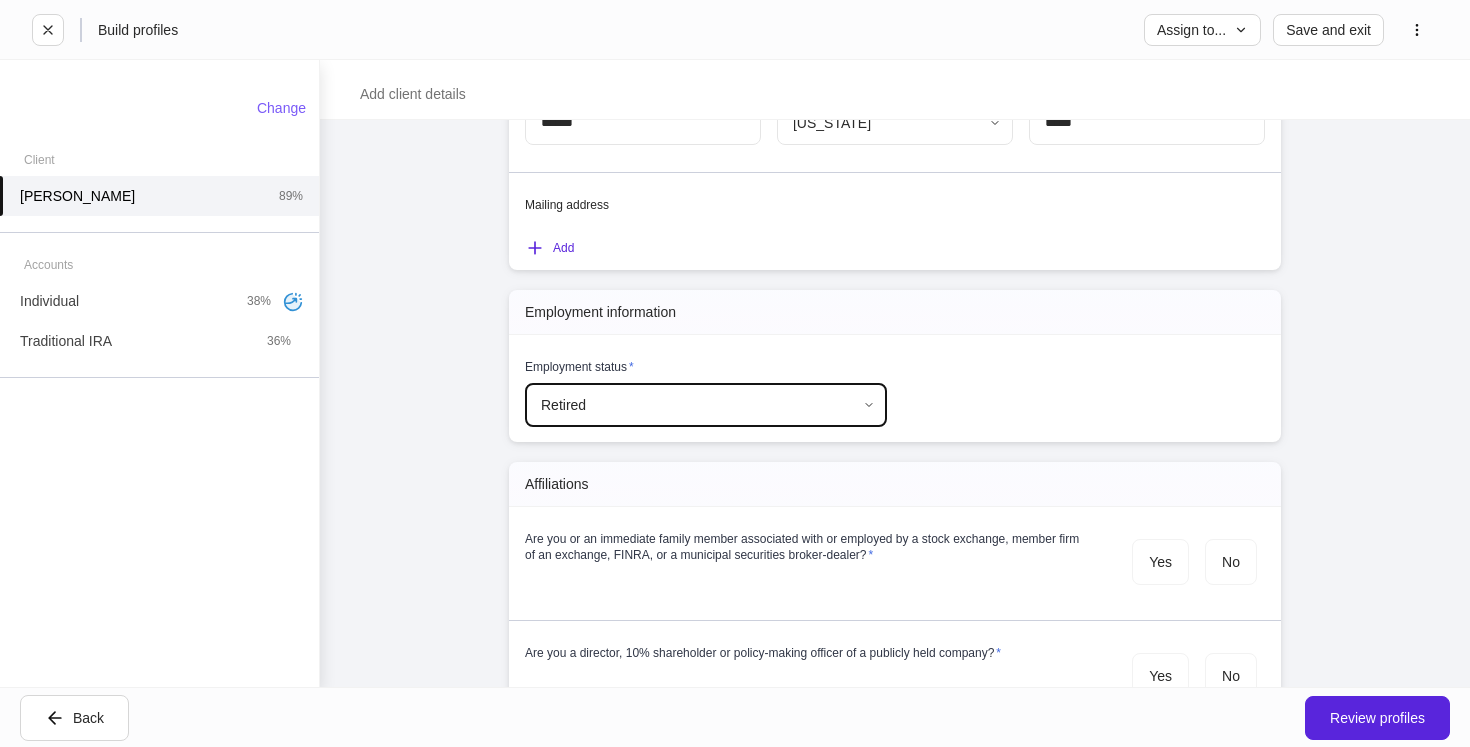 scroll, scrollTop: 1782, scrollLeft: 0, axis: vertical 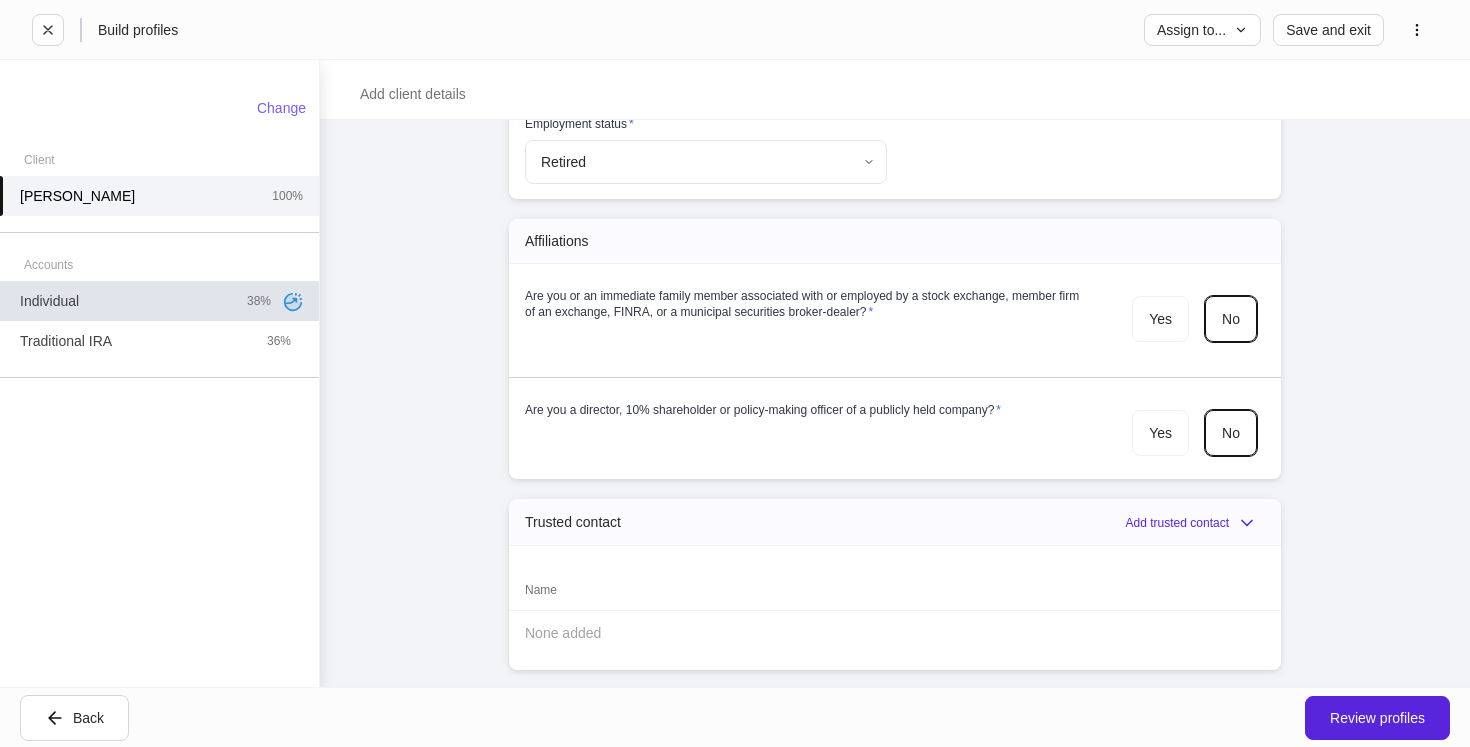 click on "38%" at bounding box center [259, 301] 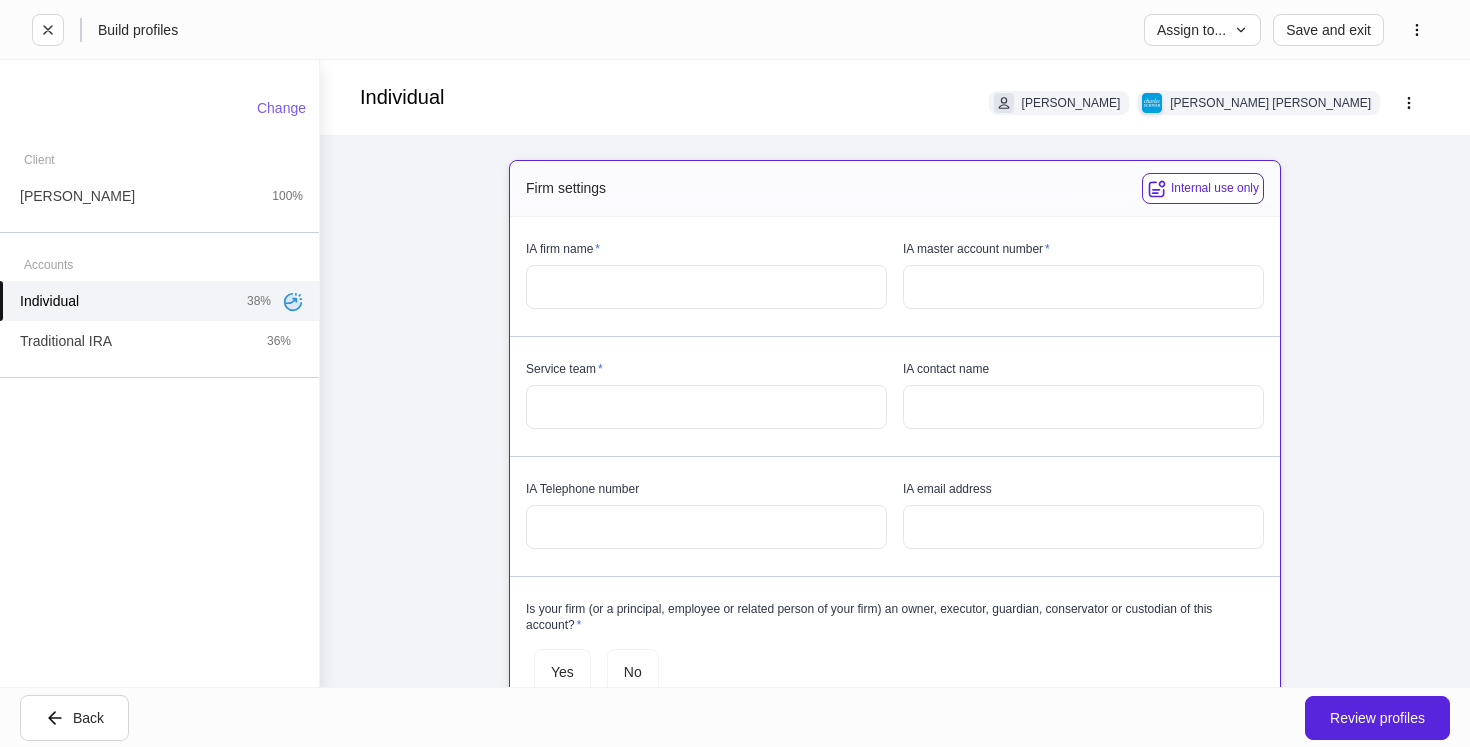 click at bounding box center [706, 287] 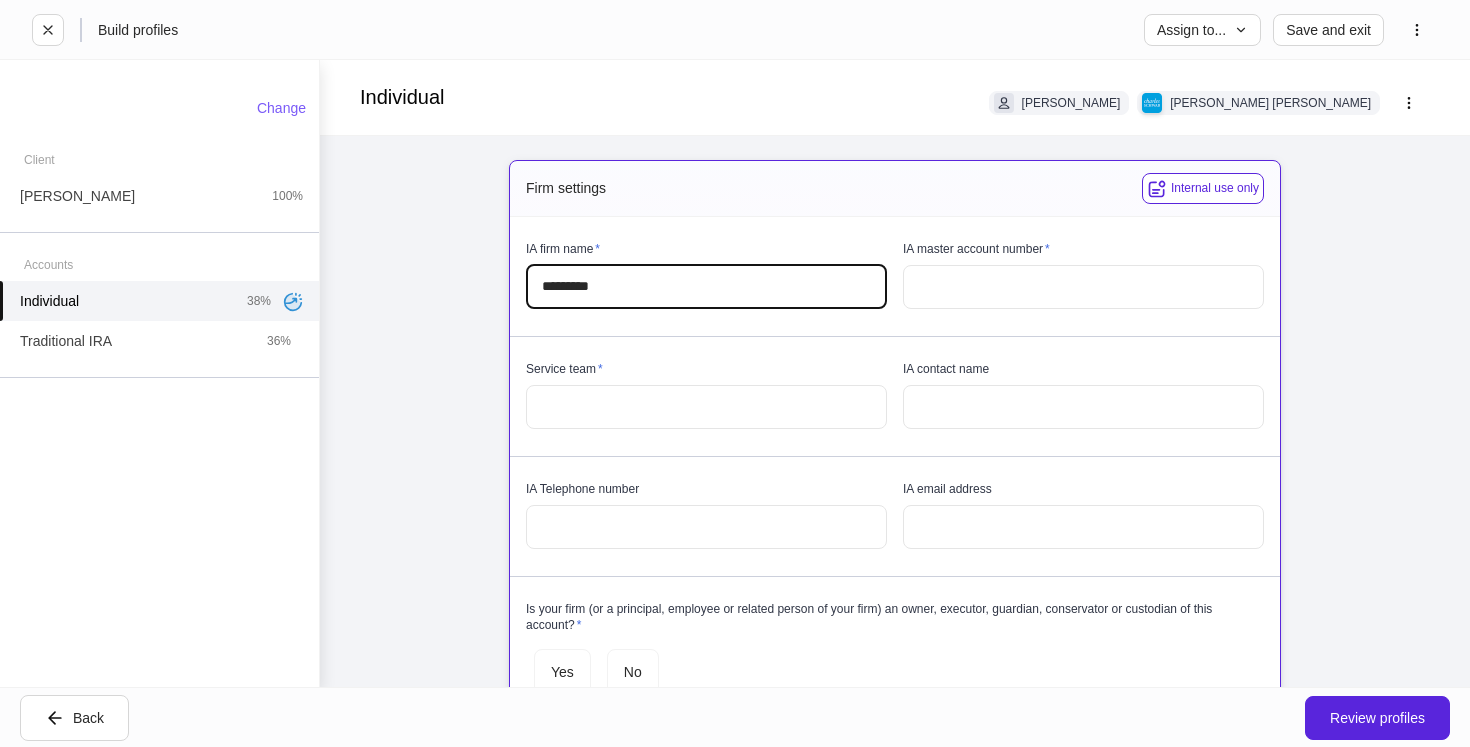 type on "********" 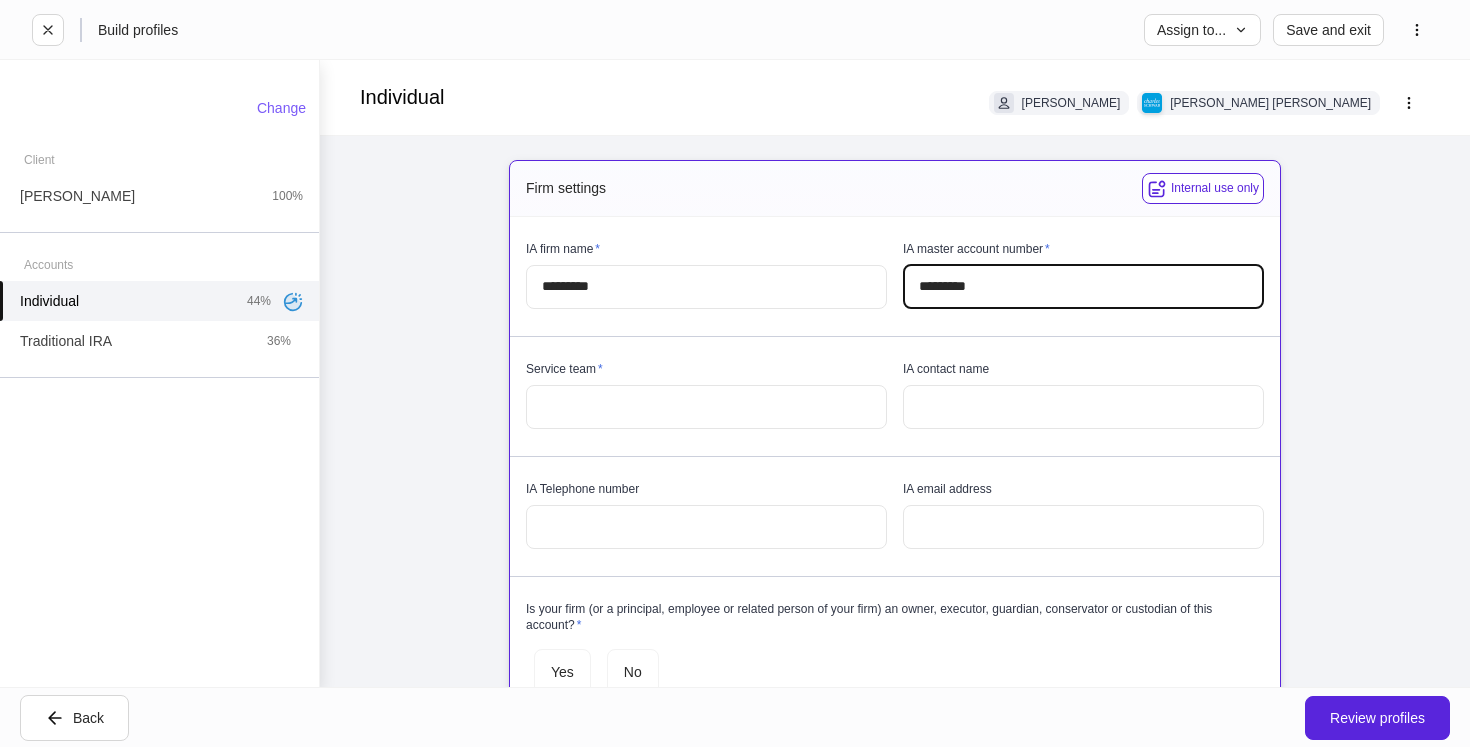 click on "IA firm name * ******** ​ IA master account number * ********* ​ Service team * ​ IA contact name ​ IA Telephone number ​ IA email address ​ Is your firm (or a principal, employee or related person of your firm) an owner, executor, guardian, conservator or custodian of this account? * Yes No" at bounding box center (887, 461) 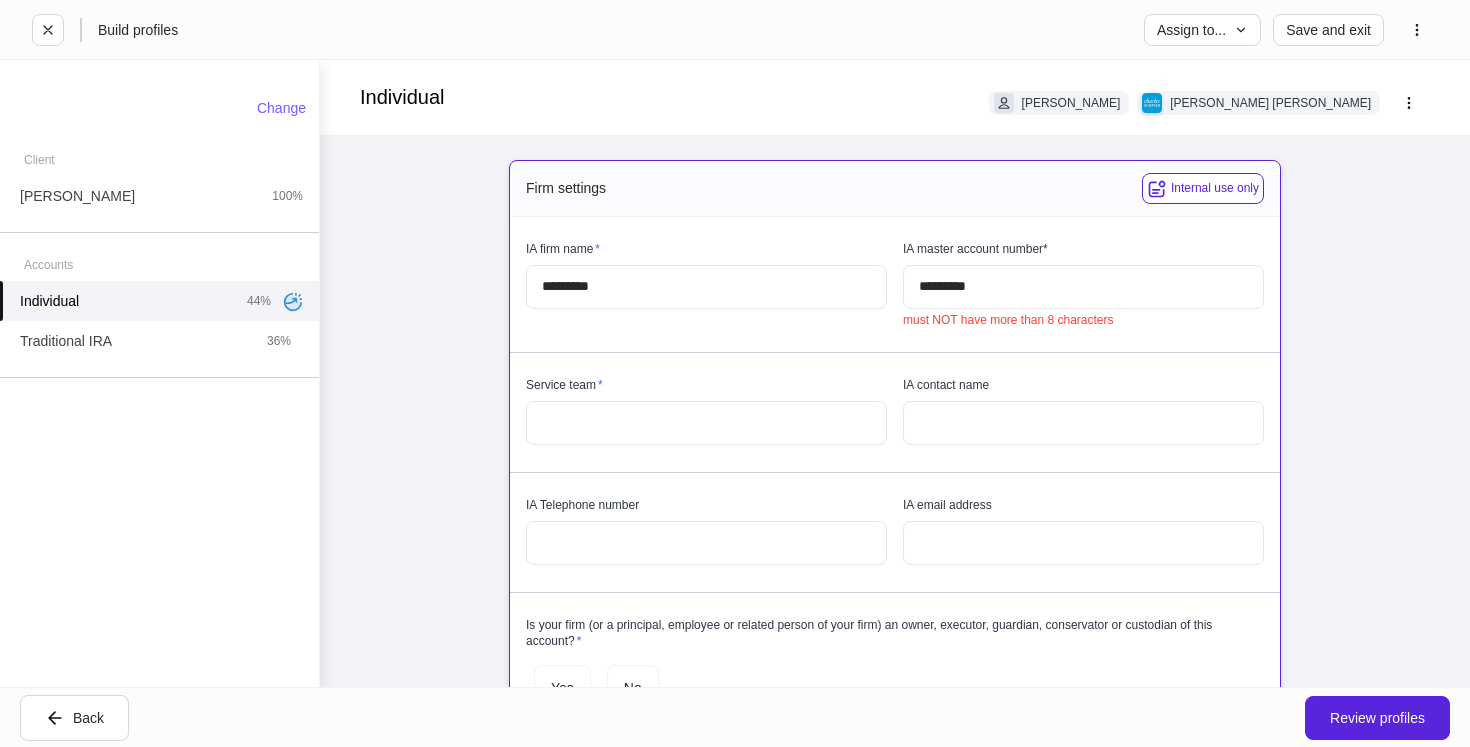 click on "*********" at bounding box center [1083, 287] 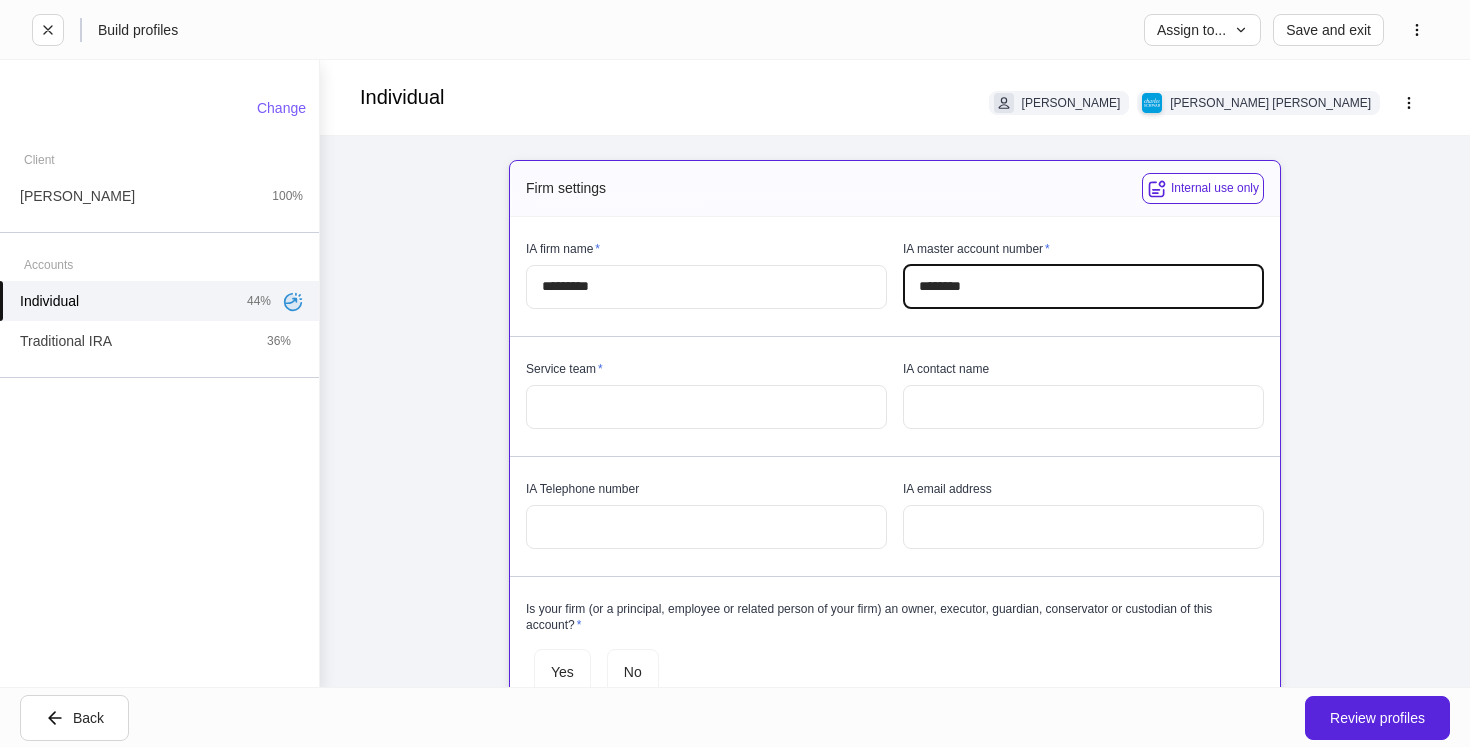 type on "********" 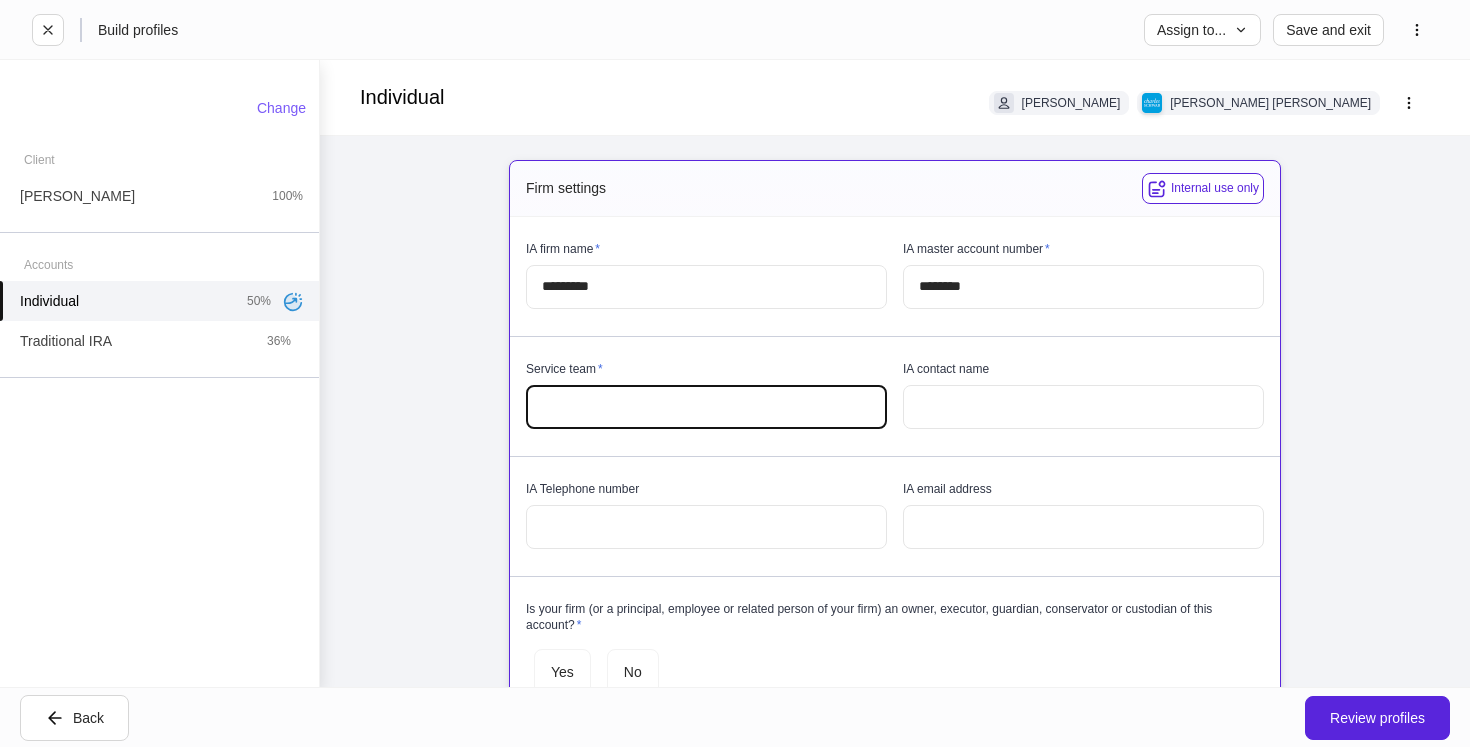 click at bounding box center [706, 407] 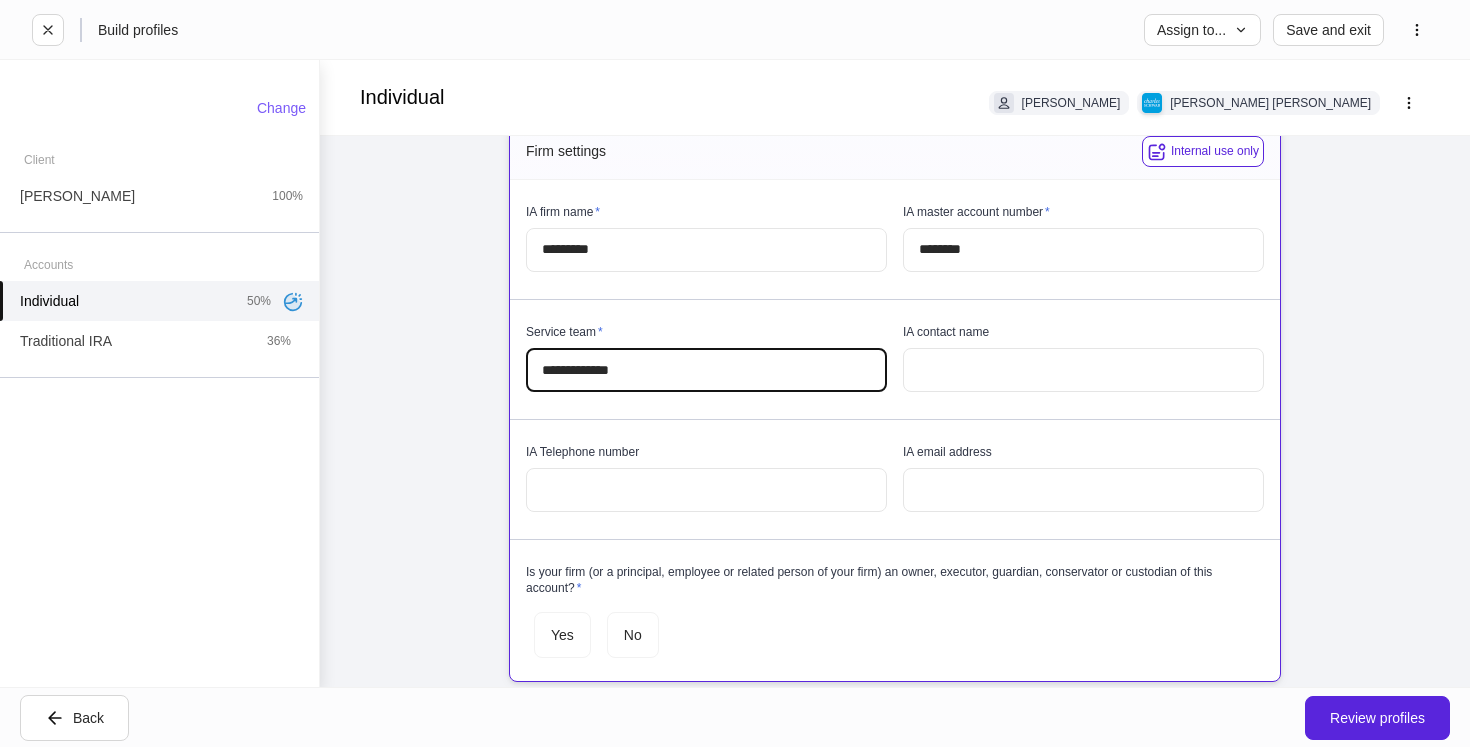 scroll, scrollTop: 41, scrollLeft: 0, axis: vertical 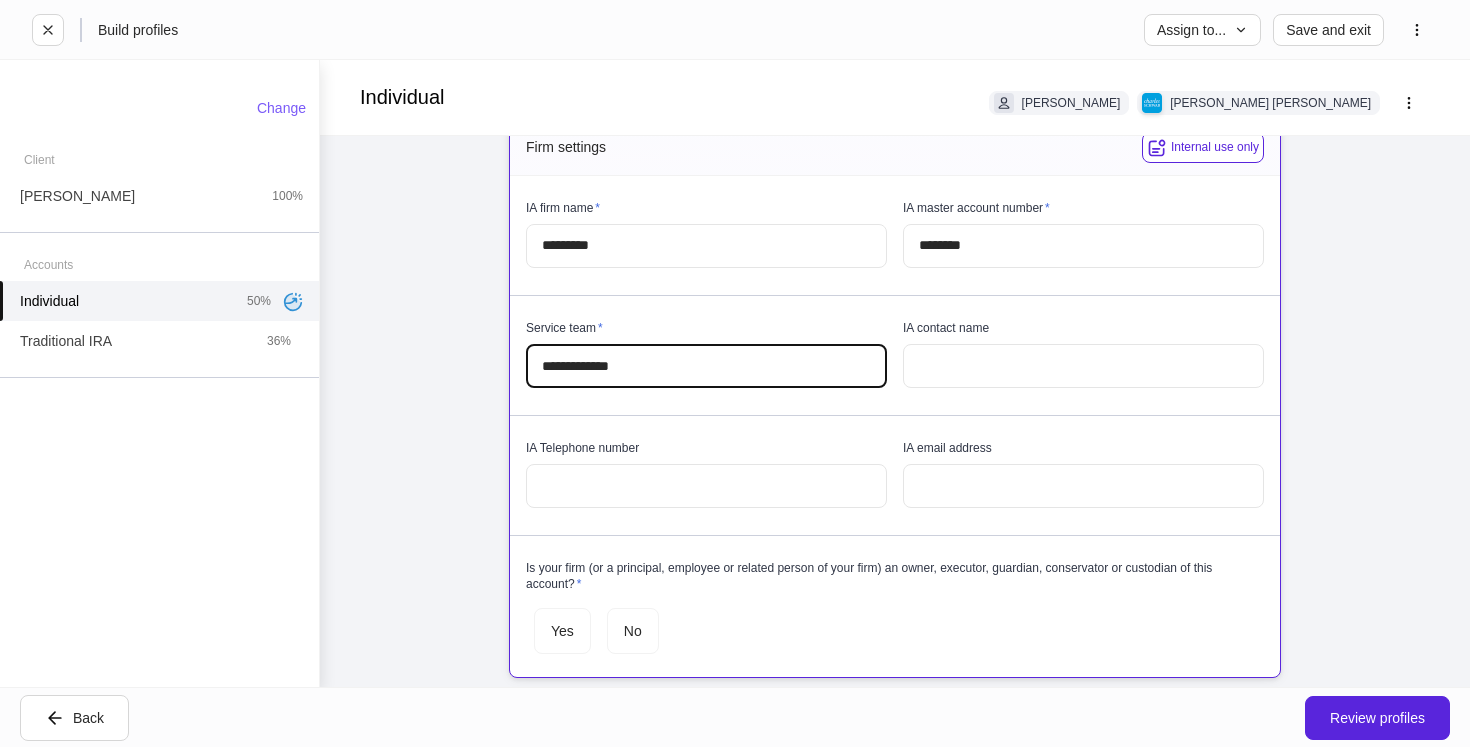 type on "**********" 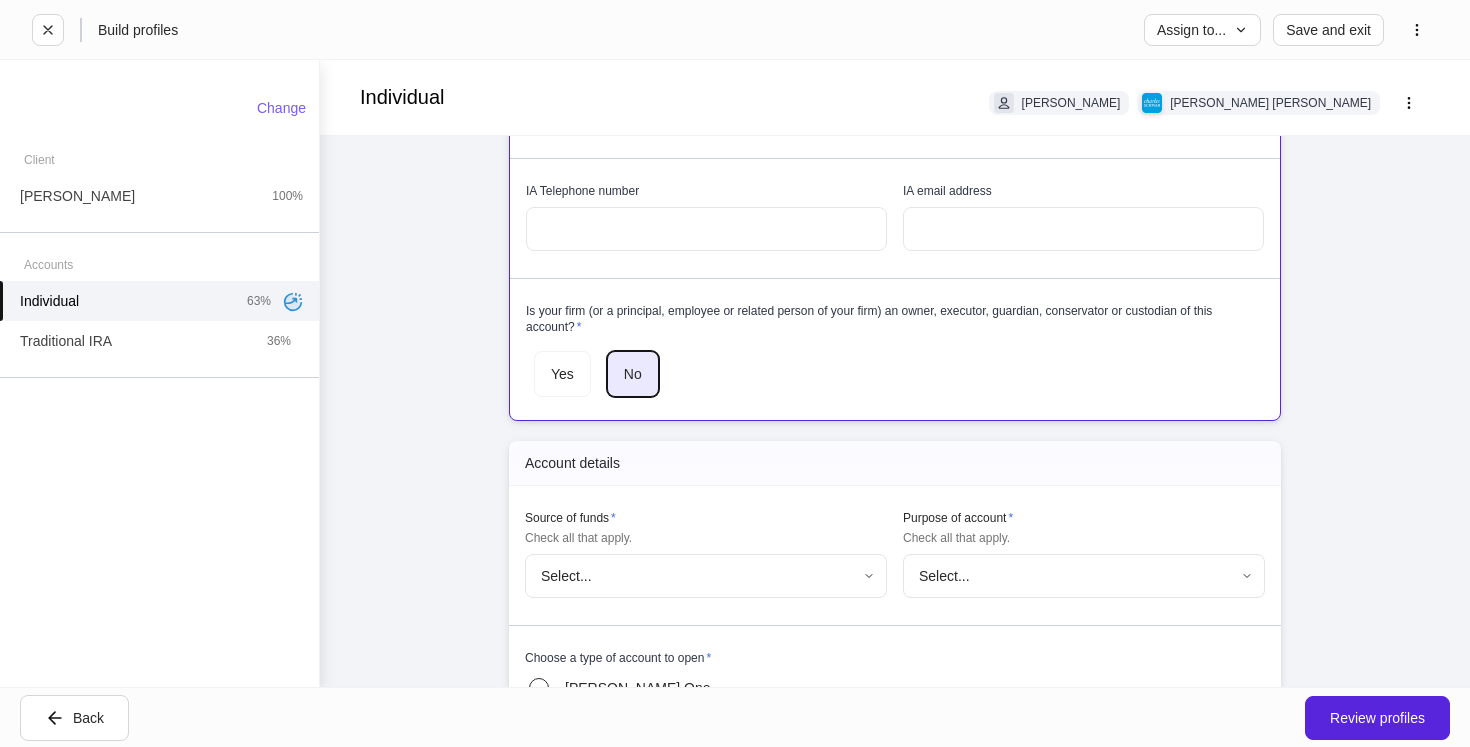 scroll, scrollTop: 270, scrollLeft: 0, axis: vertical 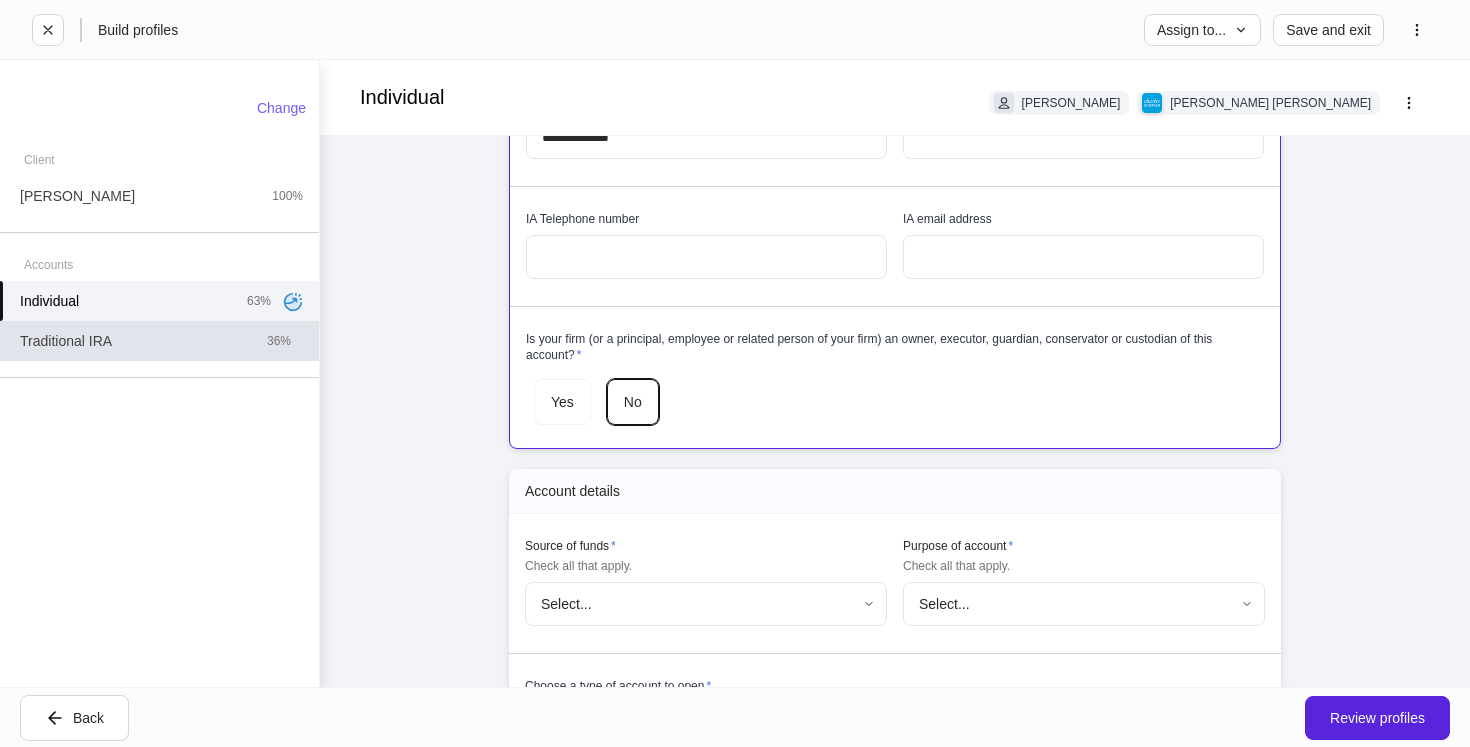 click on "Traditional IRA 36%" at bounding box center (159, 341) 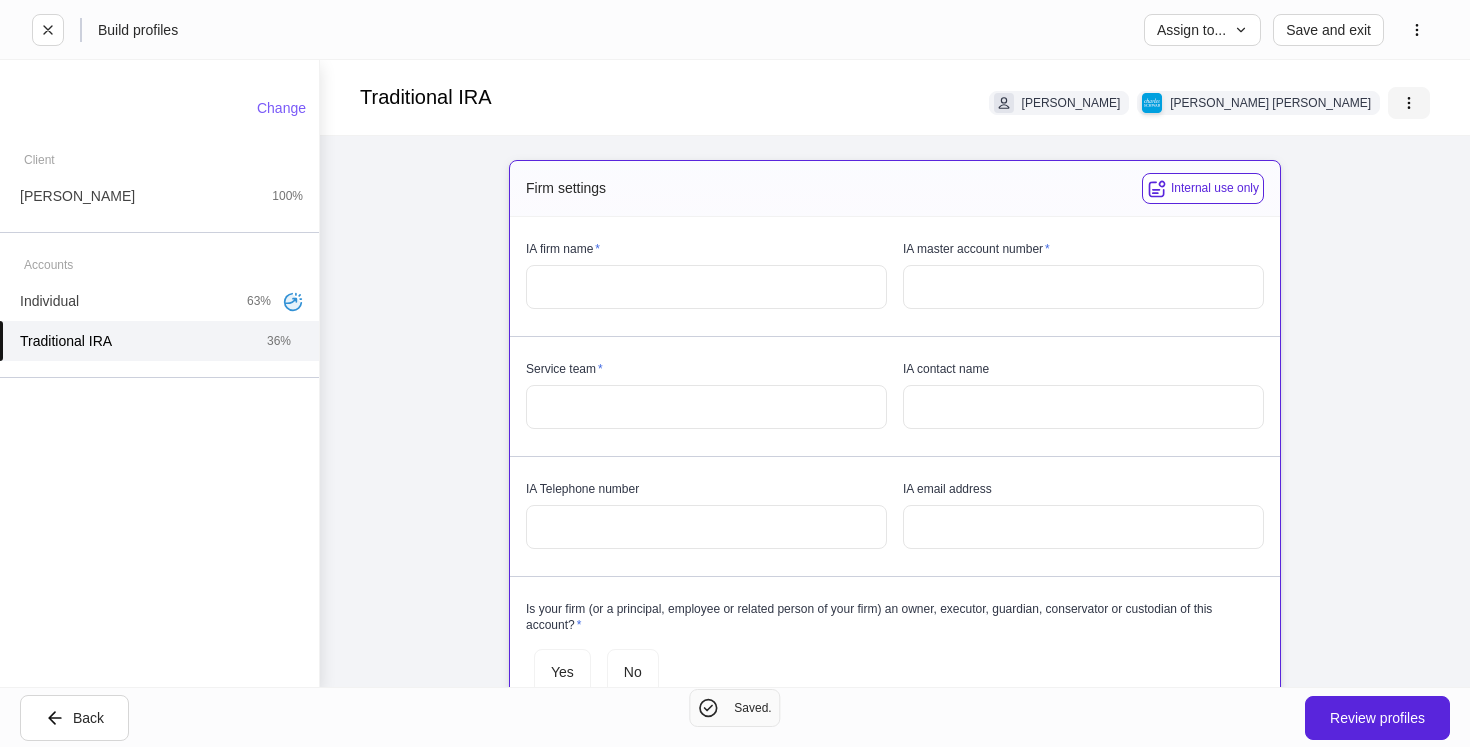 click at bounding box center (1409, 103) 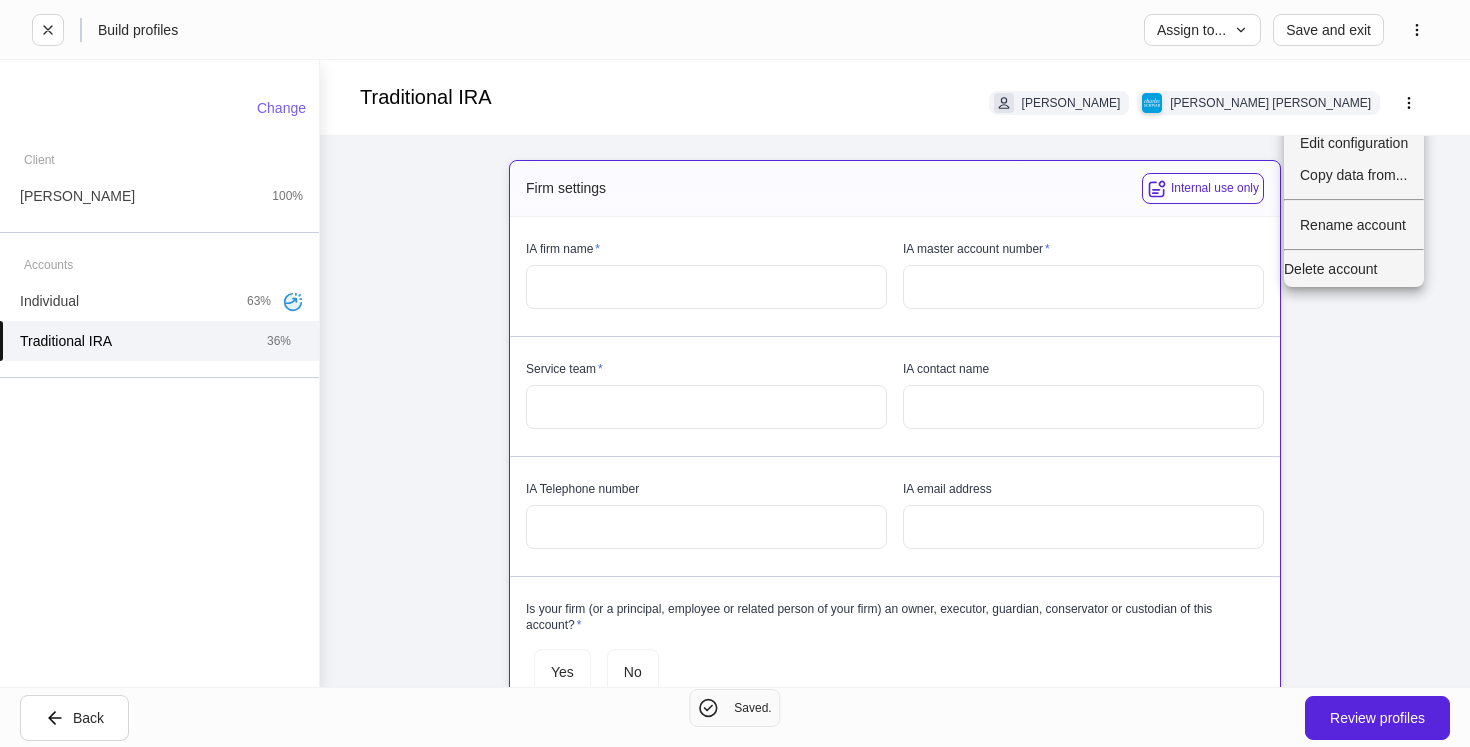 click on "Copy data from..." at bounding box center [1354, 175] 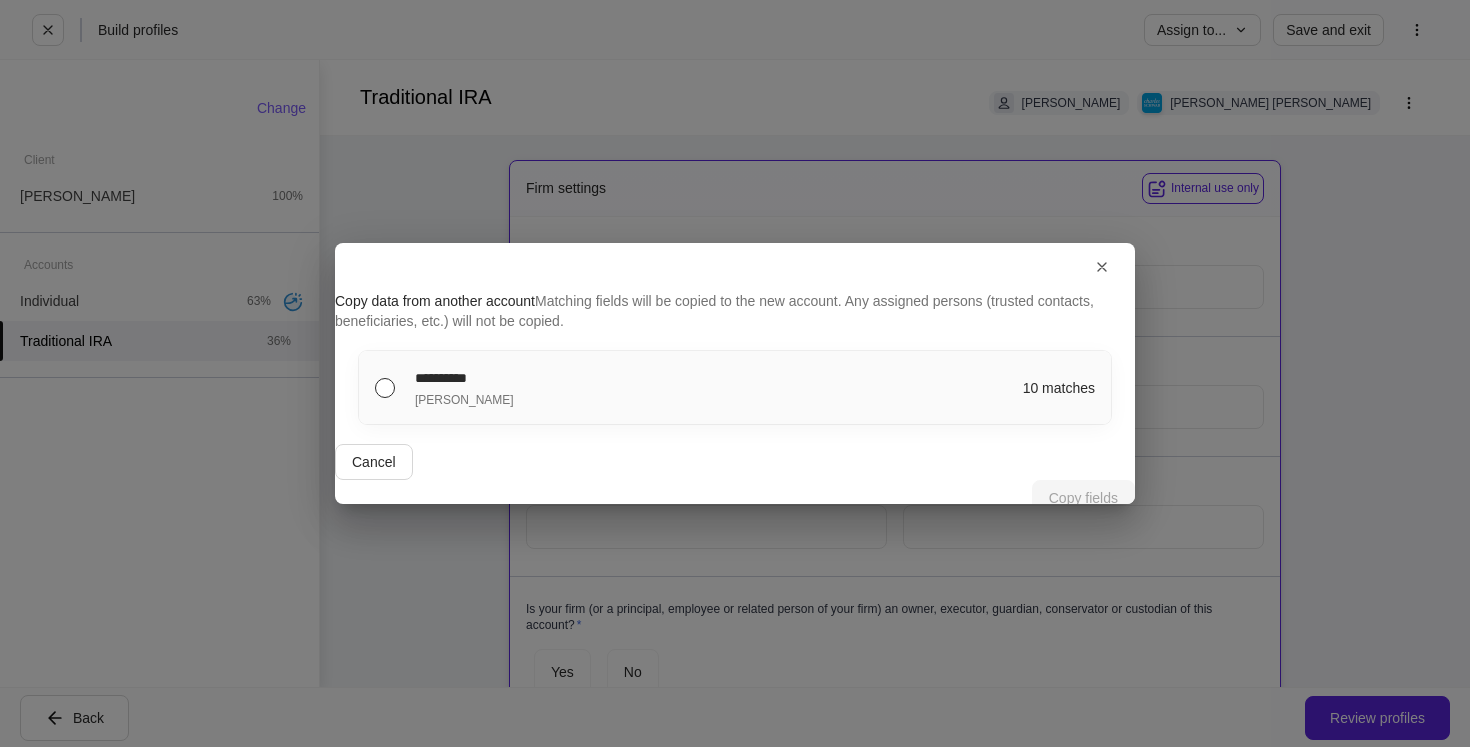click on "**********" at bounding box center [583, 377] 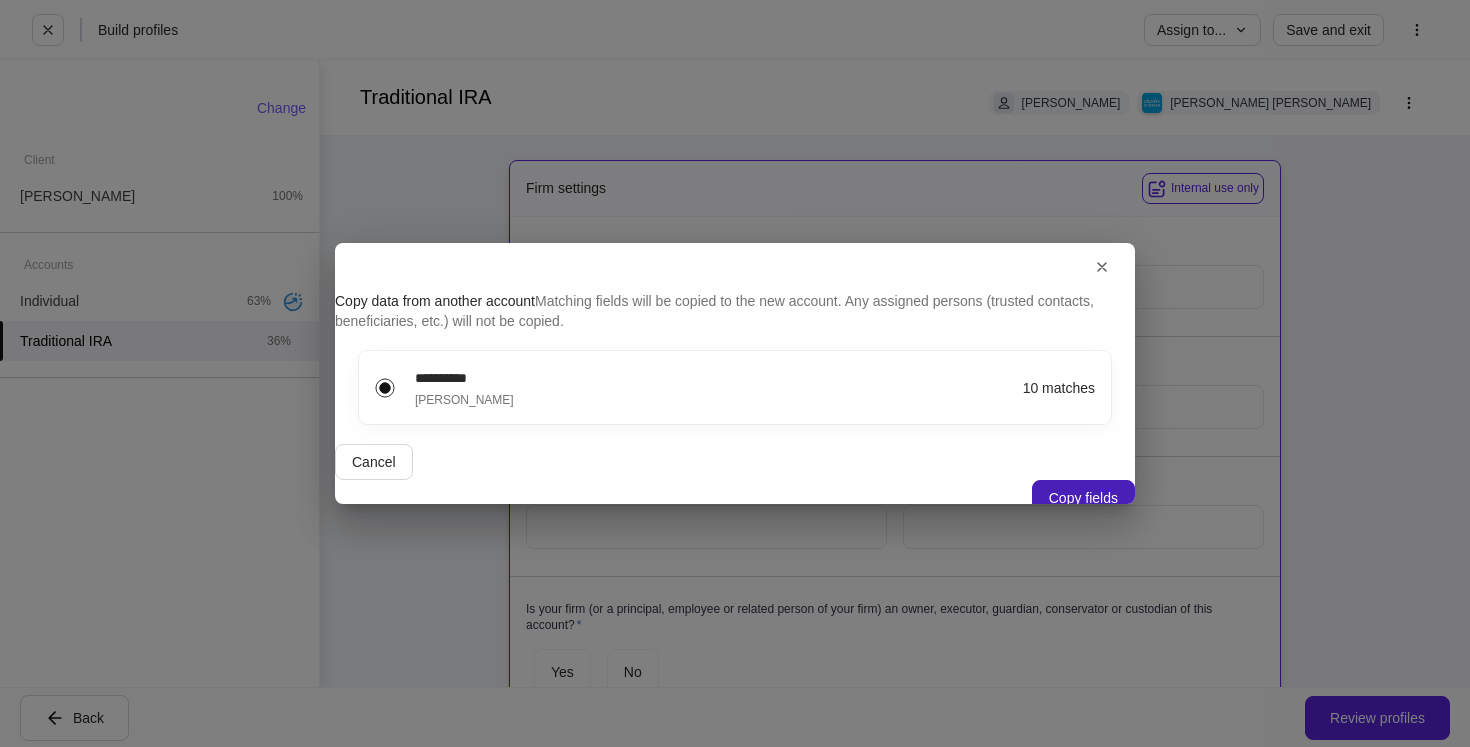 click on "Copy fields" at bounding box center [1083, 498] 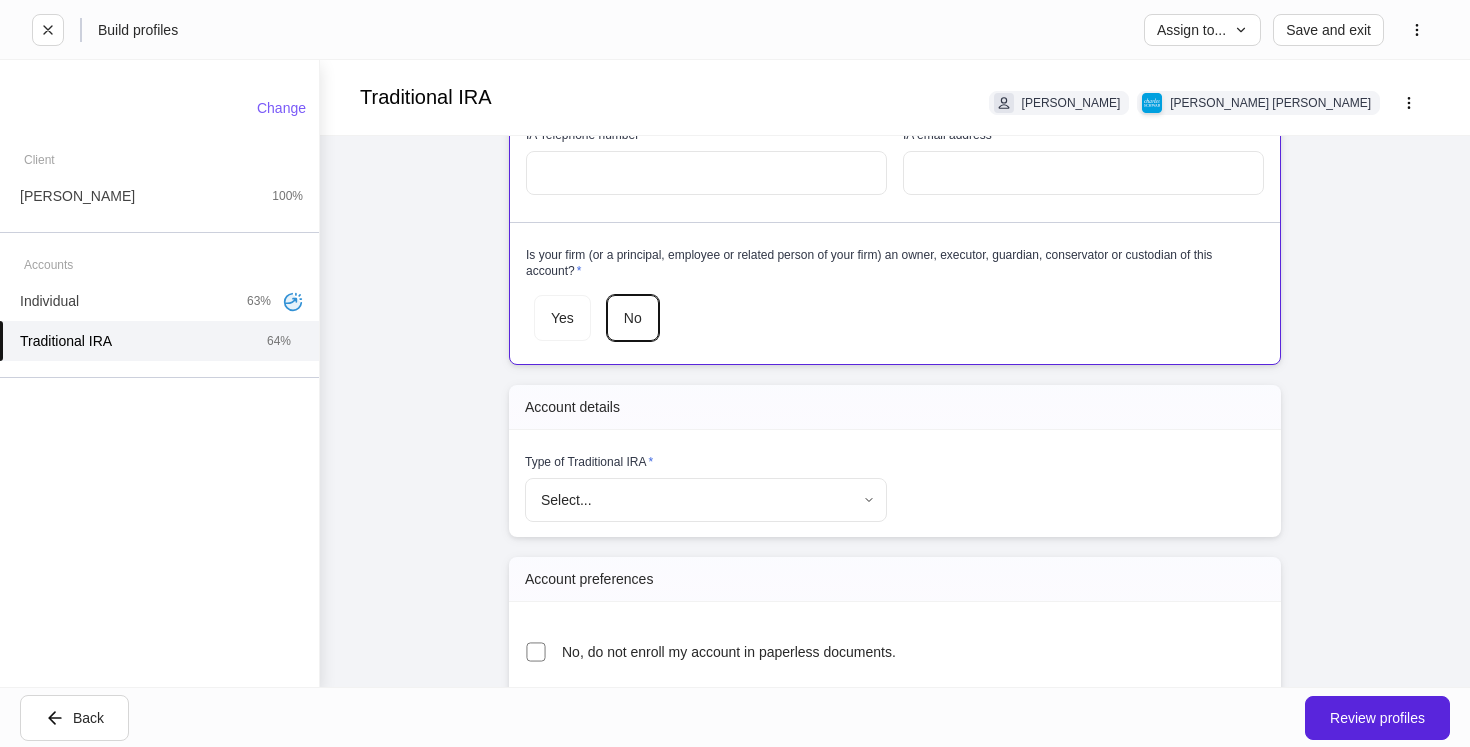 scroll, scrollTop: 194, scrollLeft: 0, axis: vertical 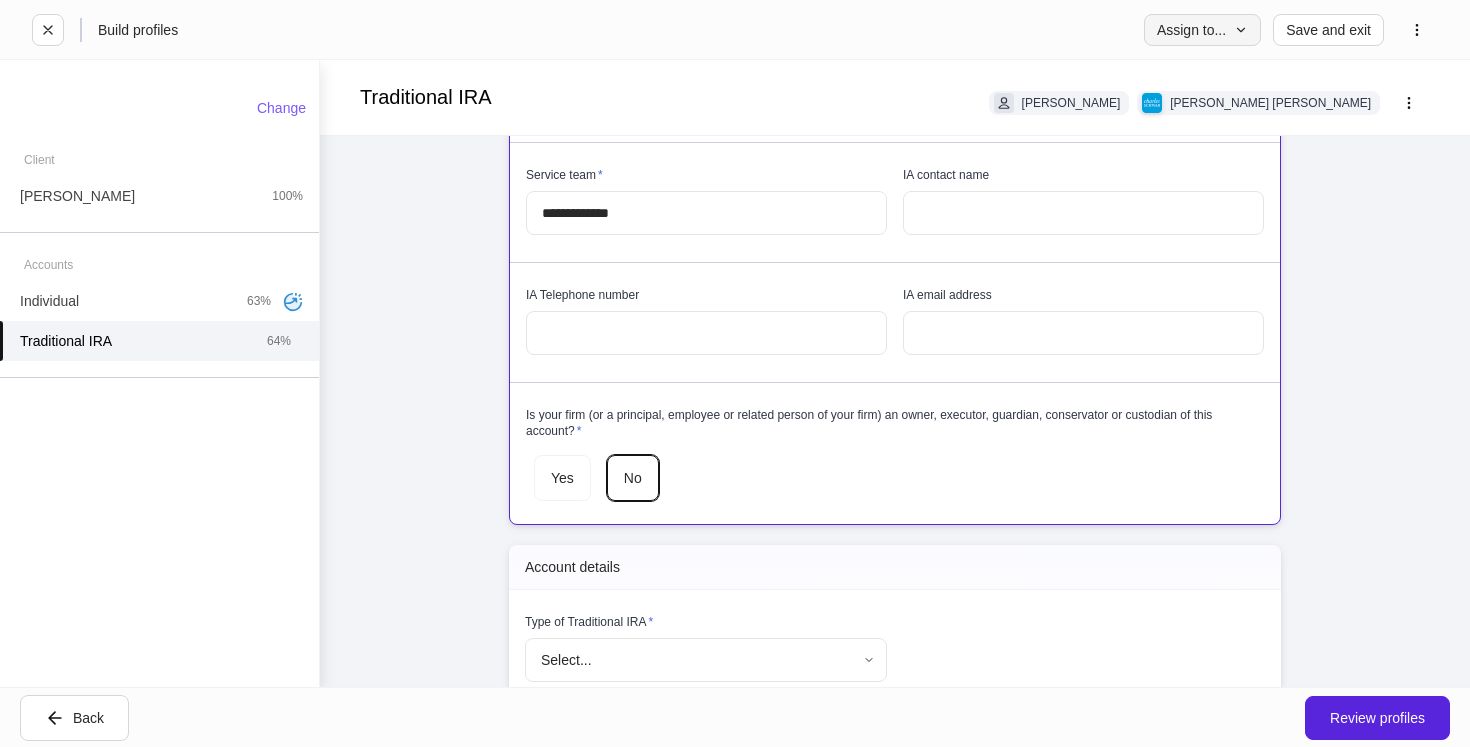 click on "Assign to..." at bounding box center (1202, 30) 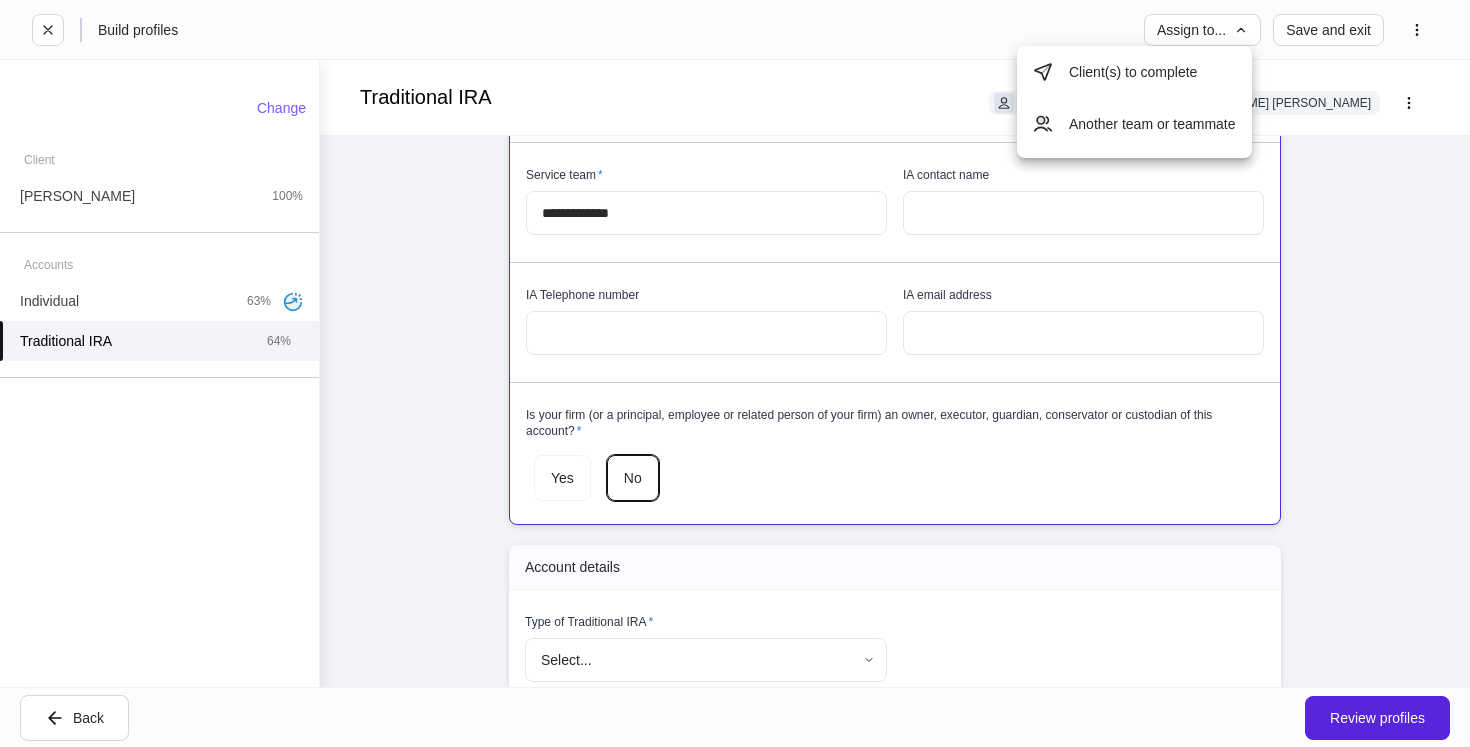 click at bounding box center (735, 373) 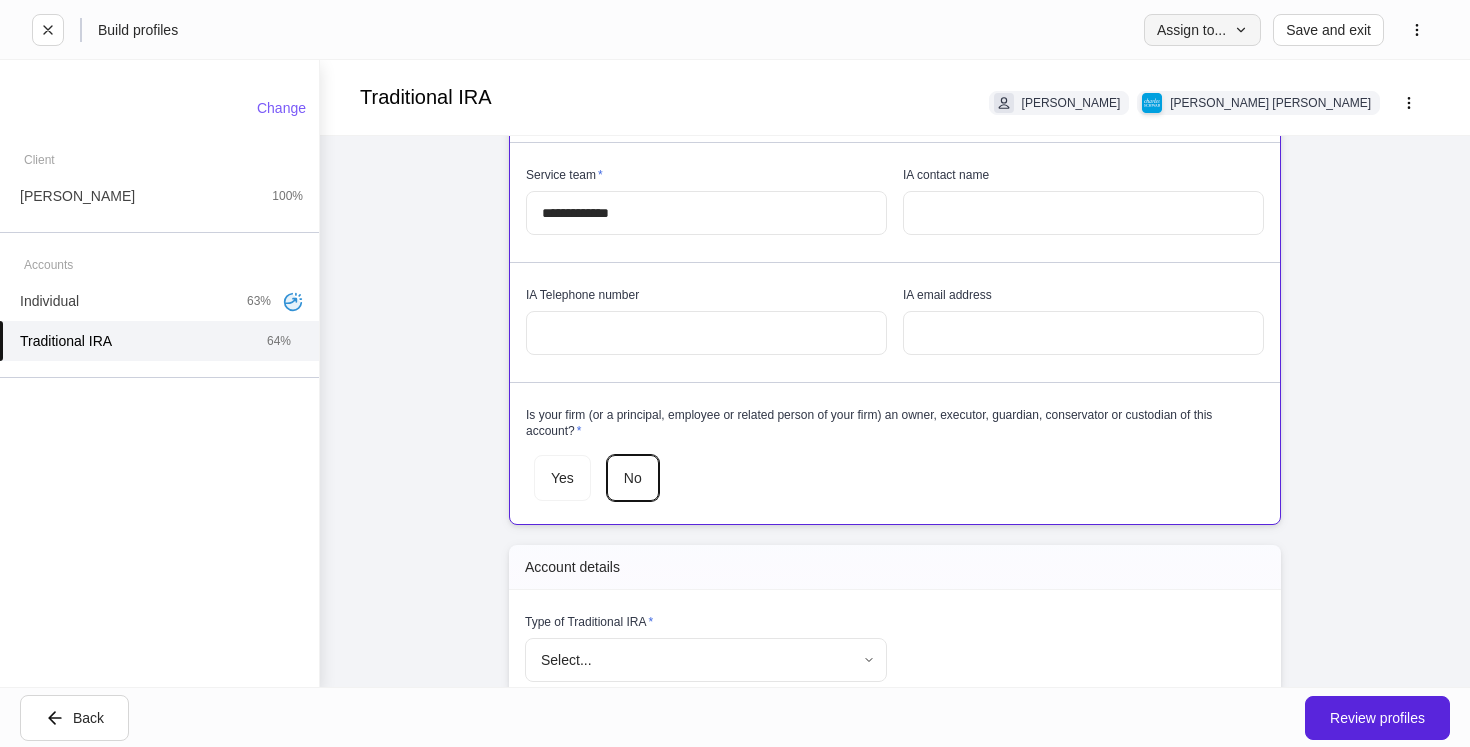 click on "Assign to..." at bounding box center (1202, 30) 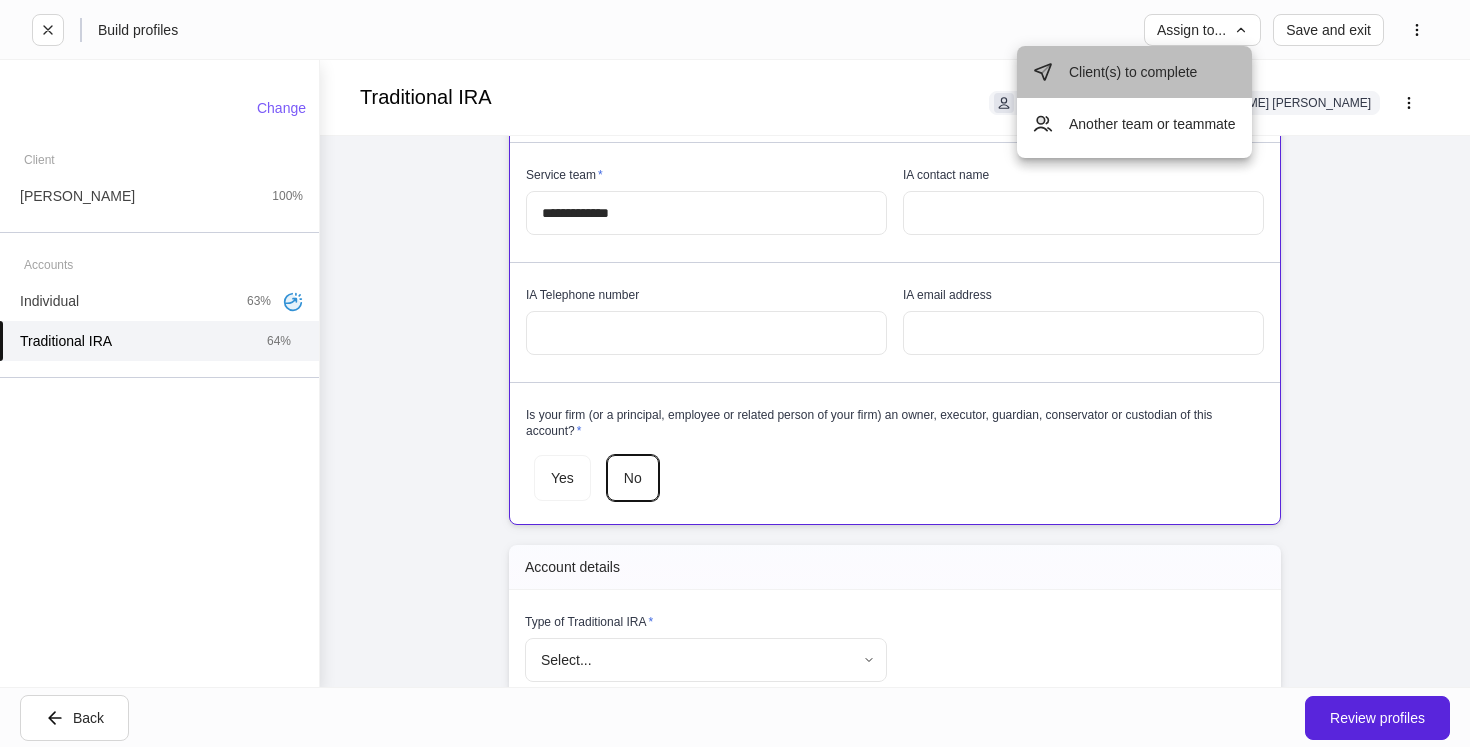 click on "Client(s) to complete" at bounding box center [1134, 72] 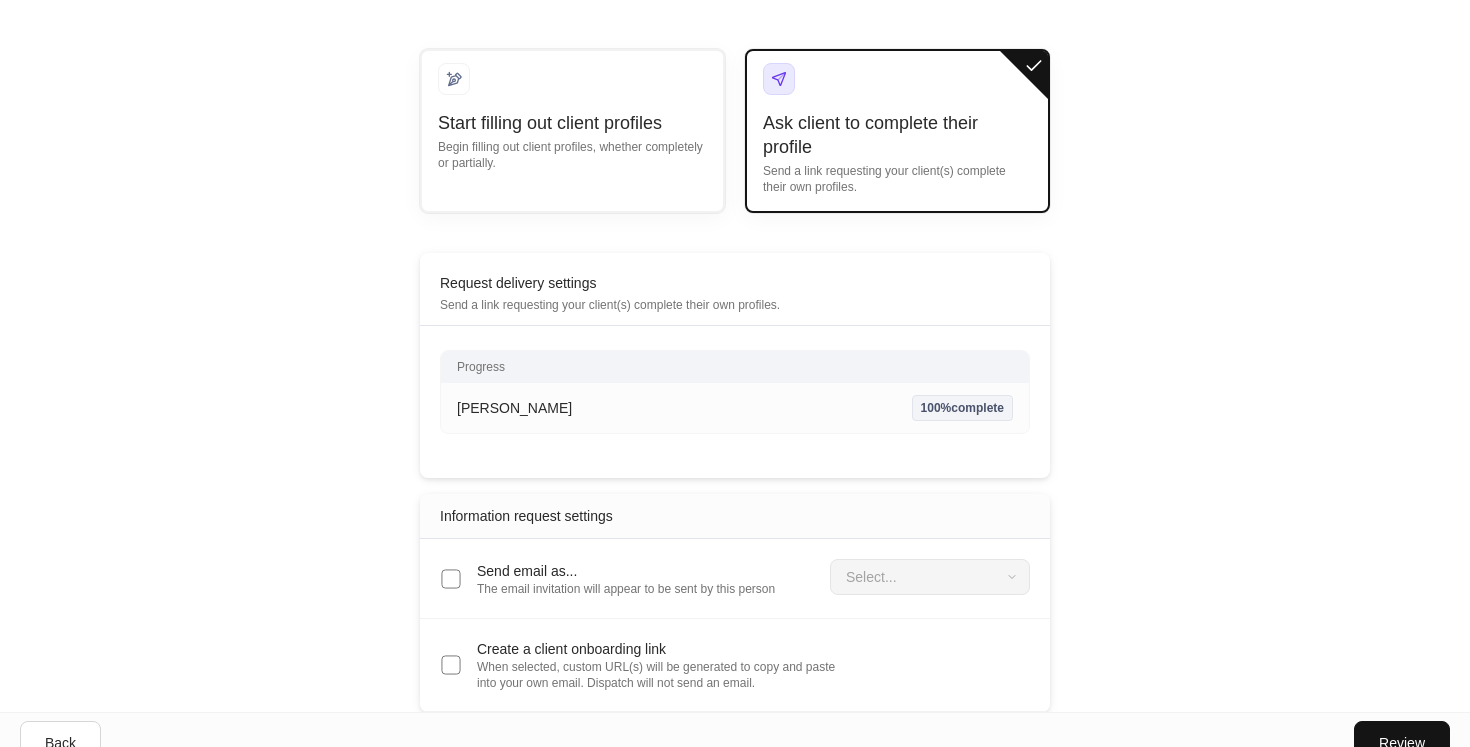 scroll, scrollTop: 119, scrollLeft: 0, axis: vertical 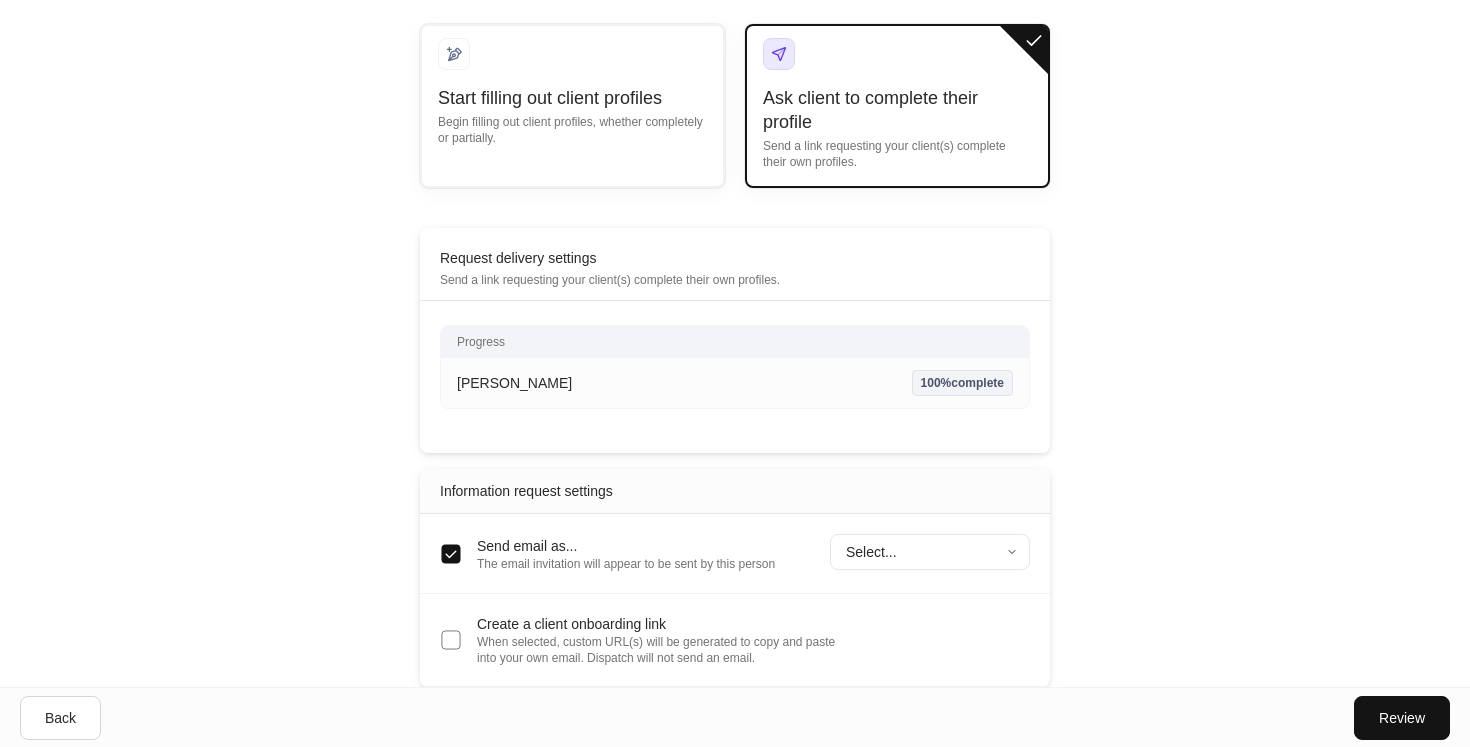 click on "Onboarding method Assign to teammate Save and exit Choose a method for completing profiles Start filling out client profiles Begin filling out client profiles, whether completely or partially. Ask client to complete their profile Send a link requesting your client(s) complete their own profiles. Request delivery settings Send a link requesting your client(s) complete their own profiles. Progress [PERSON_NAME] 100%  complete Enter profile builder Information request settings Send email as... The email invitation will appear to be sent by this person Select... ​ Create a client onboarding link When selected, custom URL(s) will be generated to copy and paste    into your own email. Dispatch will not send an email. Back Review" at bounding box center (735, 254) 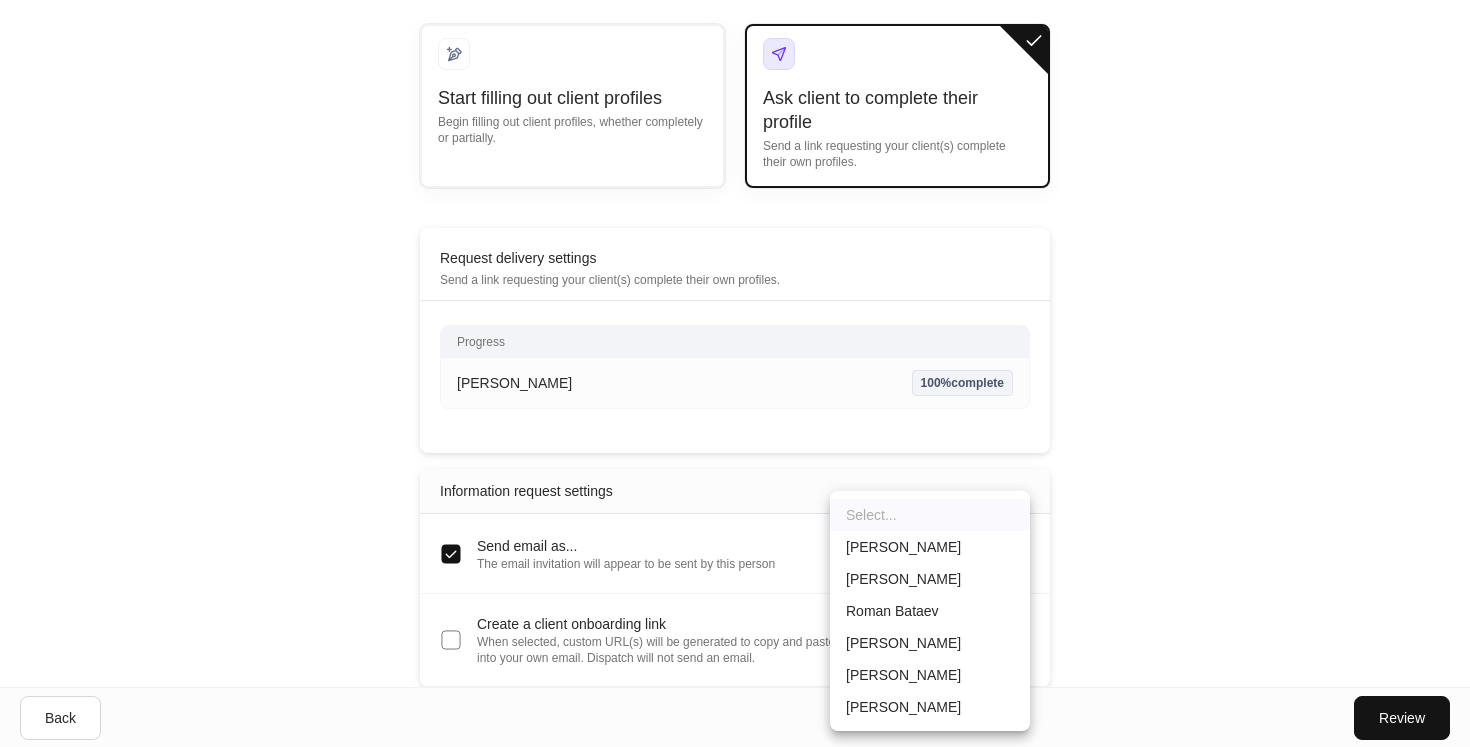 click at bounding box center (735, 373) 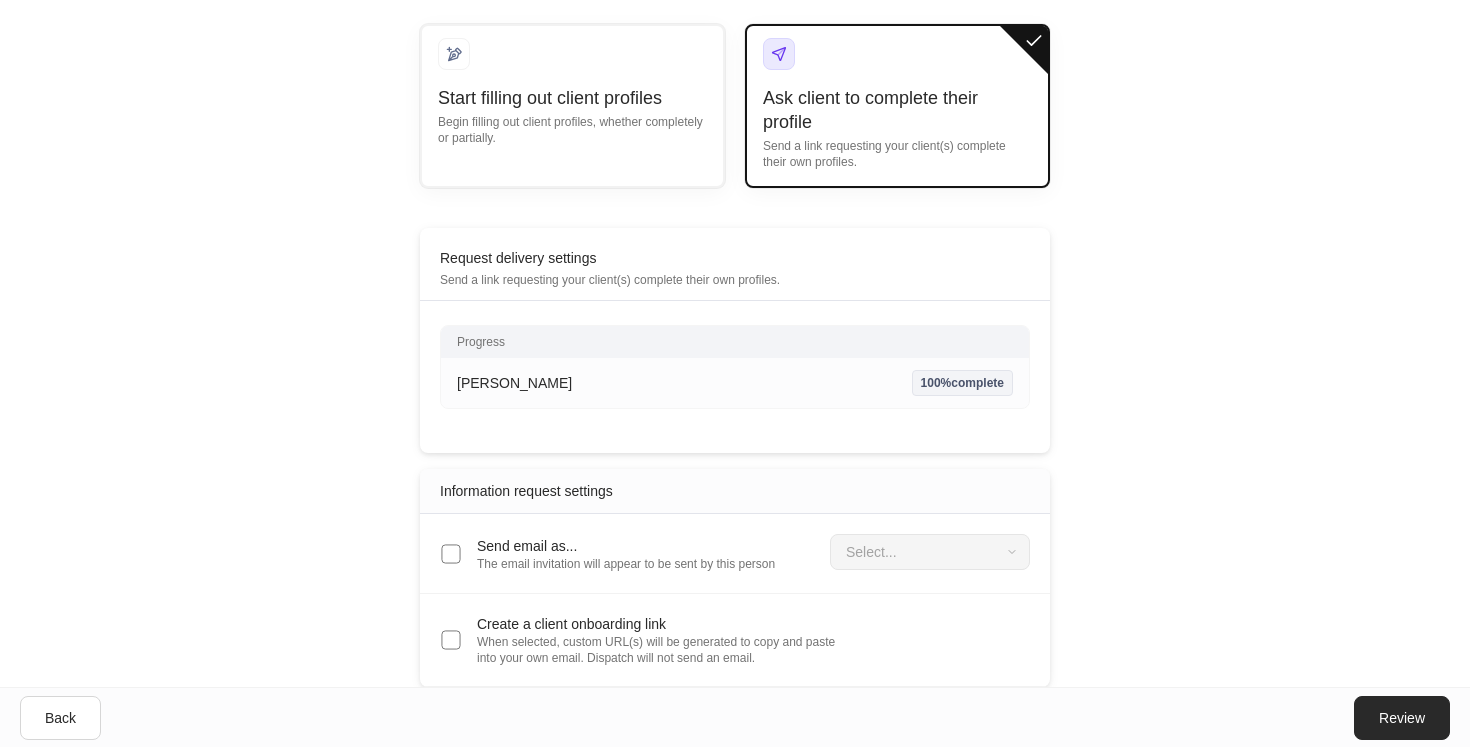 click on "Review" at bounding box center [1402, 718] 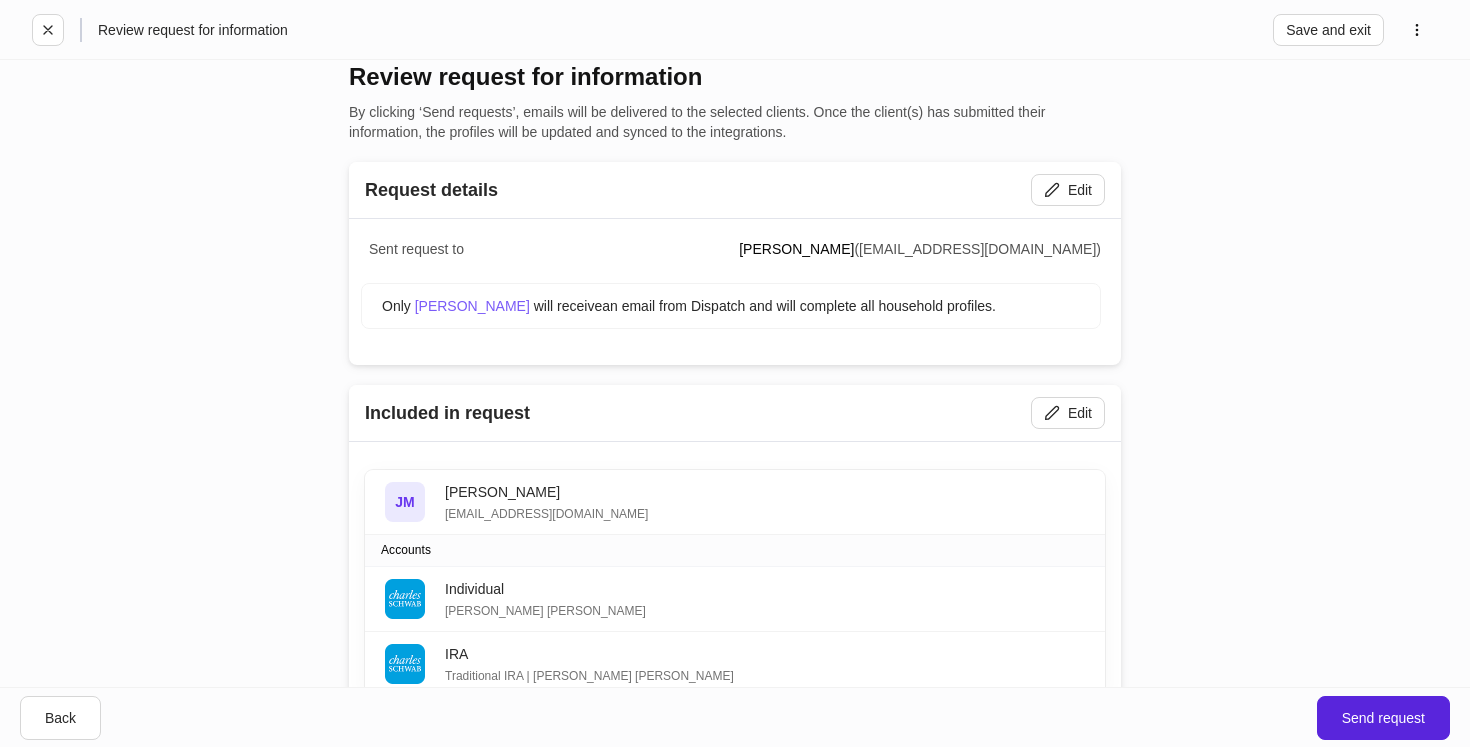scroll, scrollTop: 0, scrollLeft: 0, axis: both 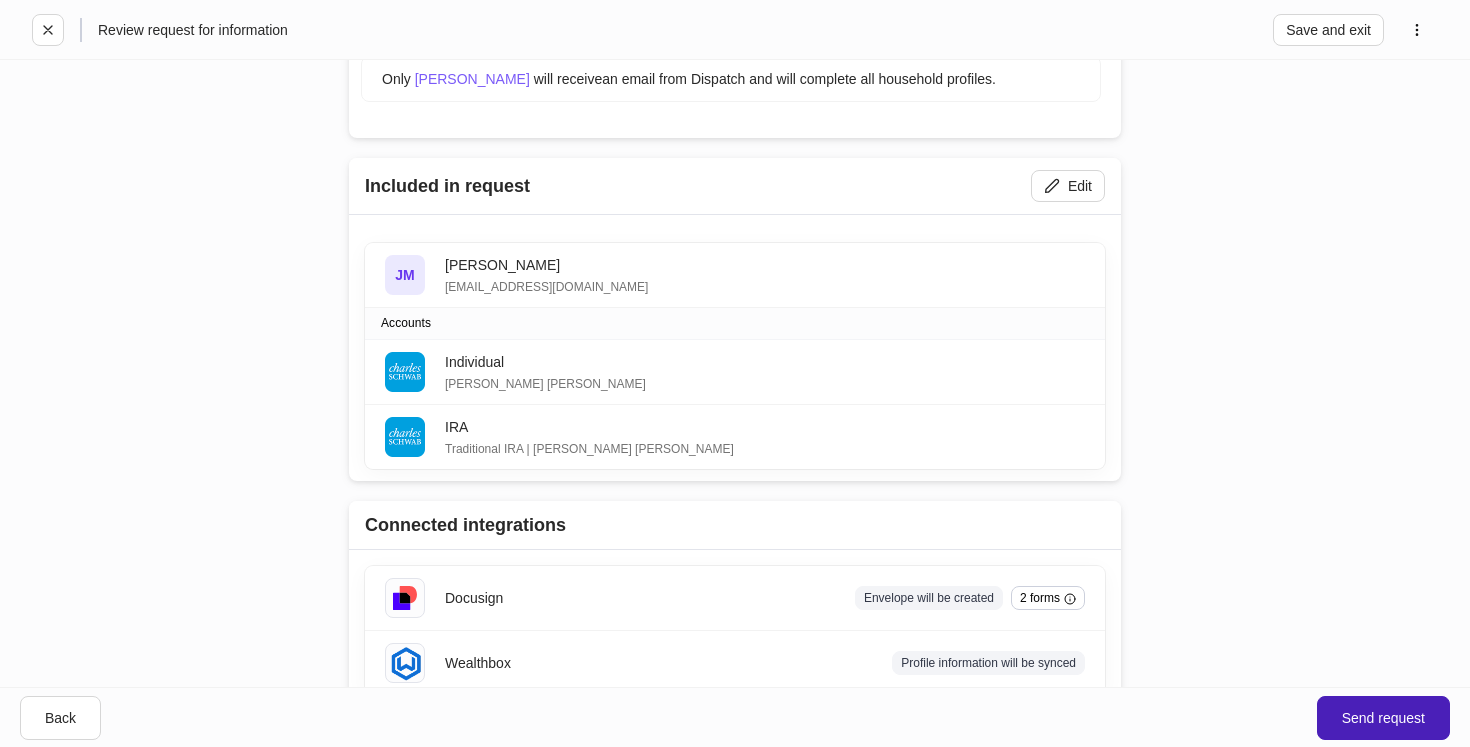 click on "Send request" at bounding box center [1383, 718] 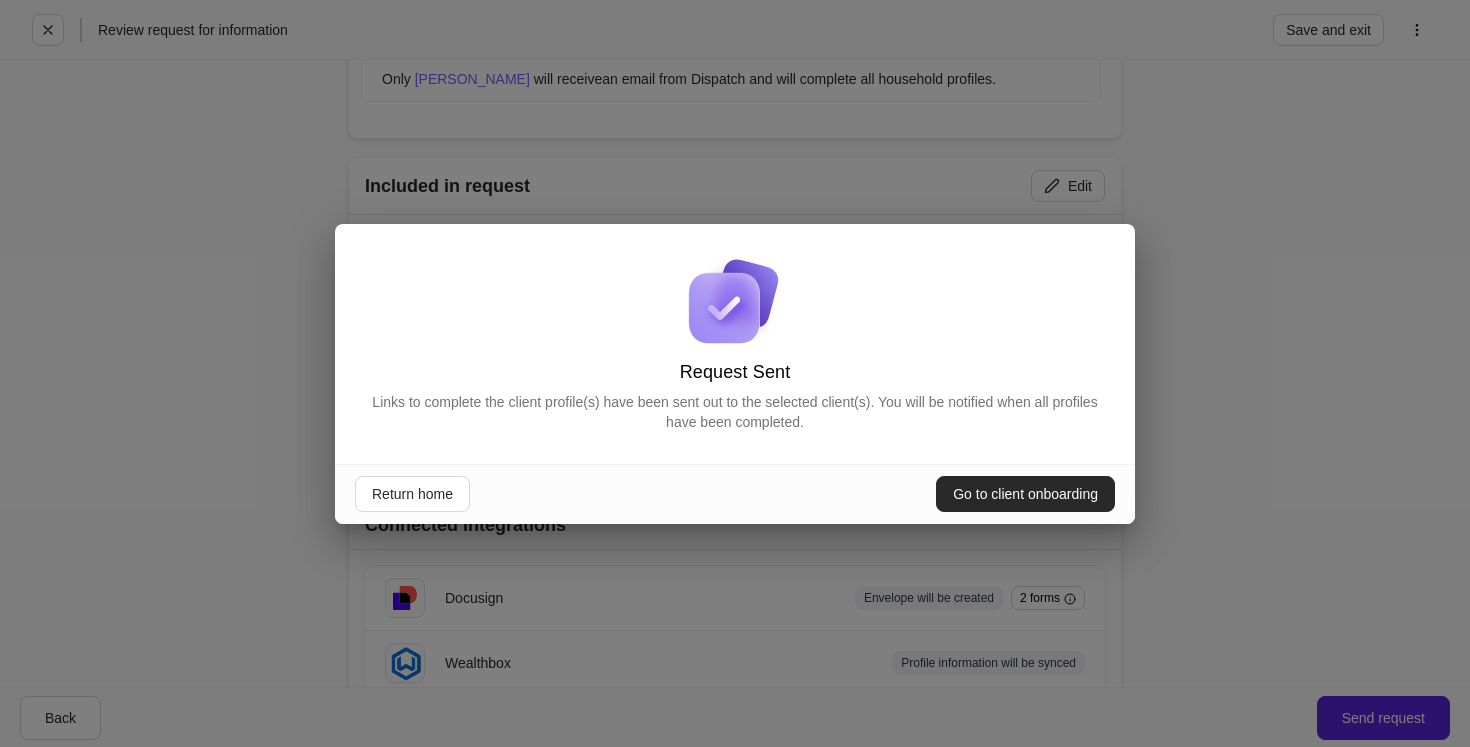 click on "Go to client onboarding" at bounding box center (1025, 494) 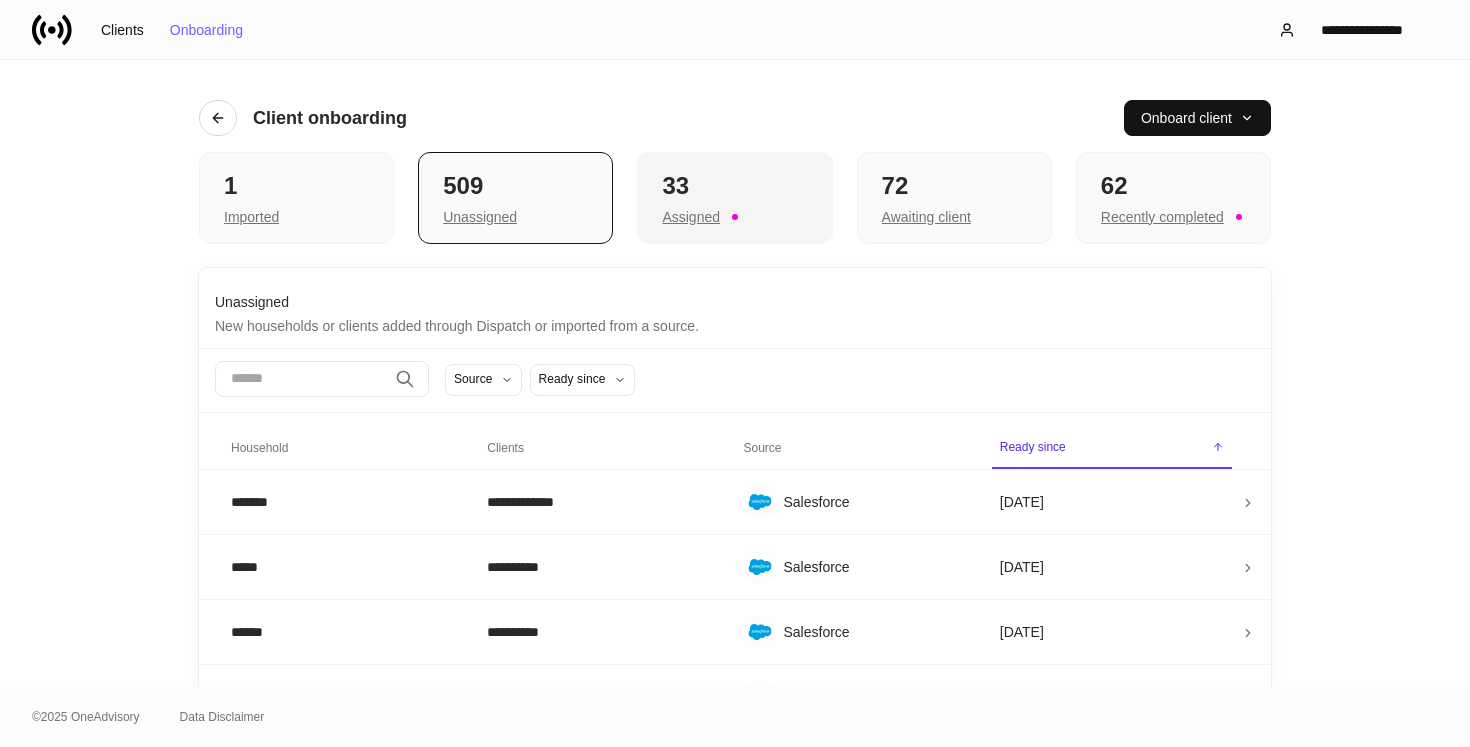 click on "Assigned" at bounding box center [734, 215] 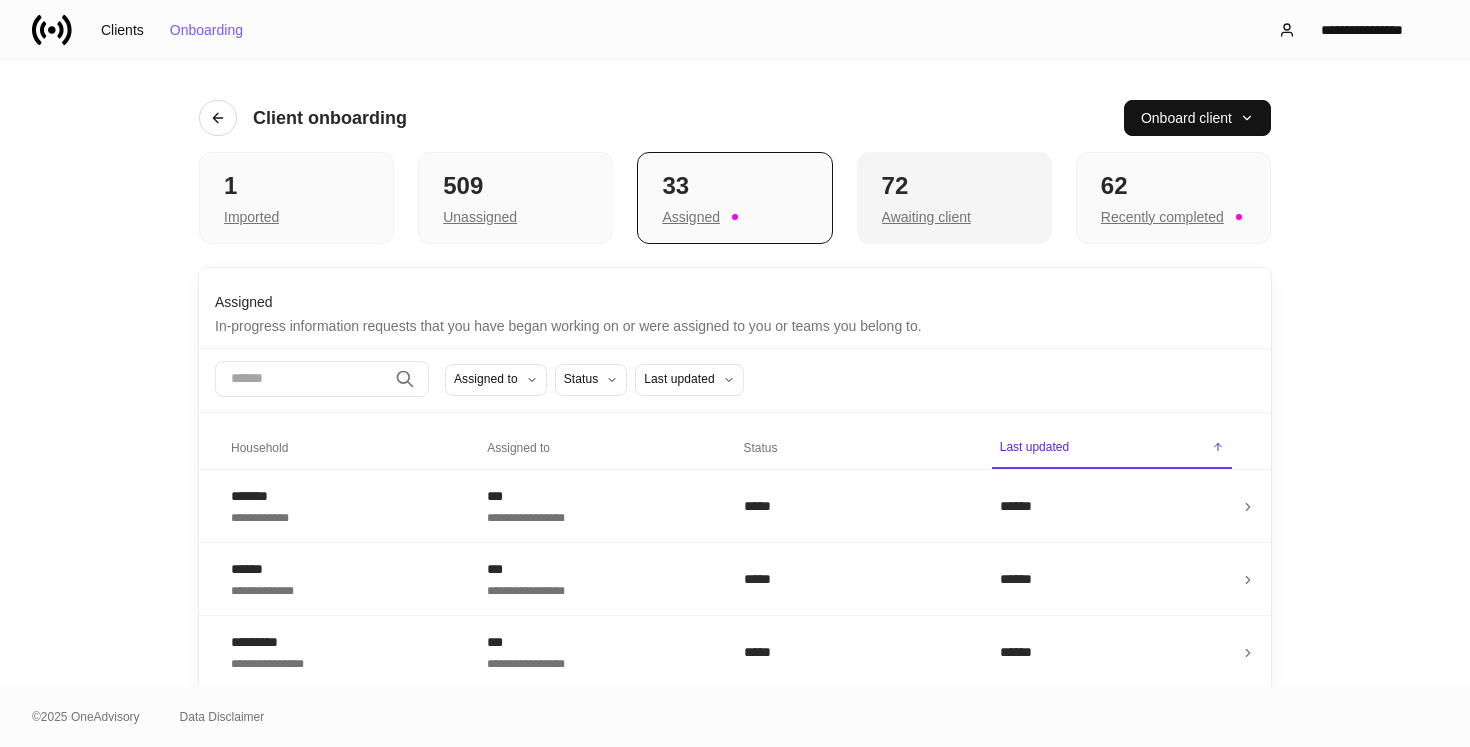 click on "72" at bounding box center [954, 186] 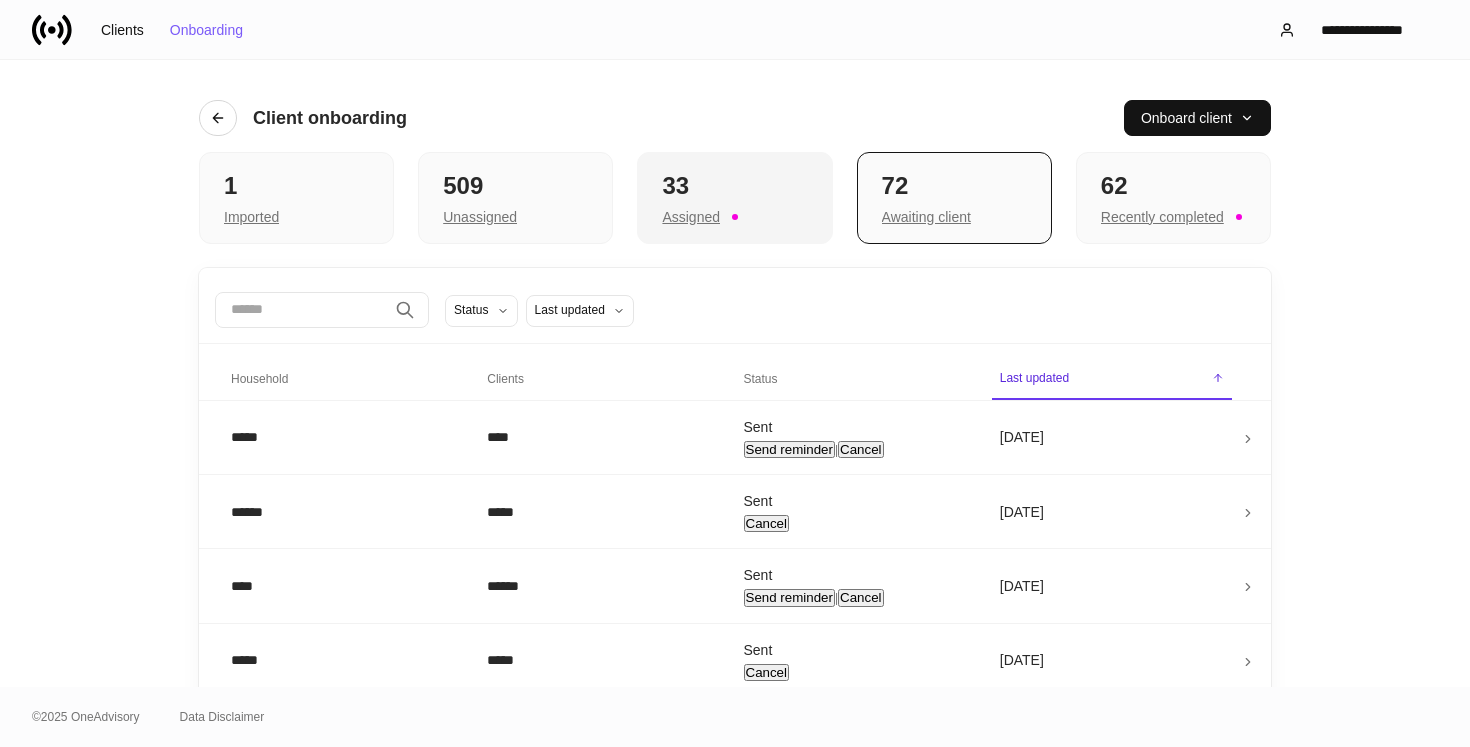 click on "33 Assigned" at bounding box center (734, 198) 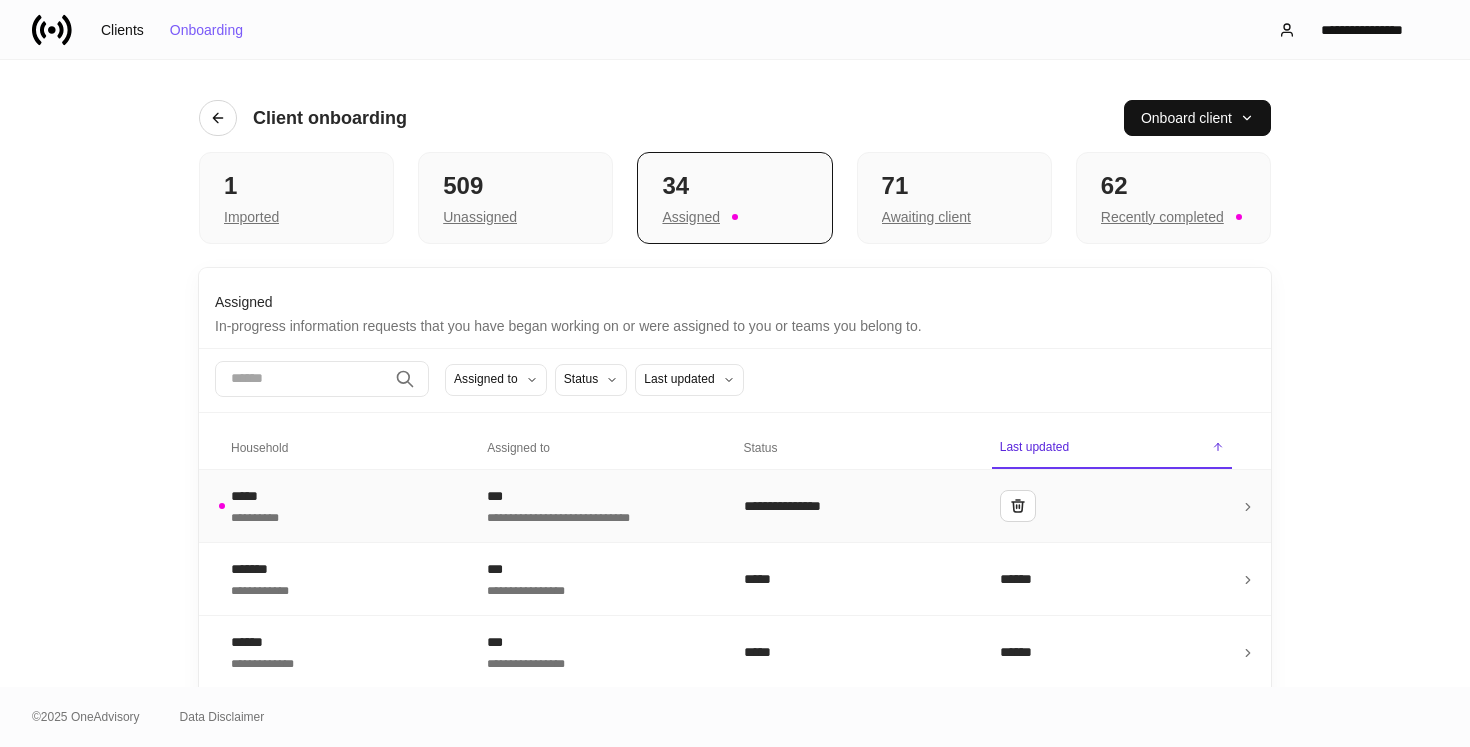 click on "**********" at bounding box center (599, 516) 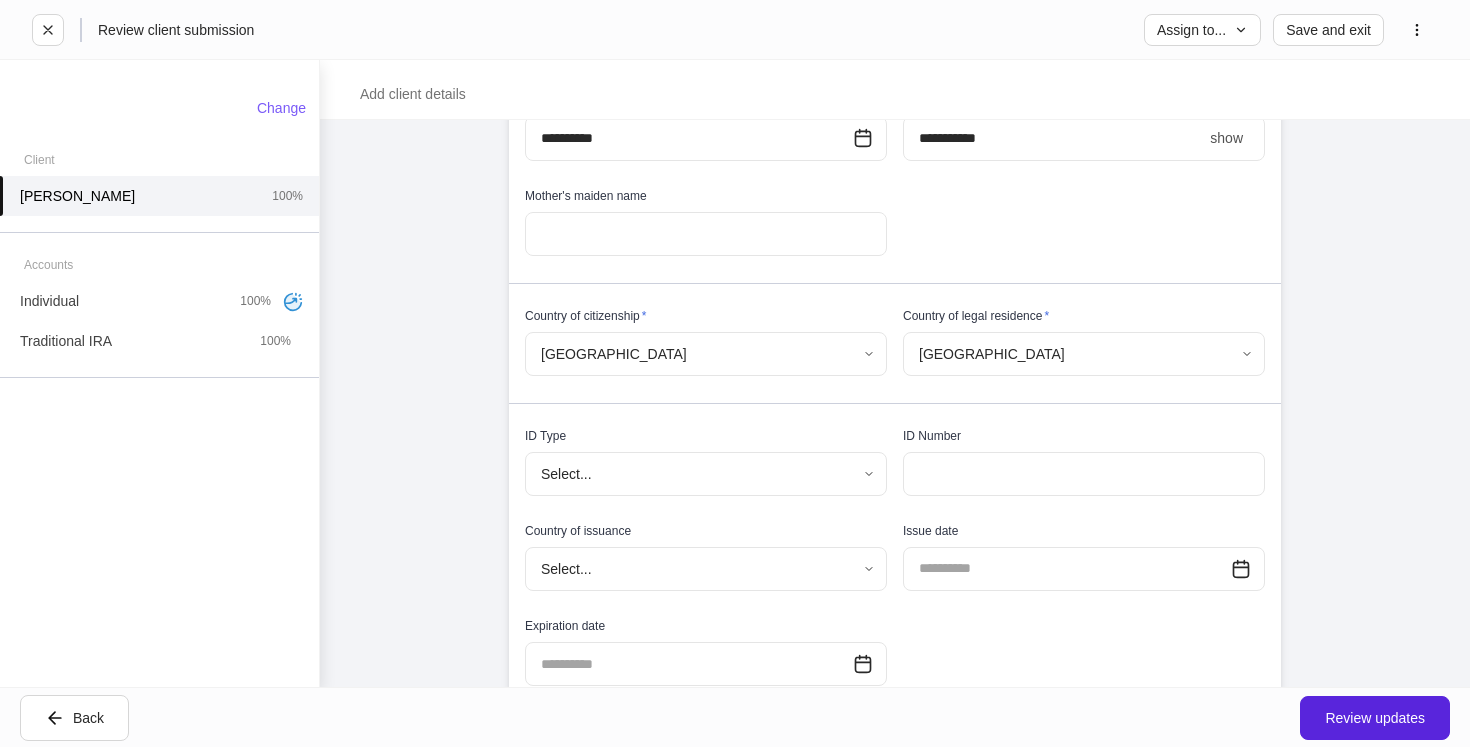 scroll, scrollTop: 716, scrollLeft: 0, axis: vertical 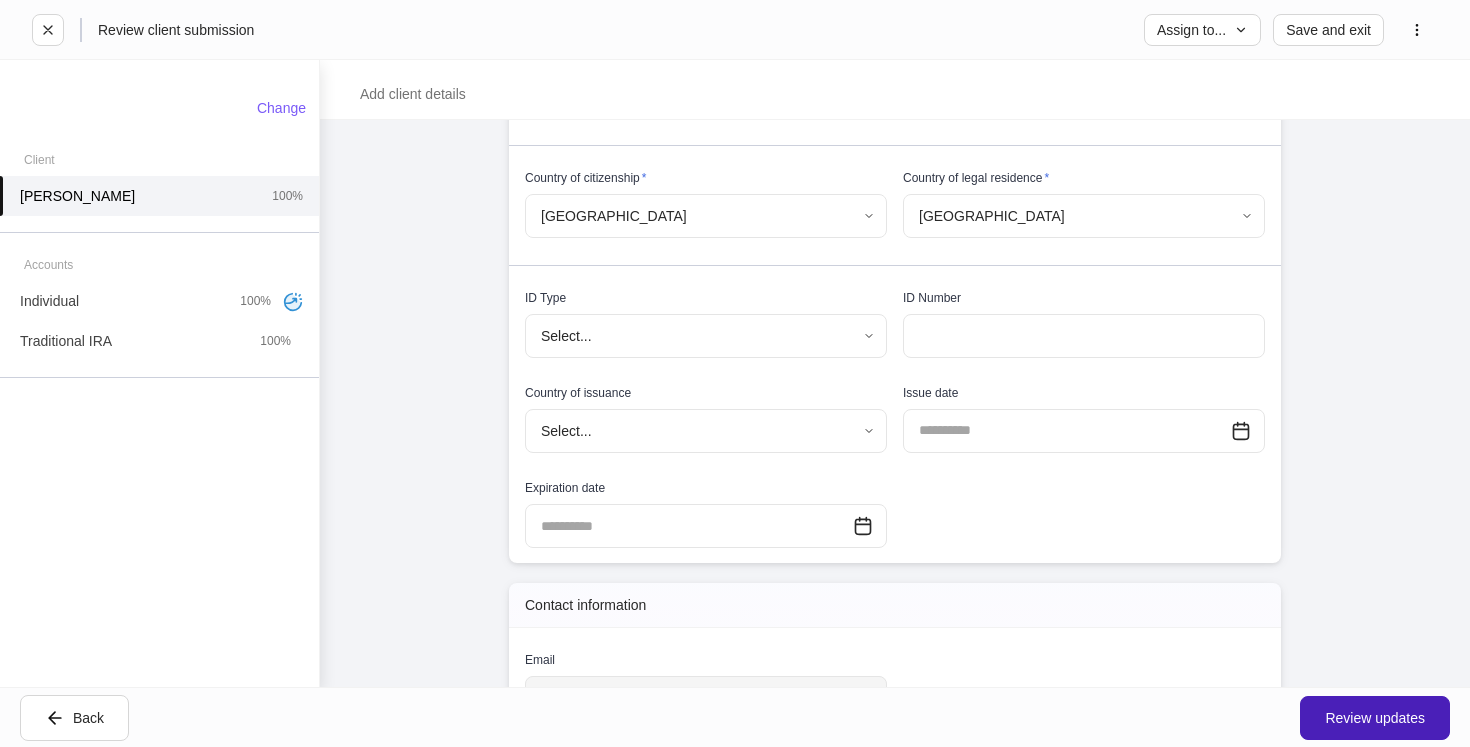click on "Review updates" at bounding box center (1375, 718) 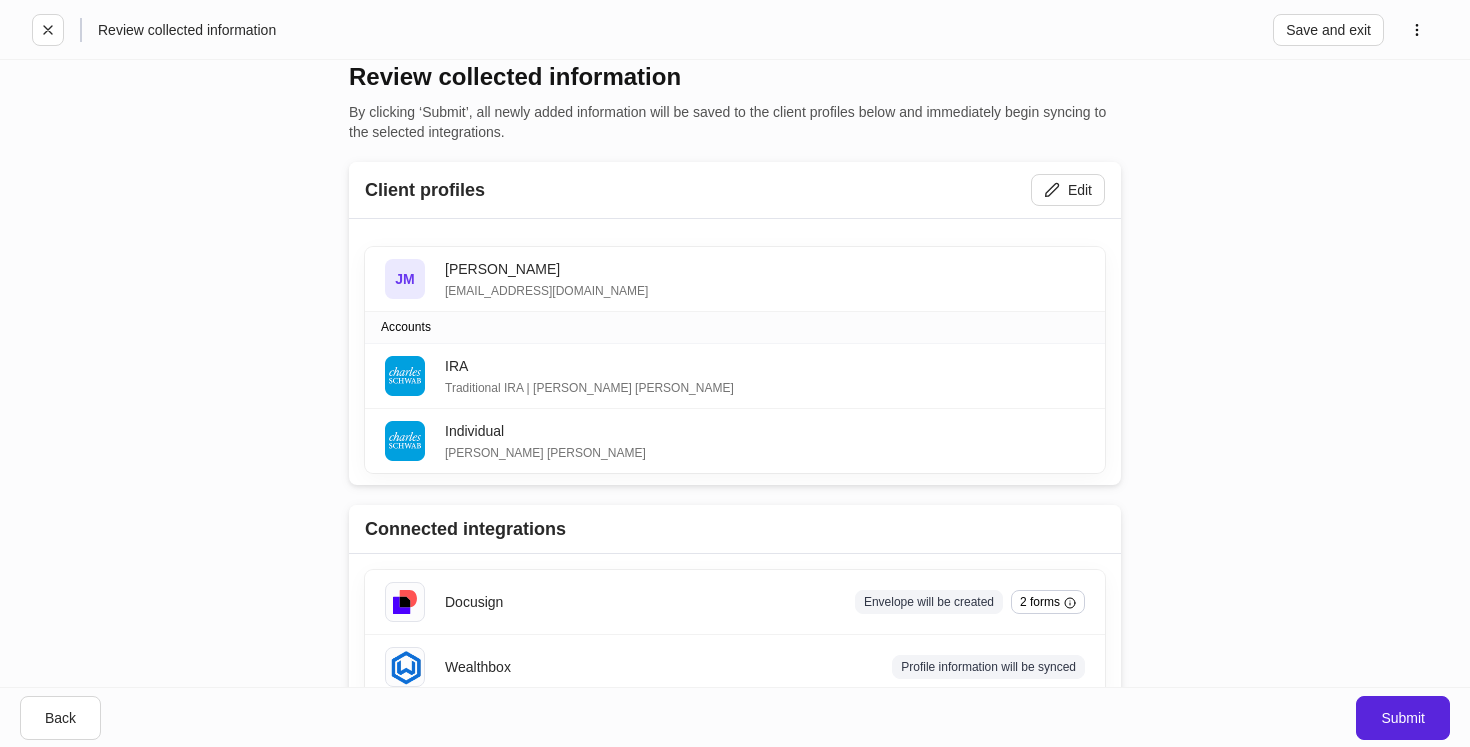 scroll, scrollTop: 24, scrollLeft: 0, axis: vertical 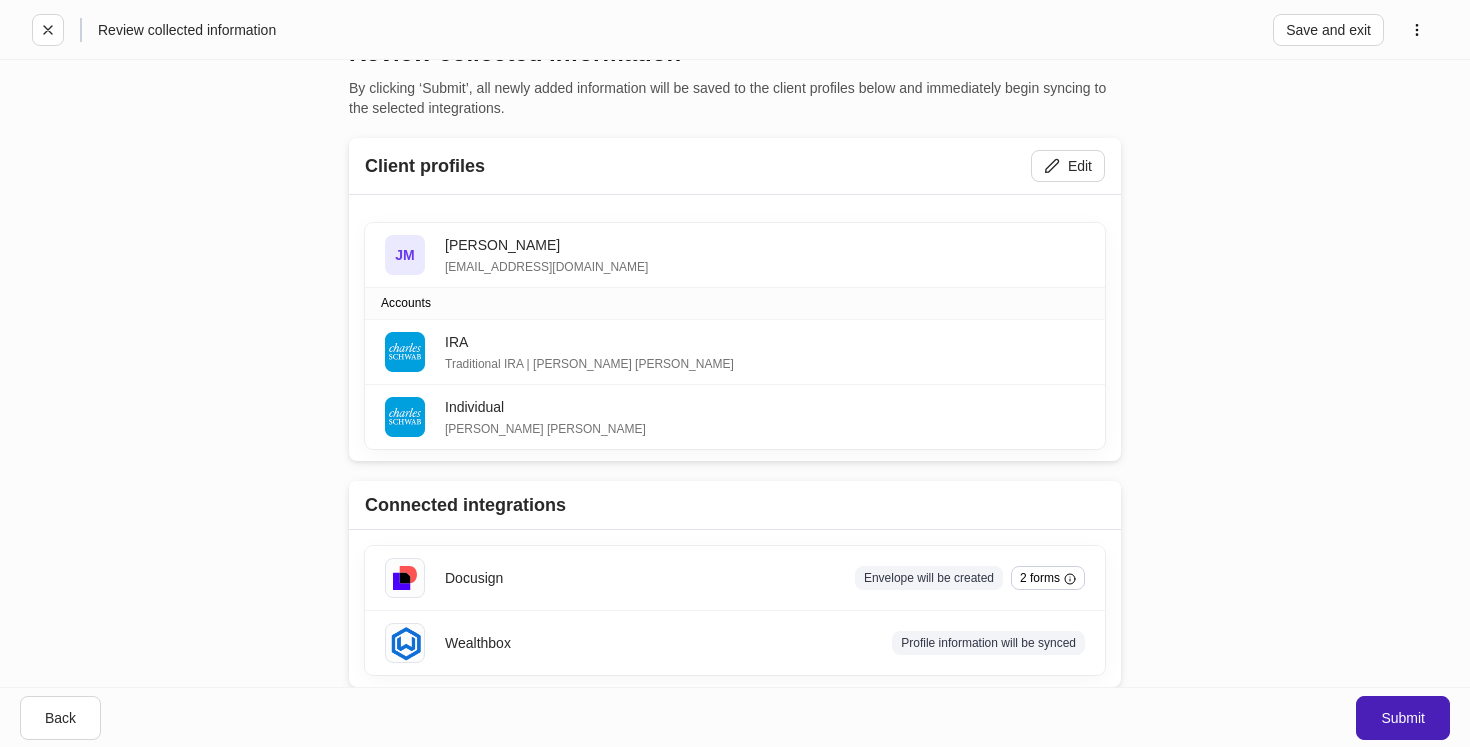 click on "Submit" at bounding box center [1403, 718] 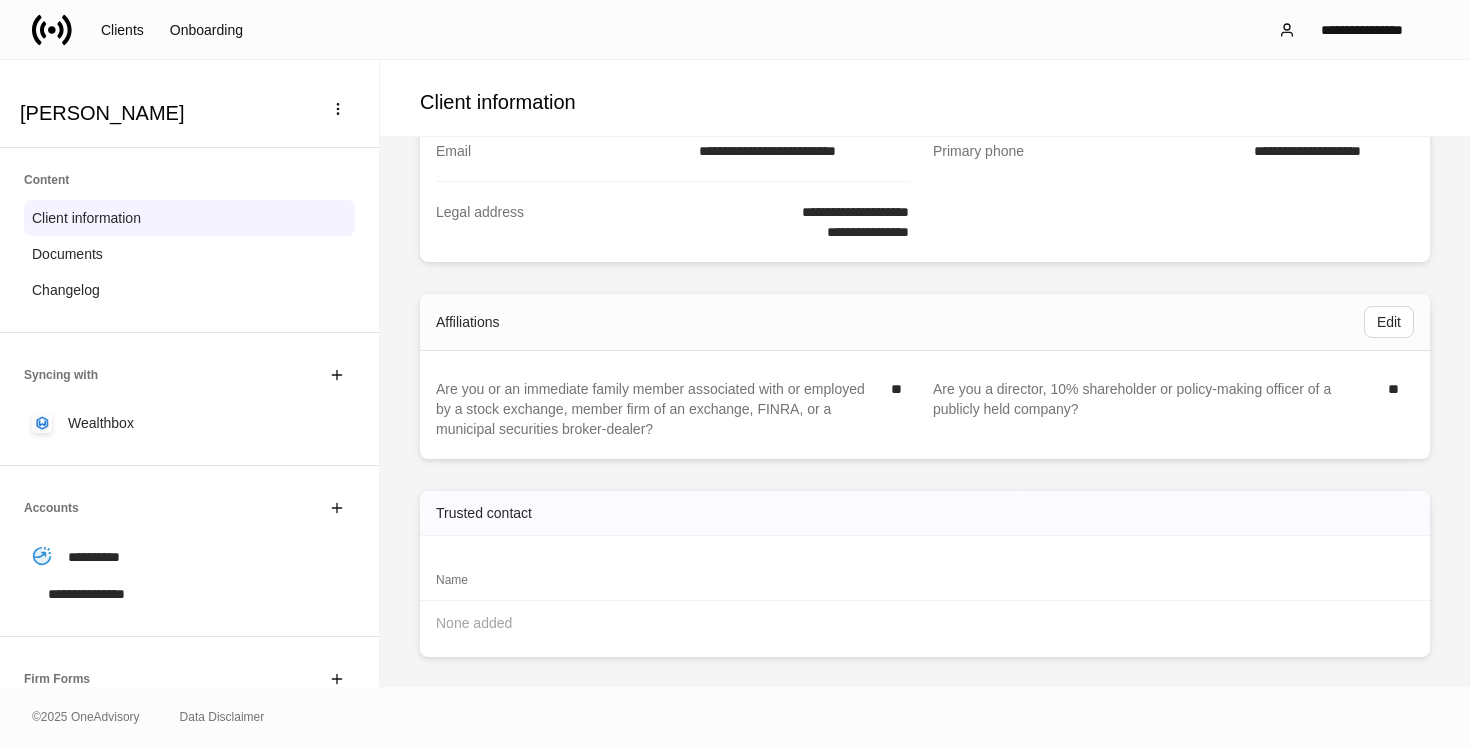 scroll, scrollTop: 583, scrollLeft: 0, axis: vertical 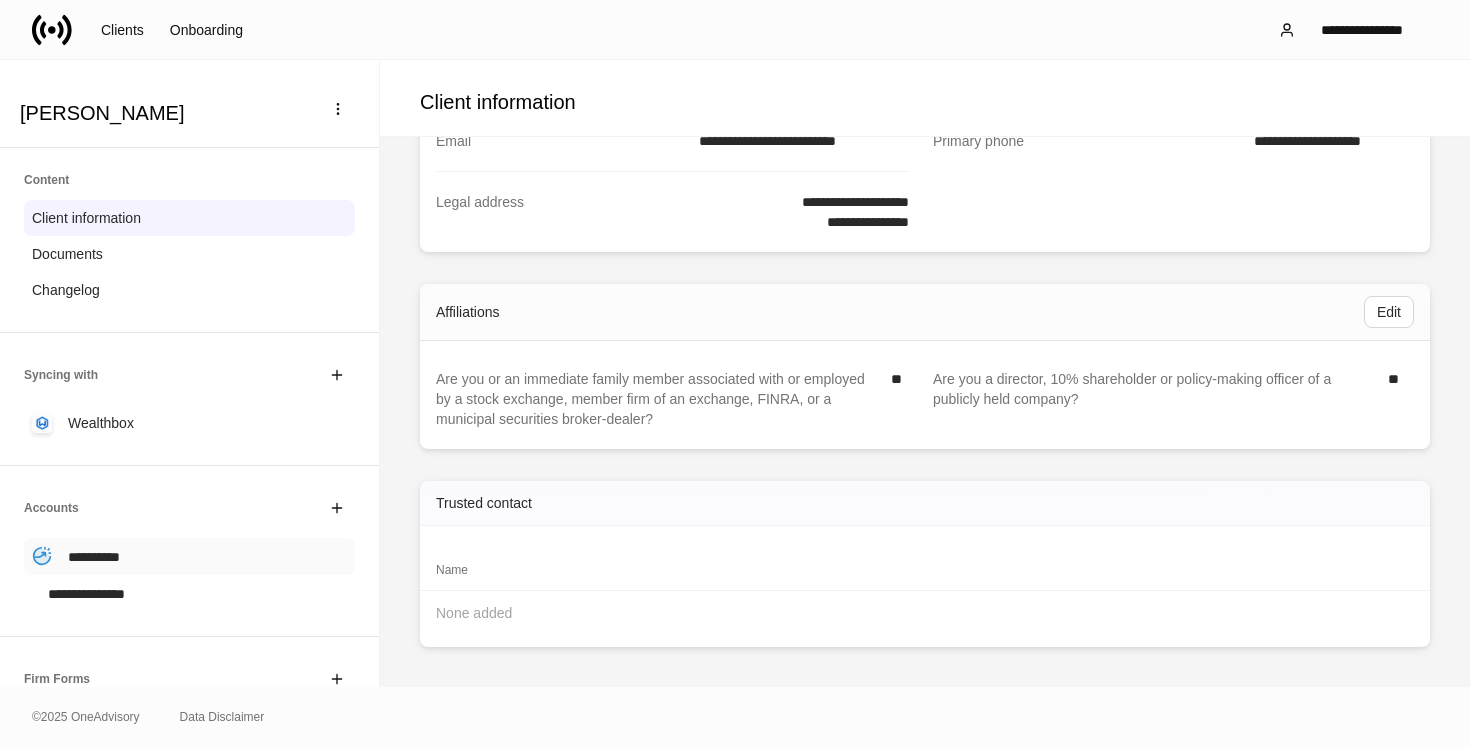 click on "**********" at bounding box center (189, 556) 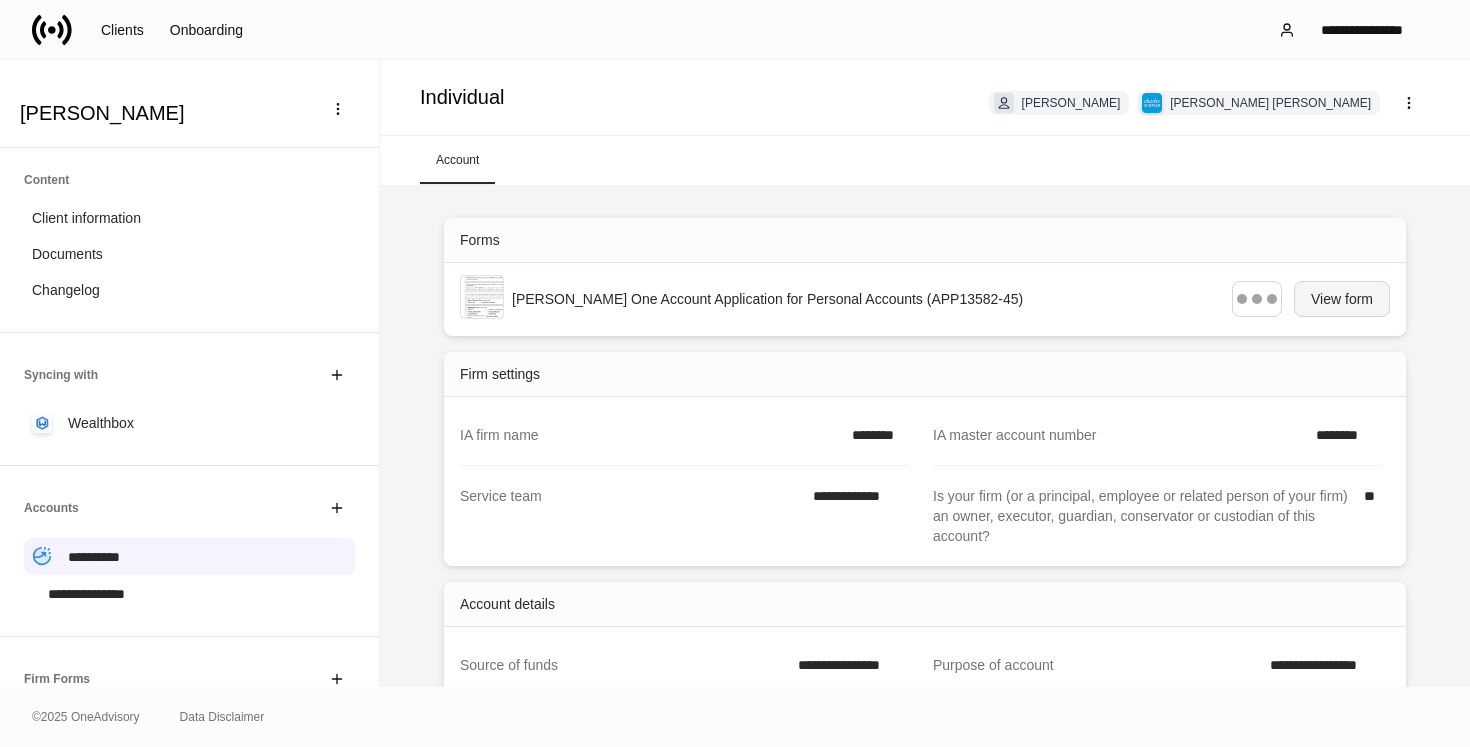 click on "View form" at bounding box center [1342, 299] 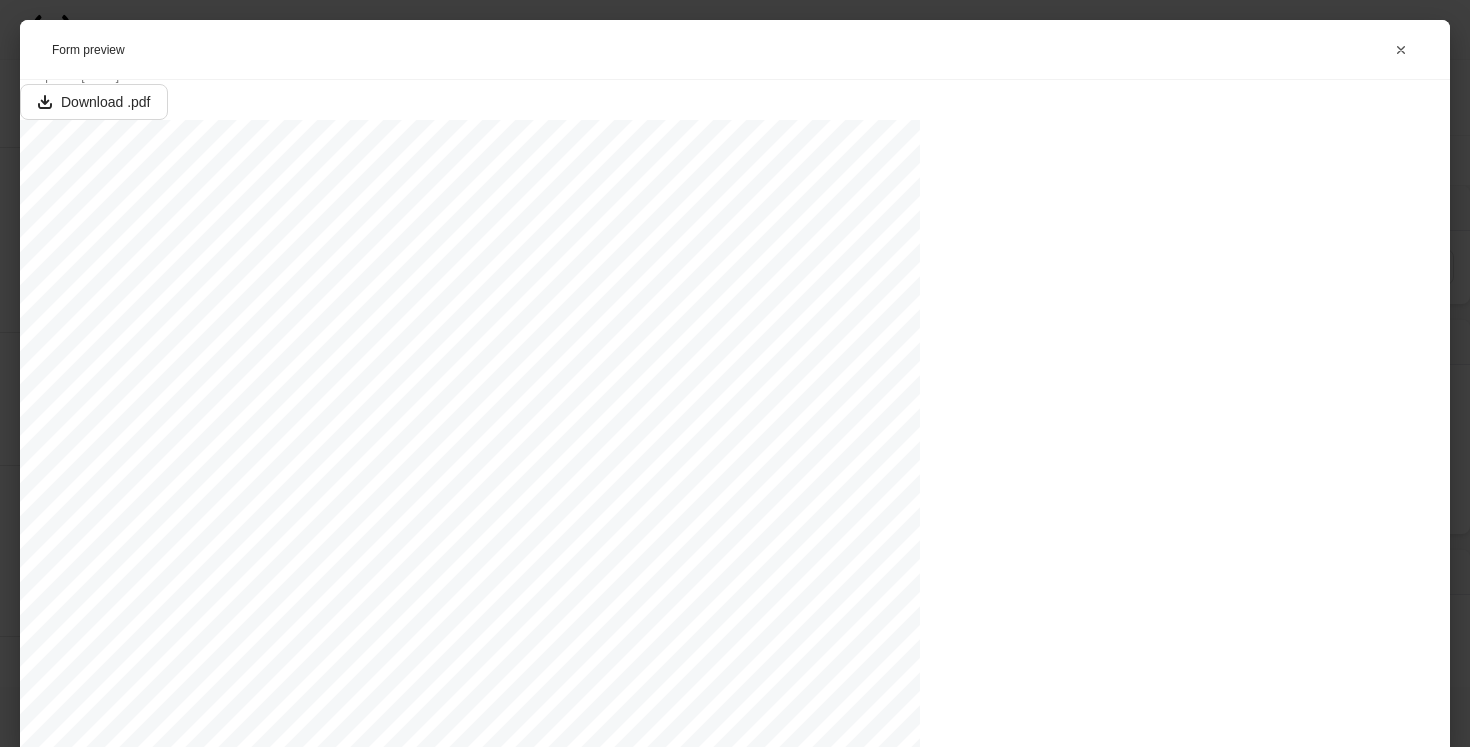 scroll, scrollTop: 35, scrollLeft: 0, axis: vertical 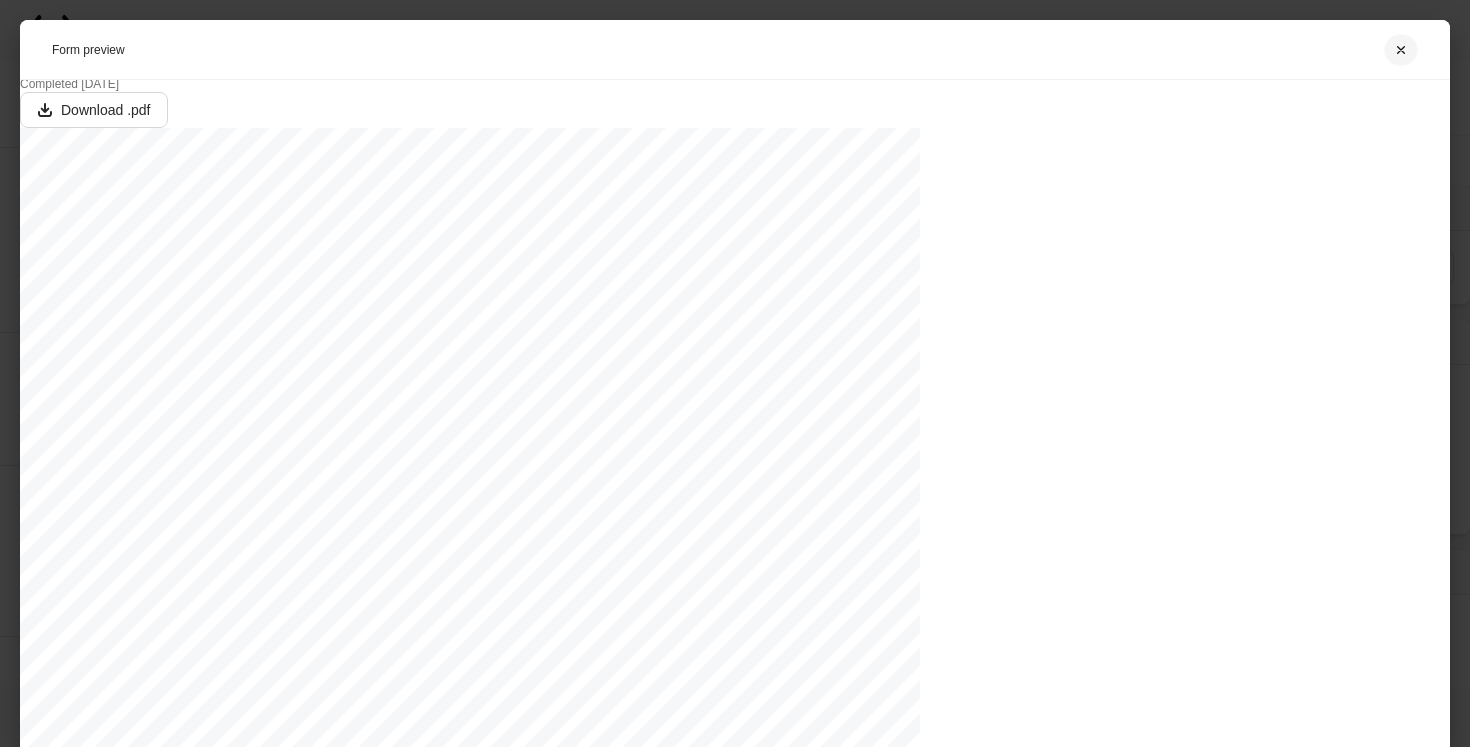 click 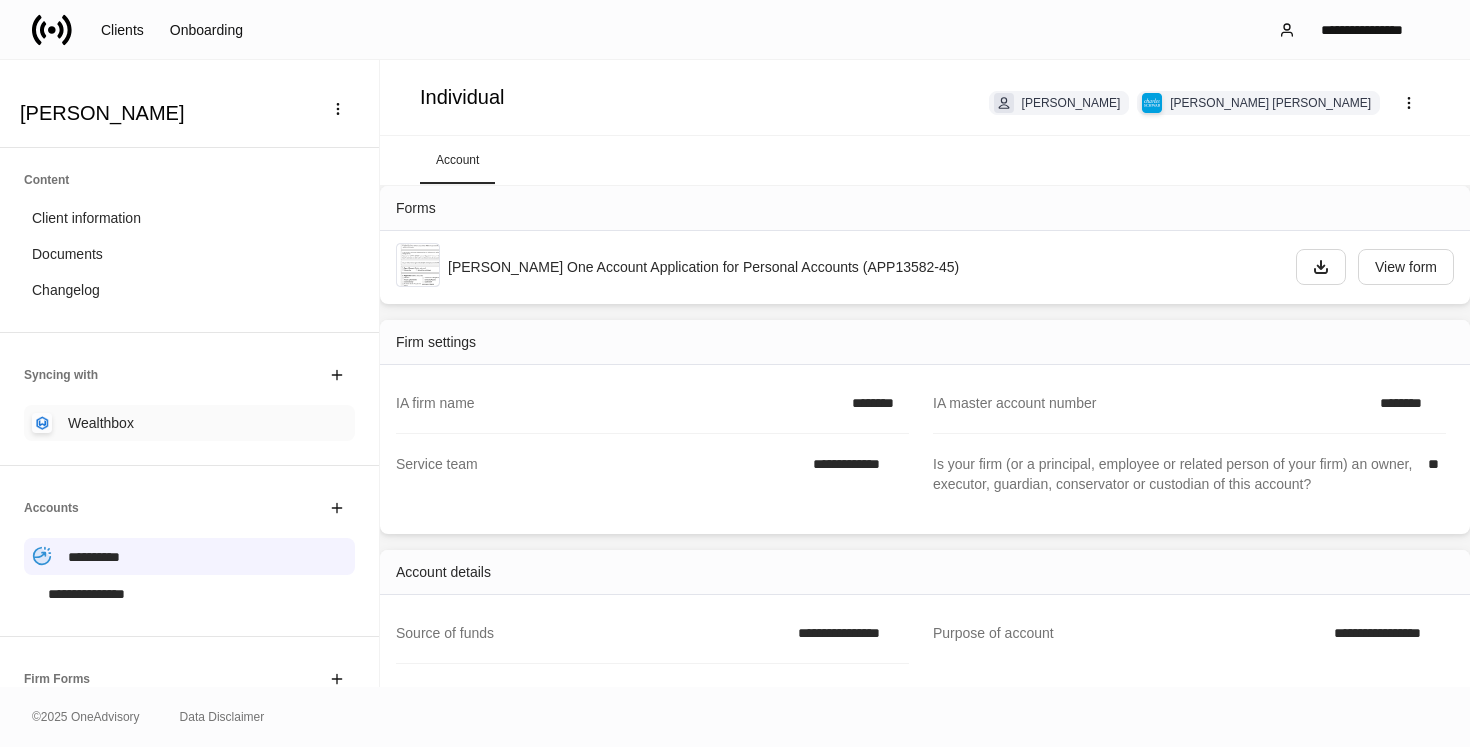 click on "Wealthbox" at bounding box center (189, 423) 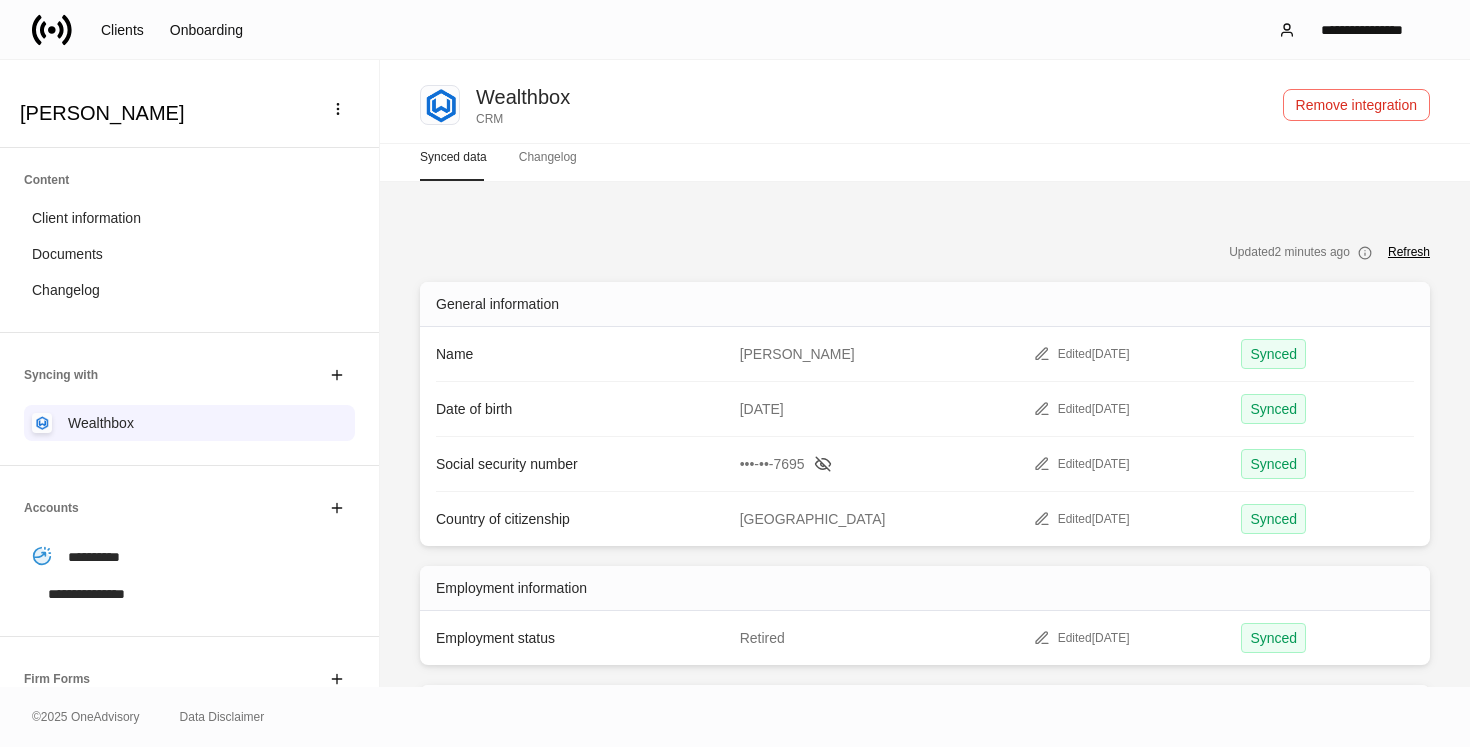 scroll, scrollTop: 0, scrollLeft: 0, axis: both 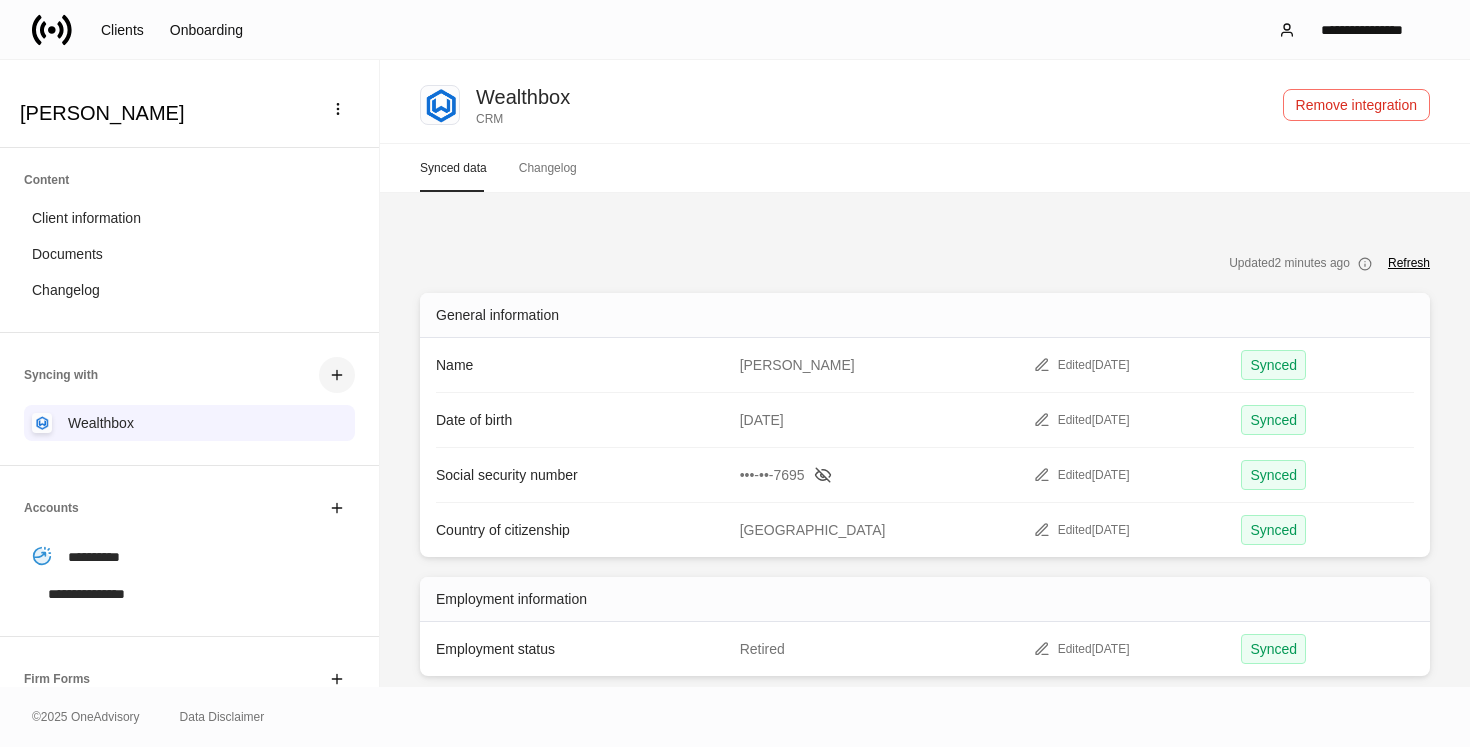 click 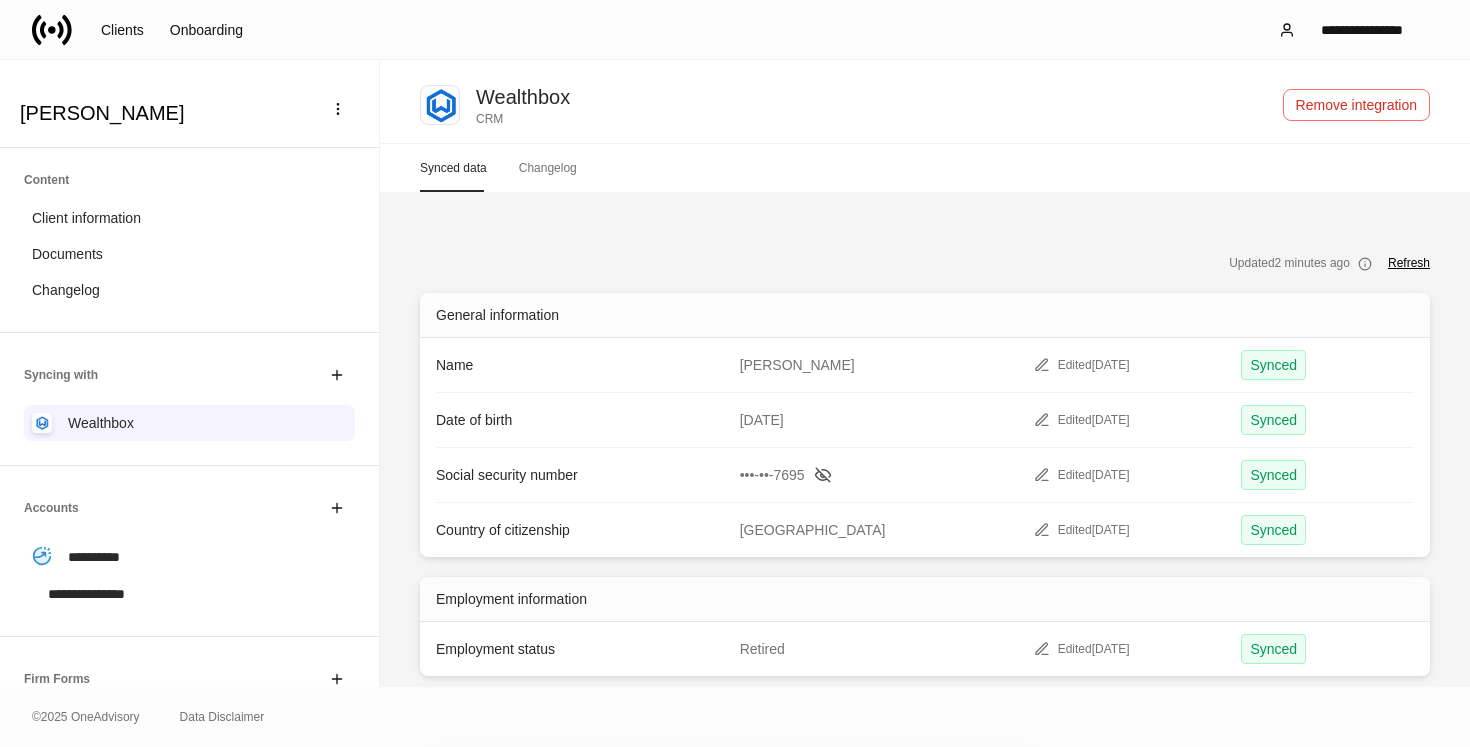 scroll, scrollTop: 170, scrollLeft: 0, axis: vertical 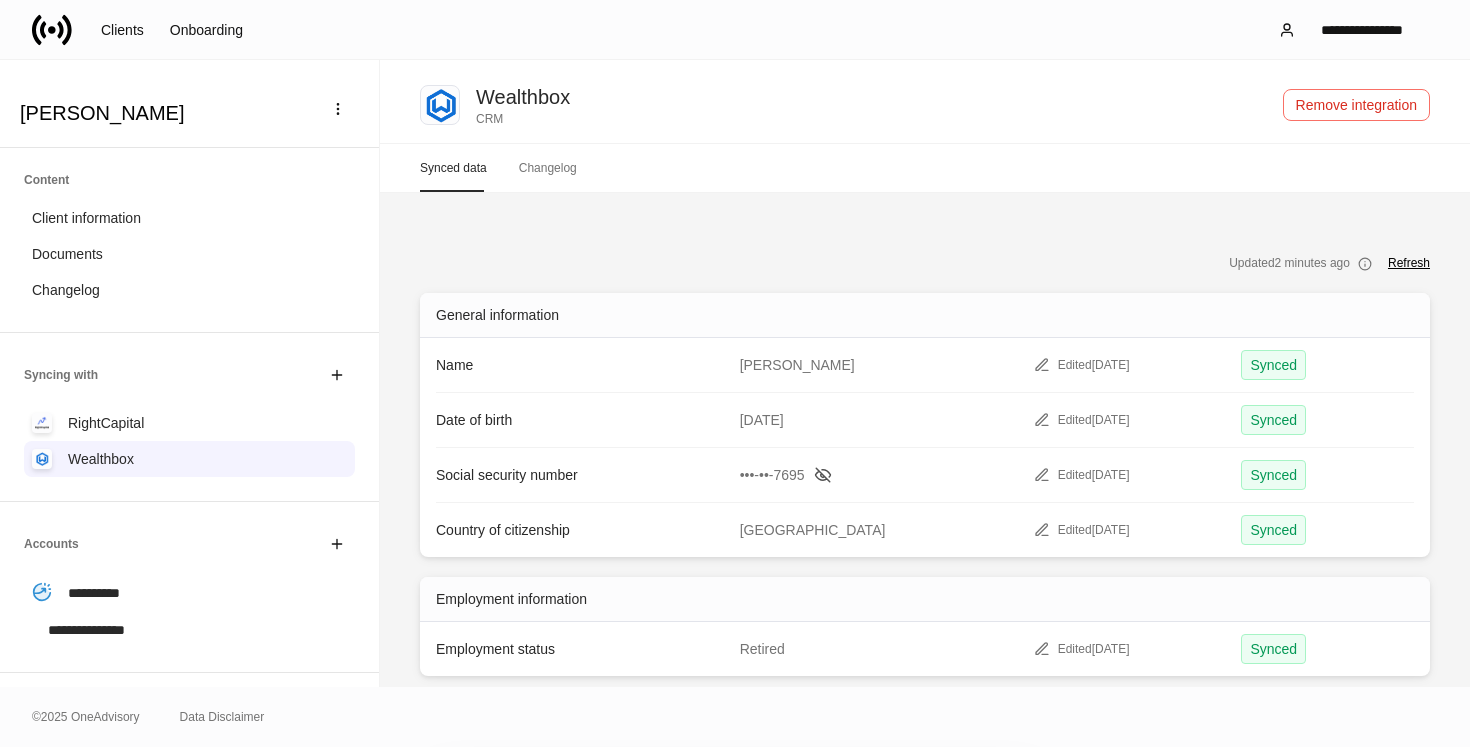 click at bounding box center (735, 373) 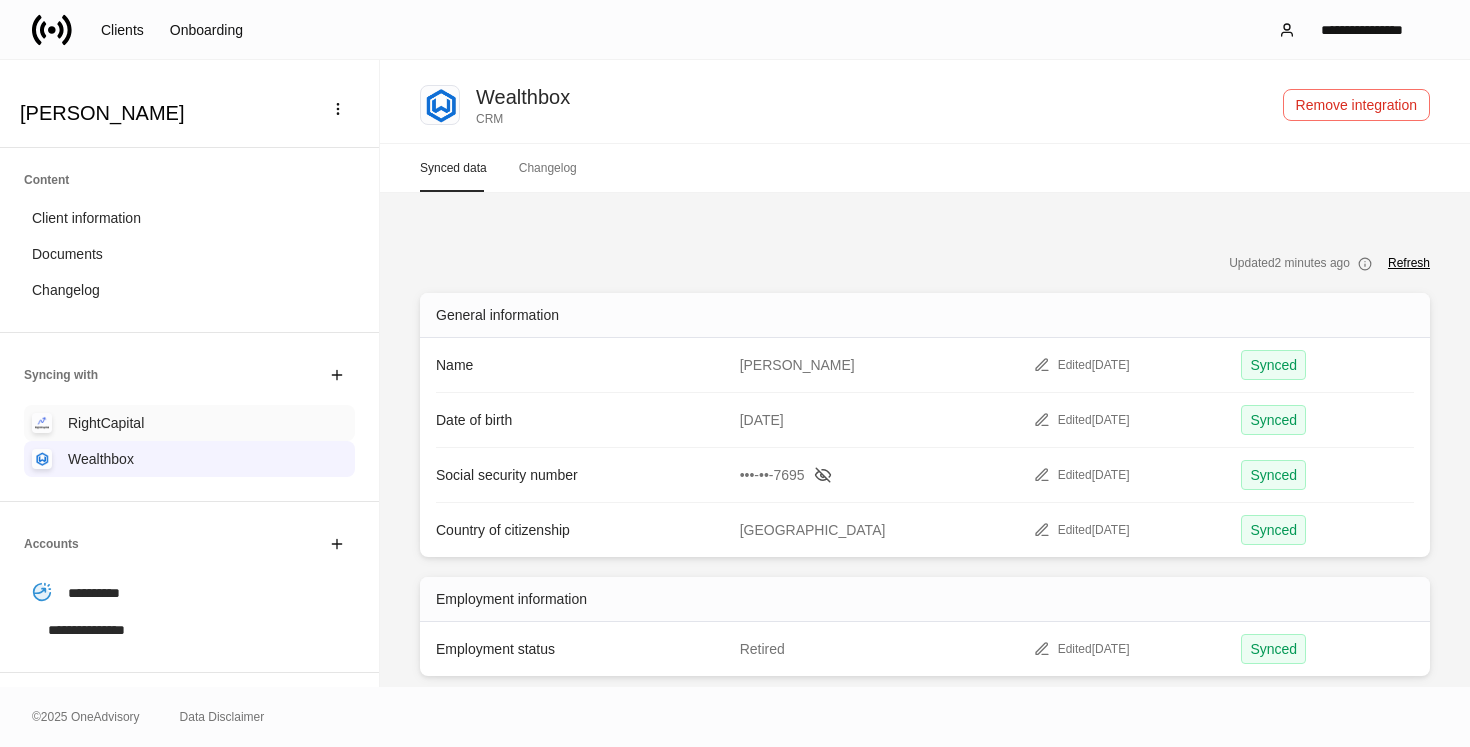click on "RightCapital" at bounding box center (189, 423) 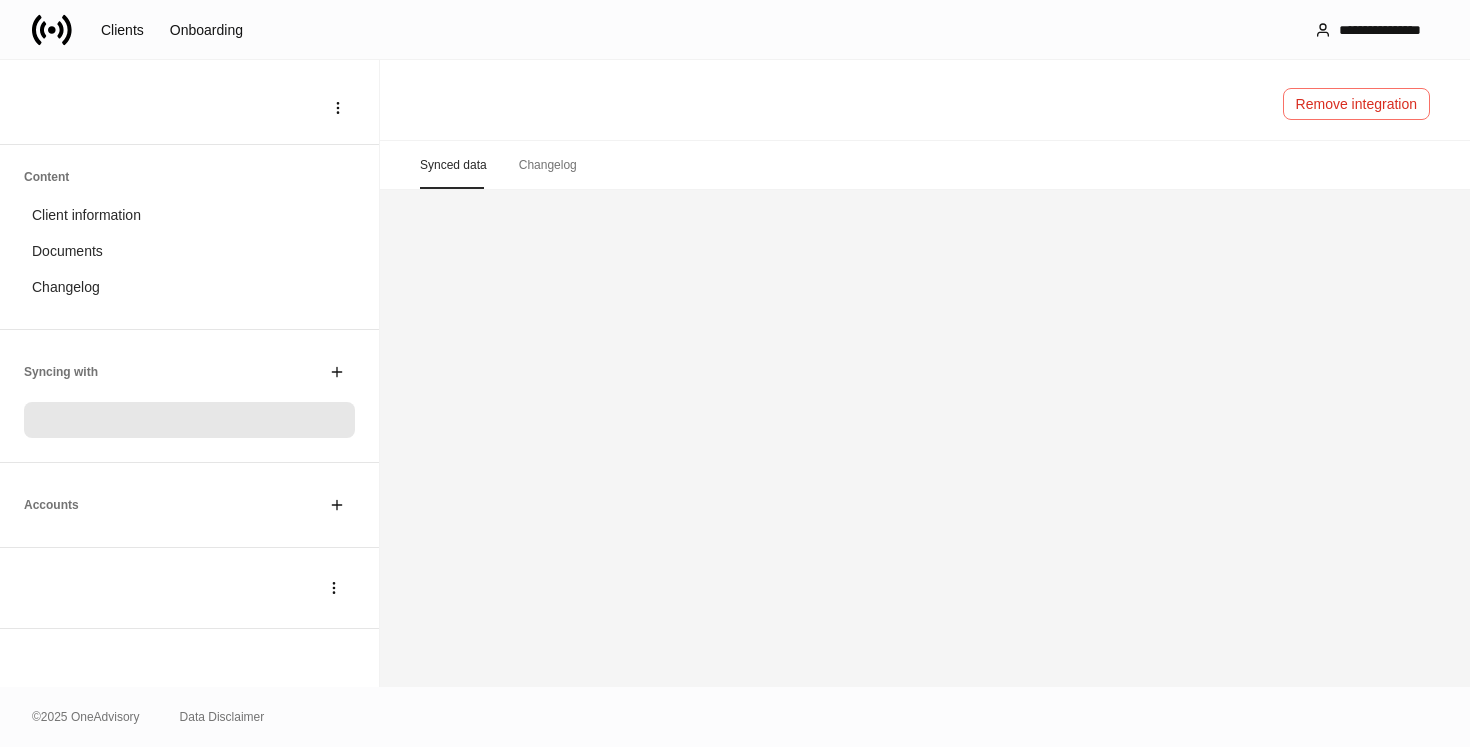 scroll, scrollTop: 0, scrollLeft: 0, axis: both 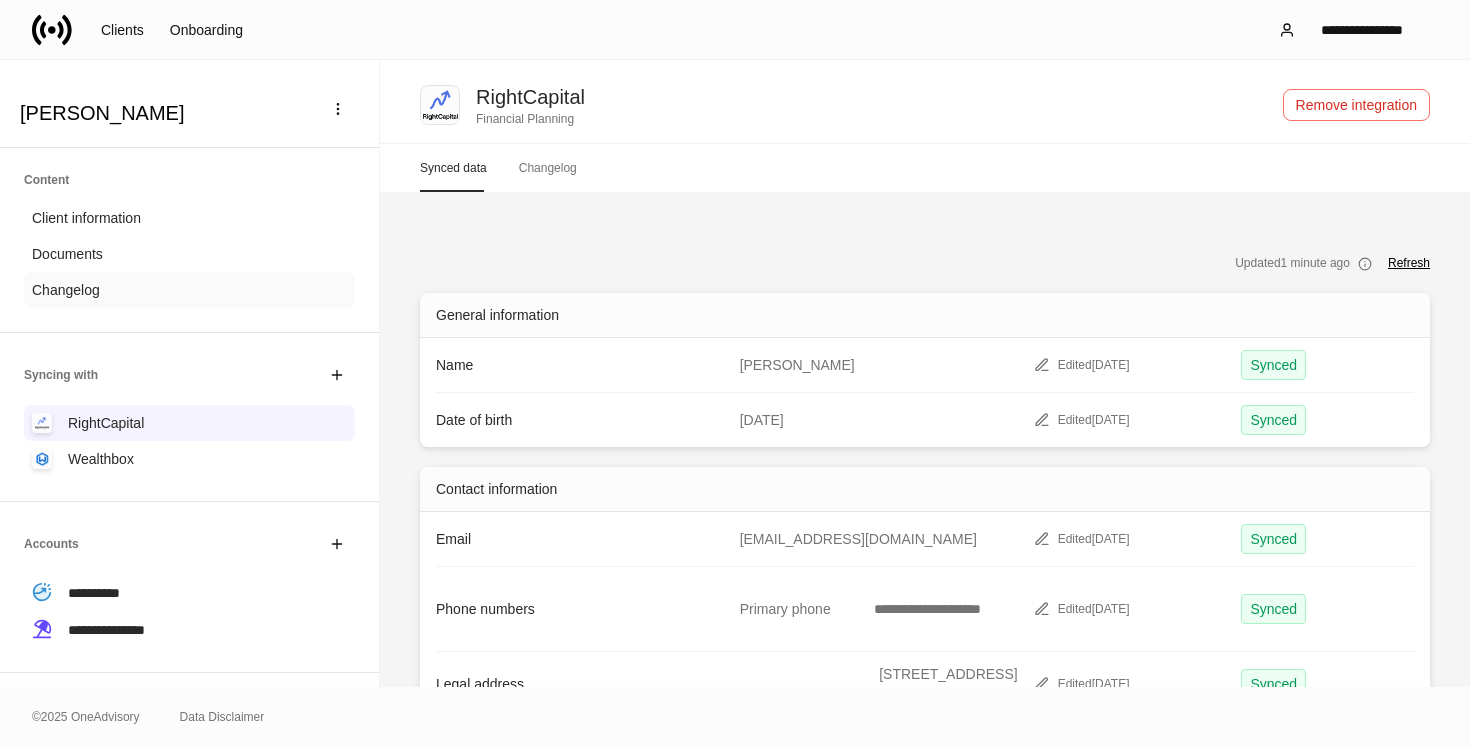 click on "Changelog" at bounding box center [189, 290] 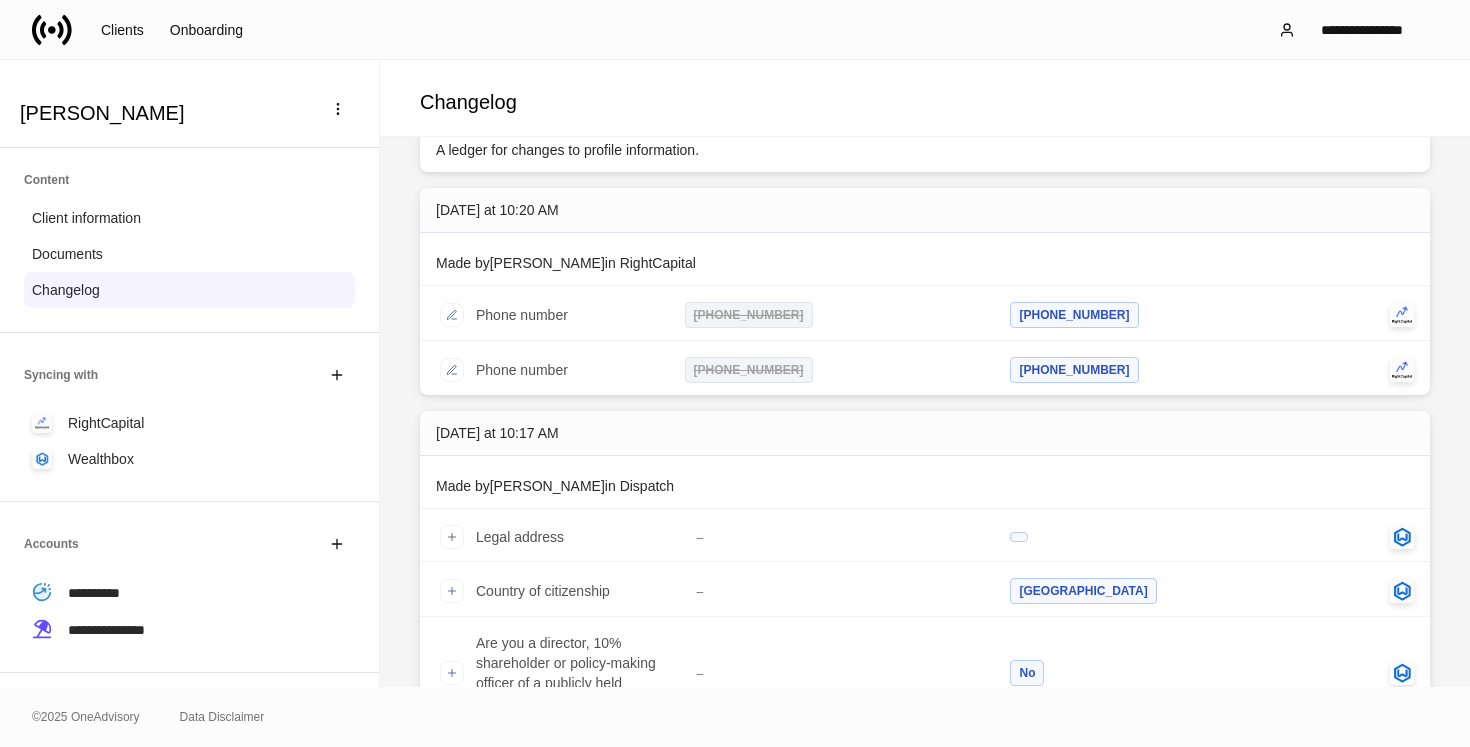 scroll, scrollTop: 23, scrollLeft: 0, axis: vertical 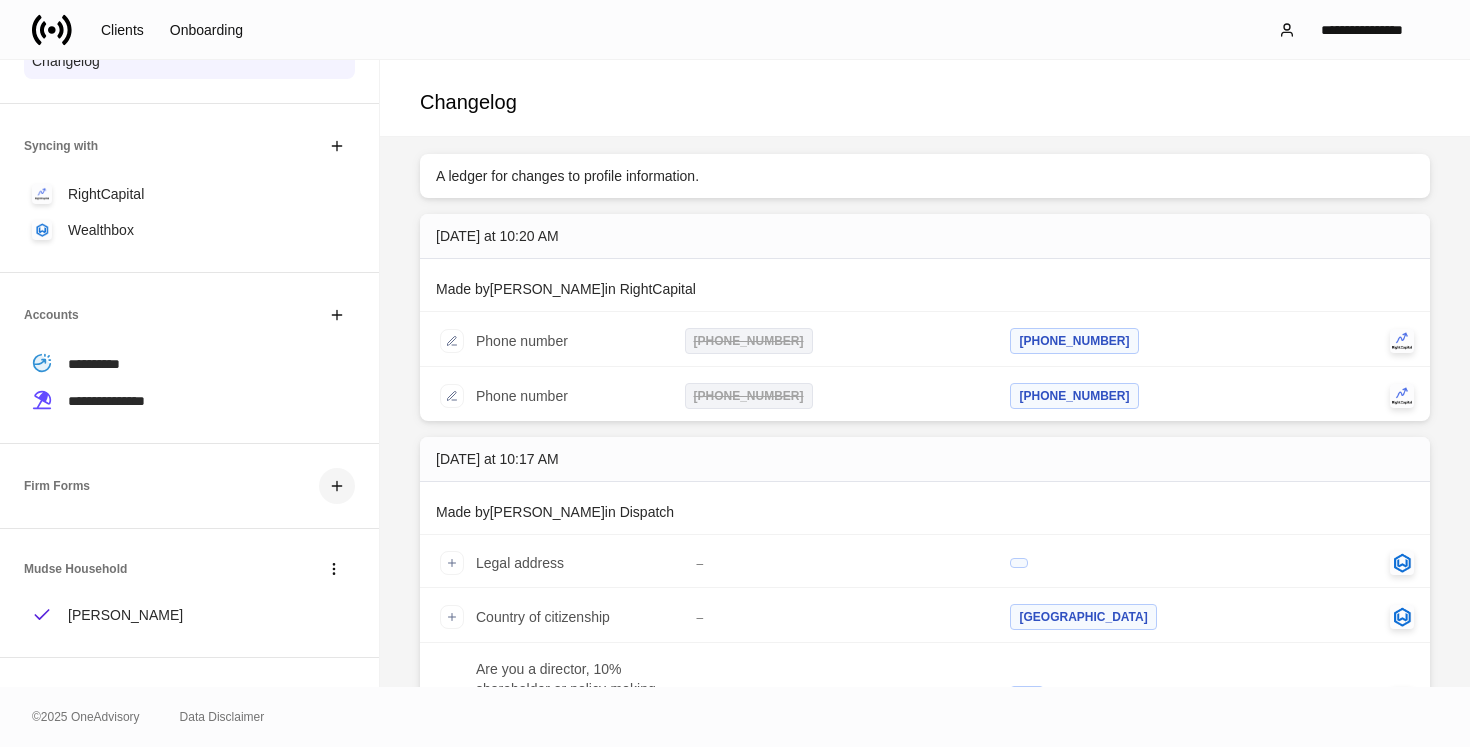 click 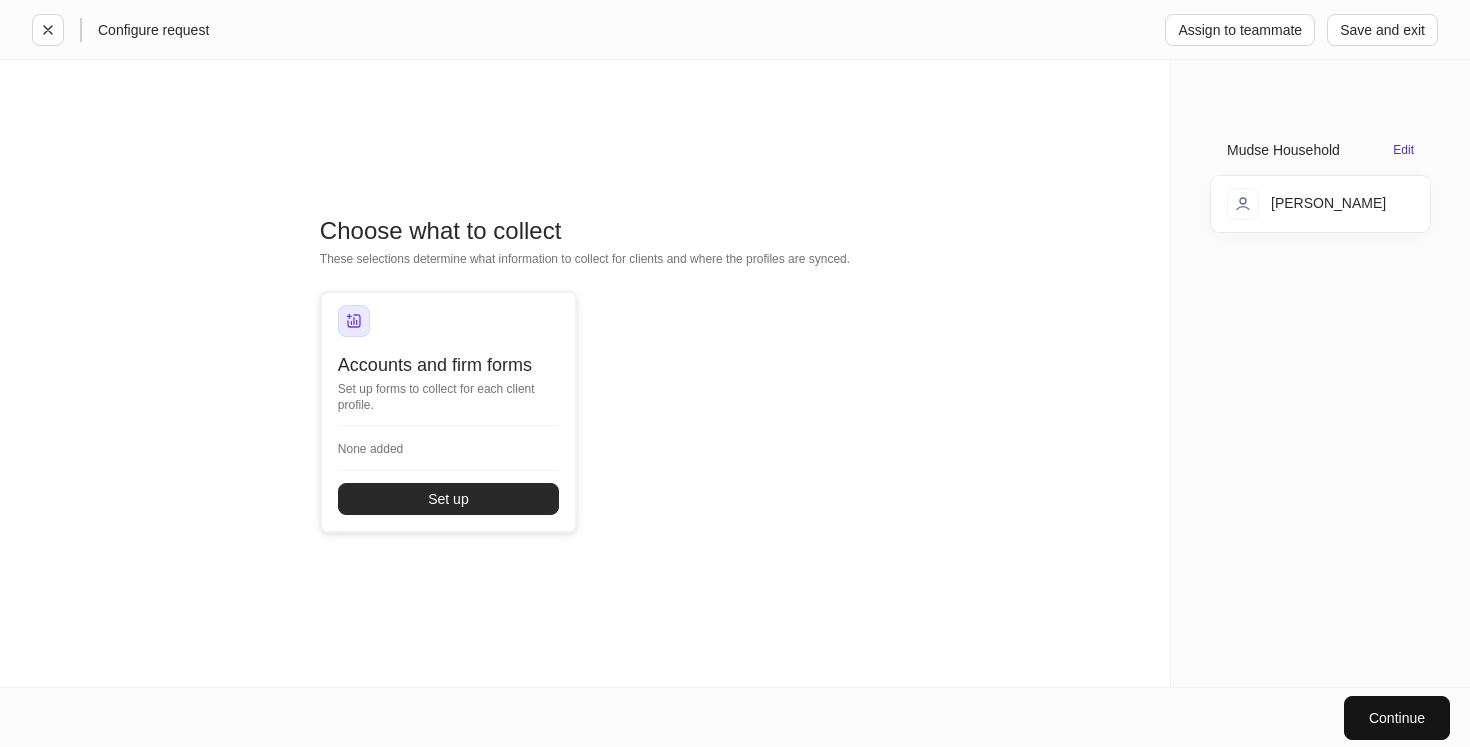 click on "Set up" at bounding box center (448, 499) 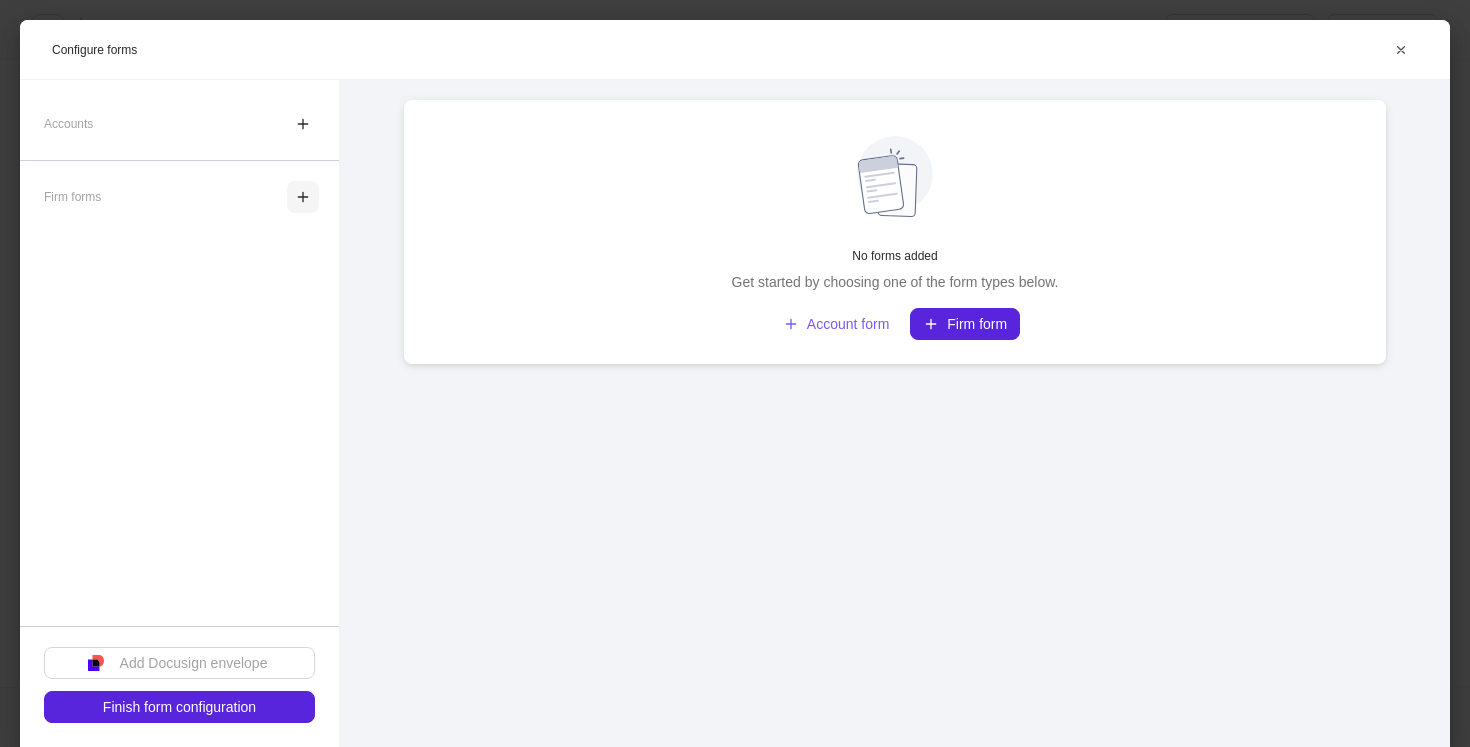 click at bounding box center [303, 197] 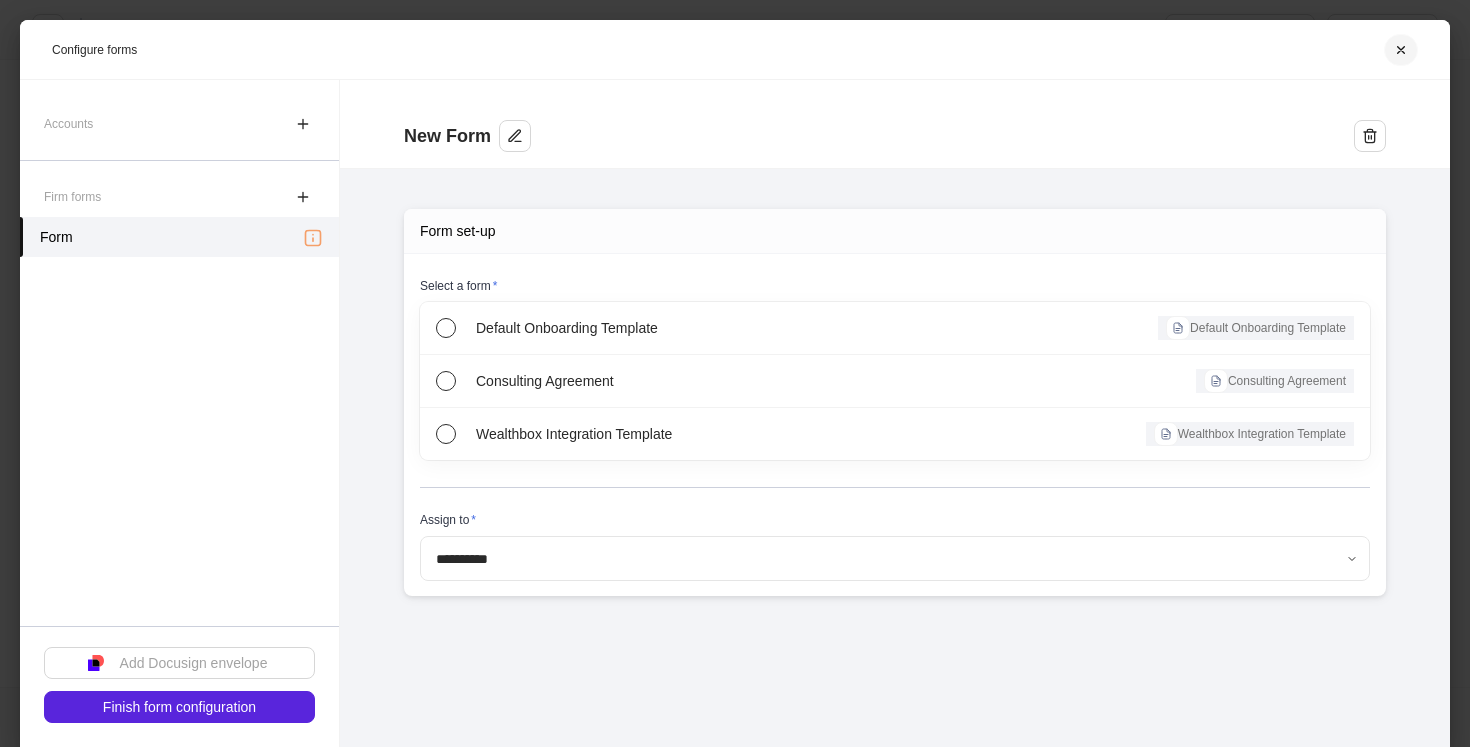click 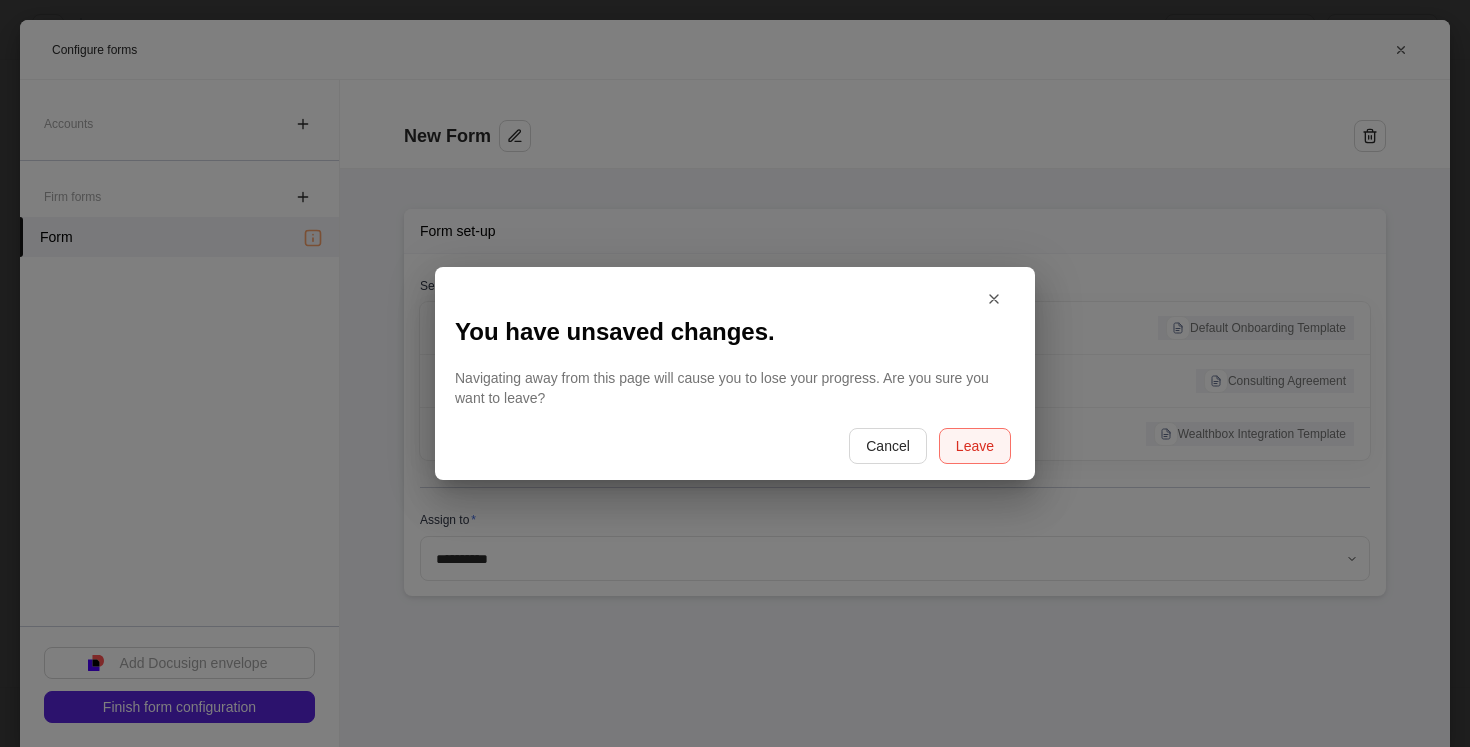 click on "Leave" at bounding box center (975, 446) 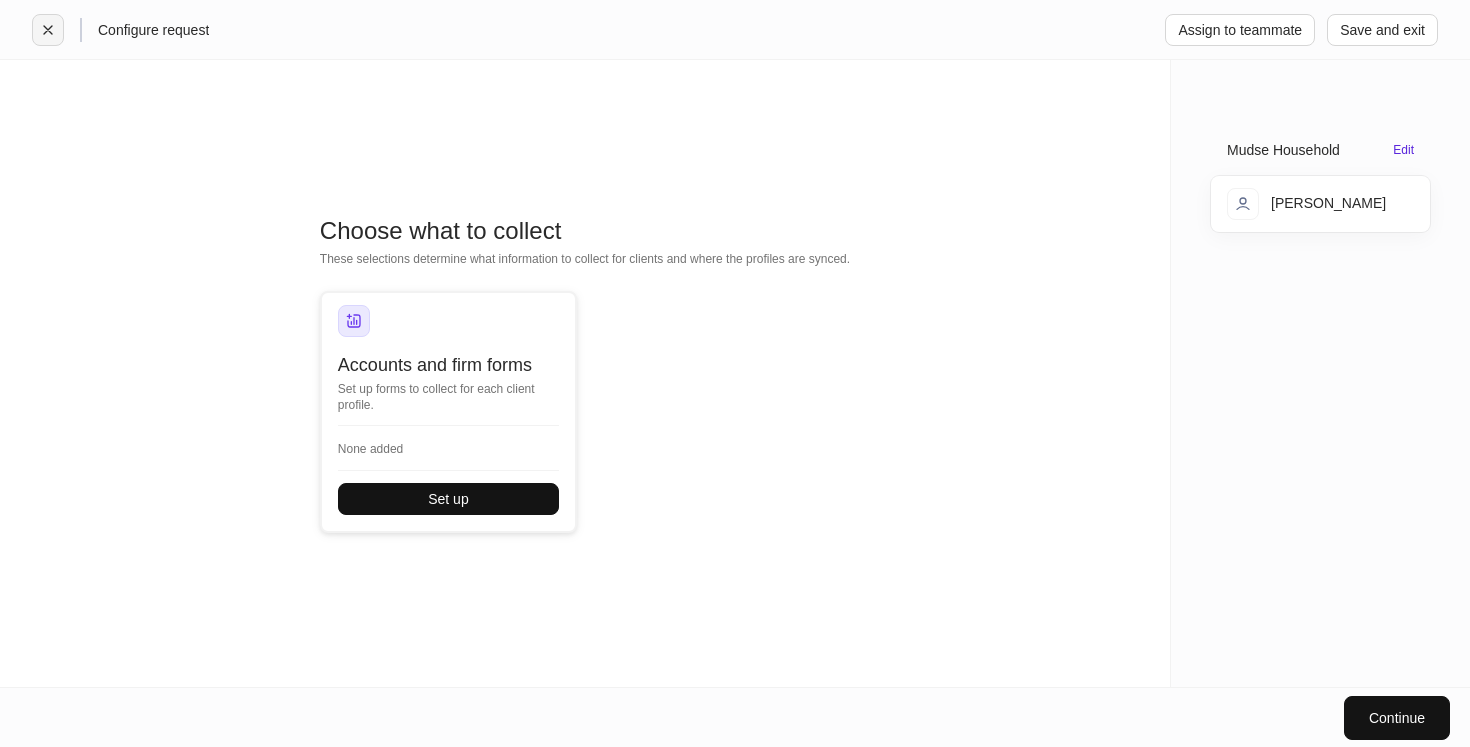 click 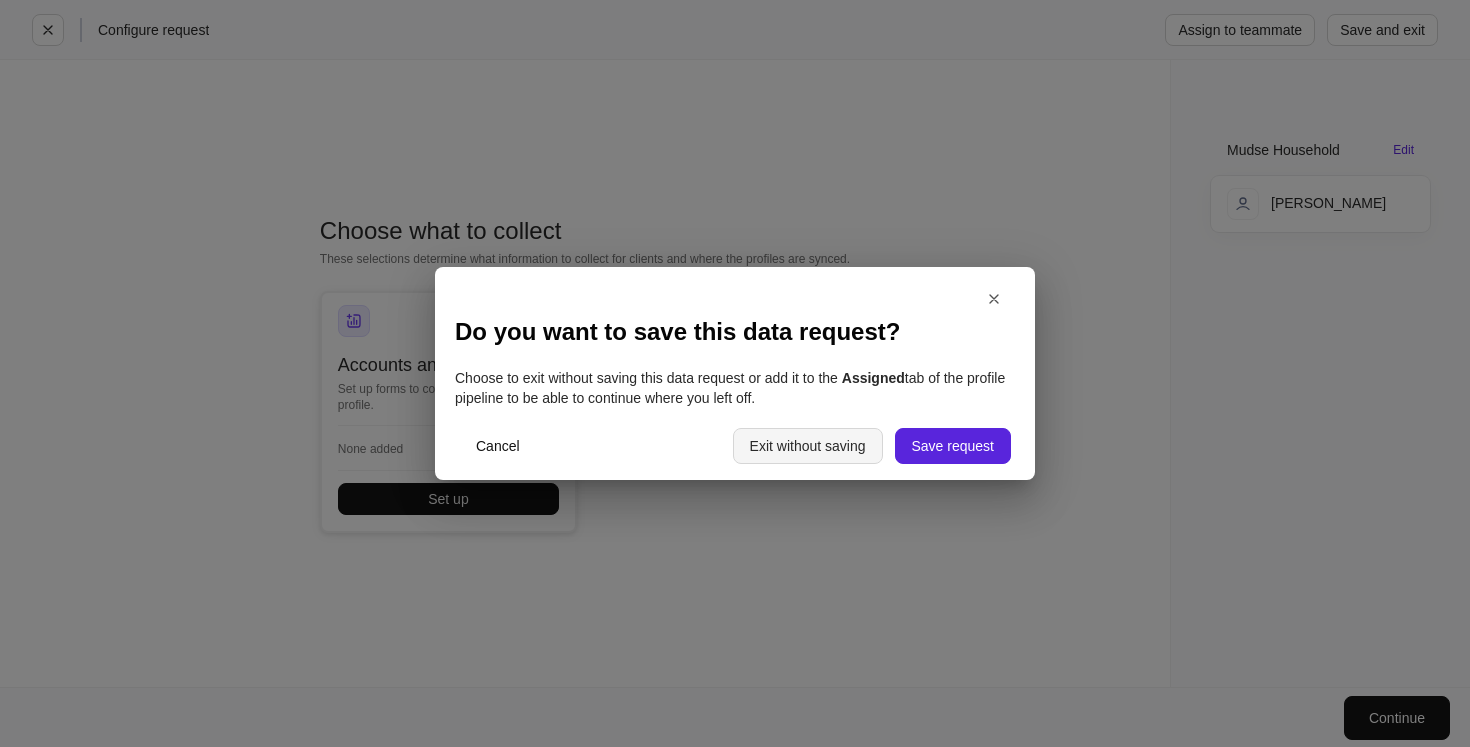 click on "Exit without saving" at bounding box center (808, 446) 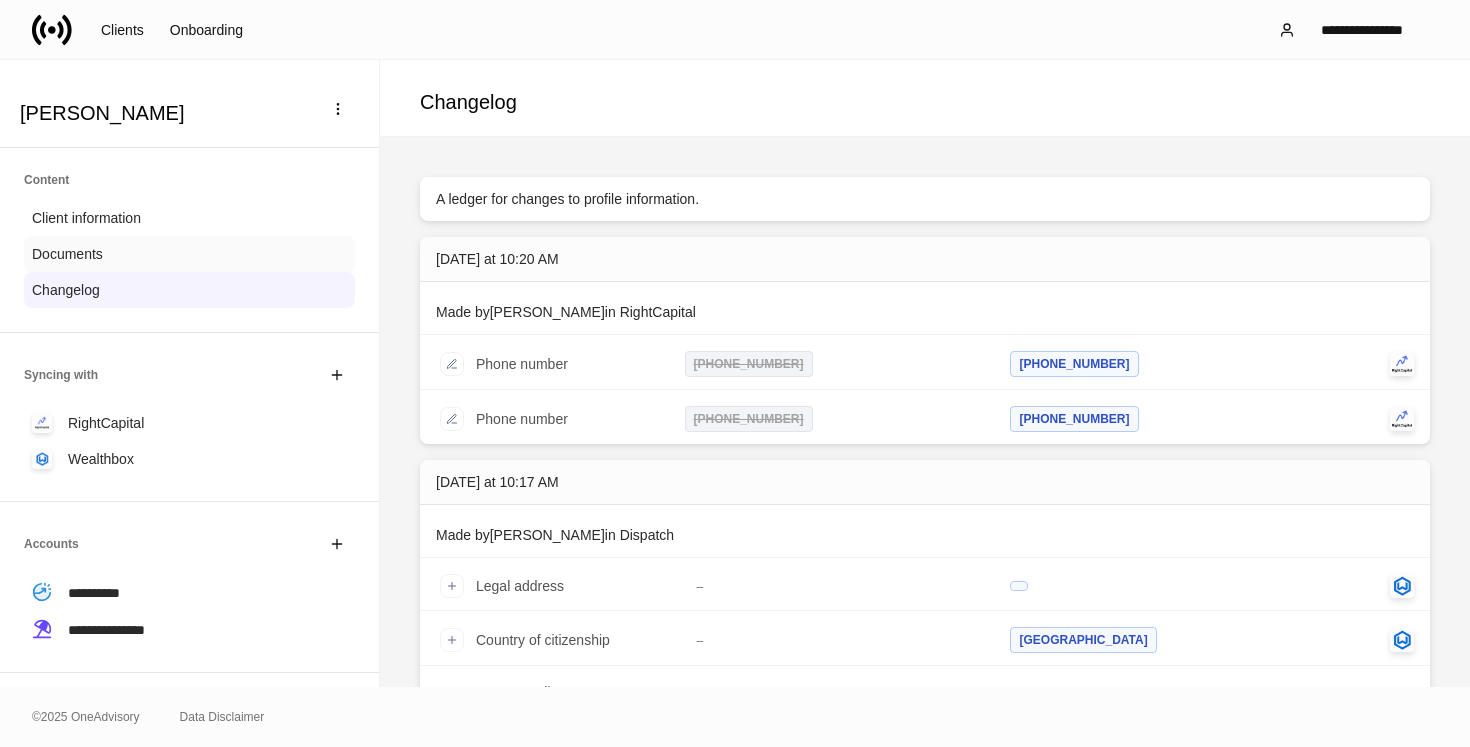 click on "Documents" at bounding box center [189, 254] 